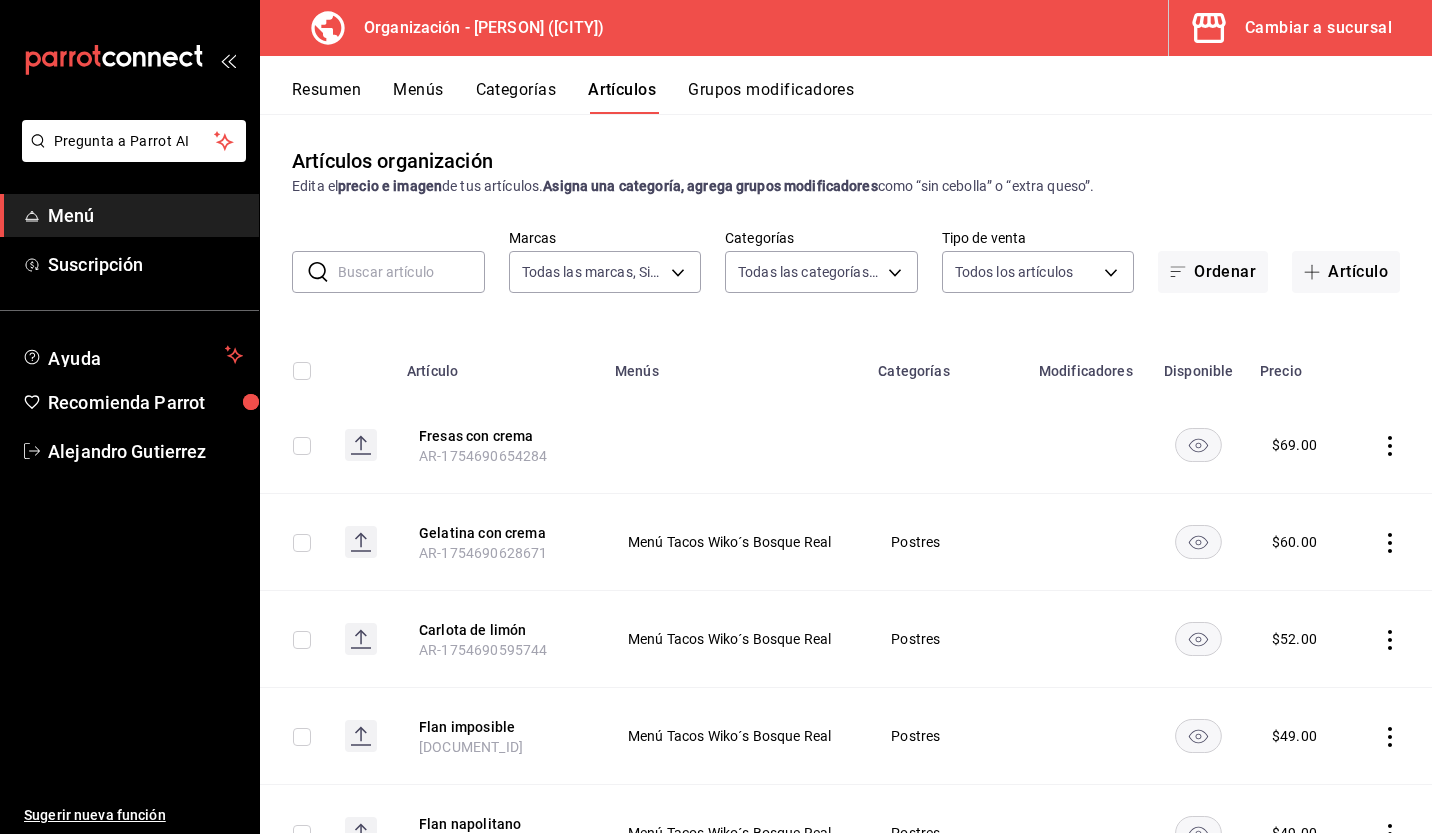 scroll, scrollTop: 0, scrollLeft: 0, axis: both 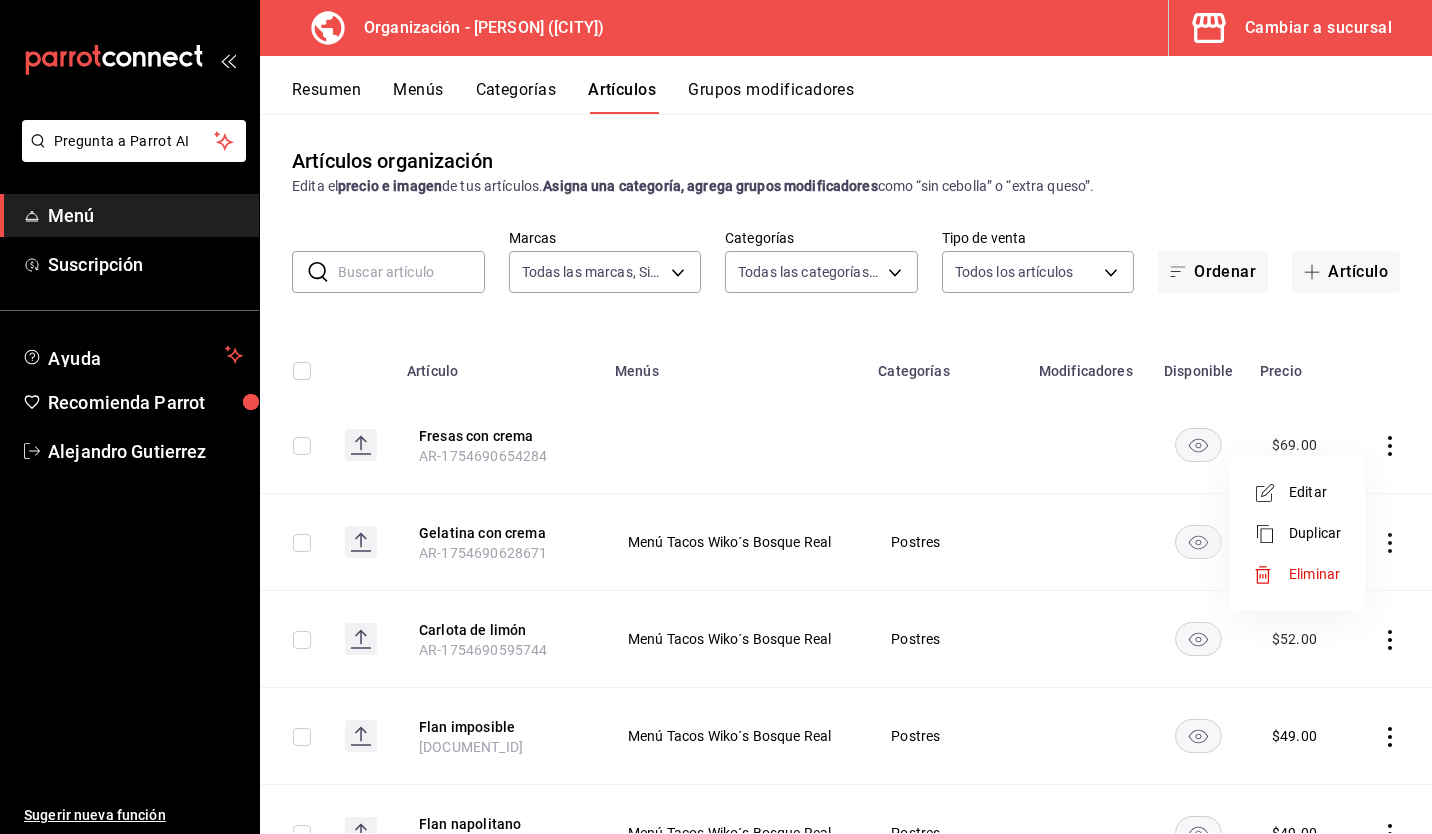 click on "Editar" at bounding box center (1297, 492) 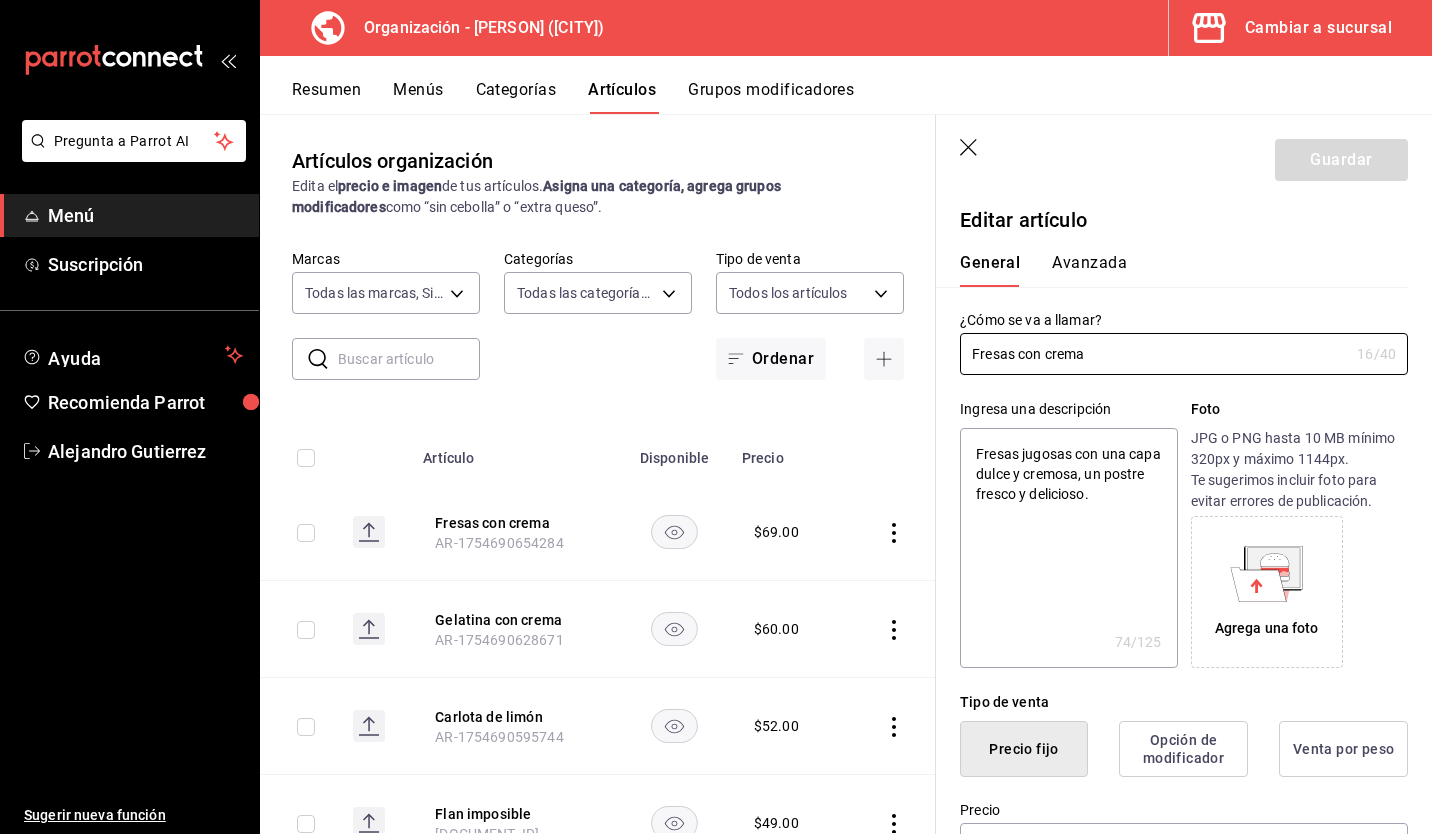 type on "x" 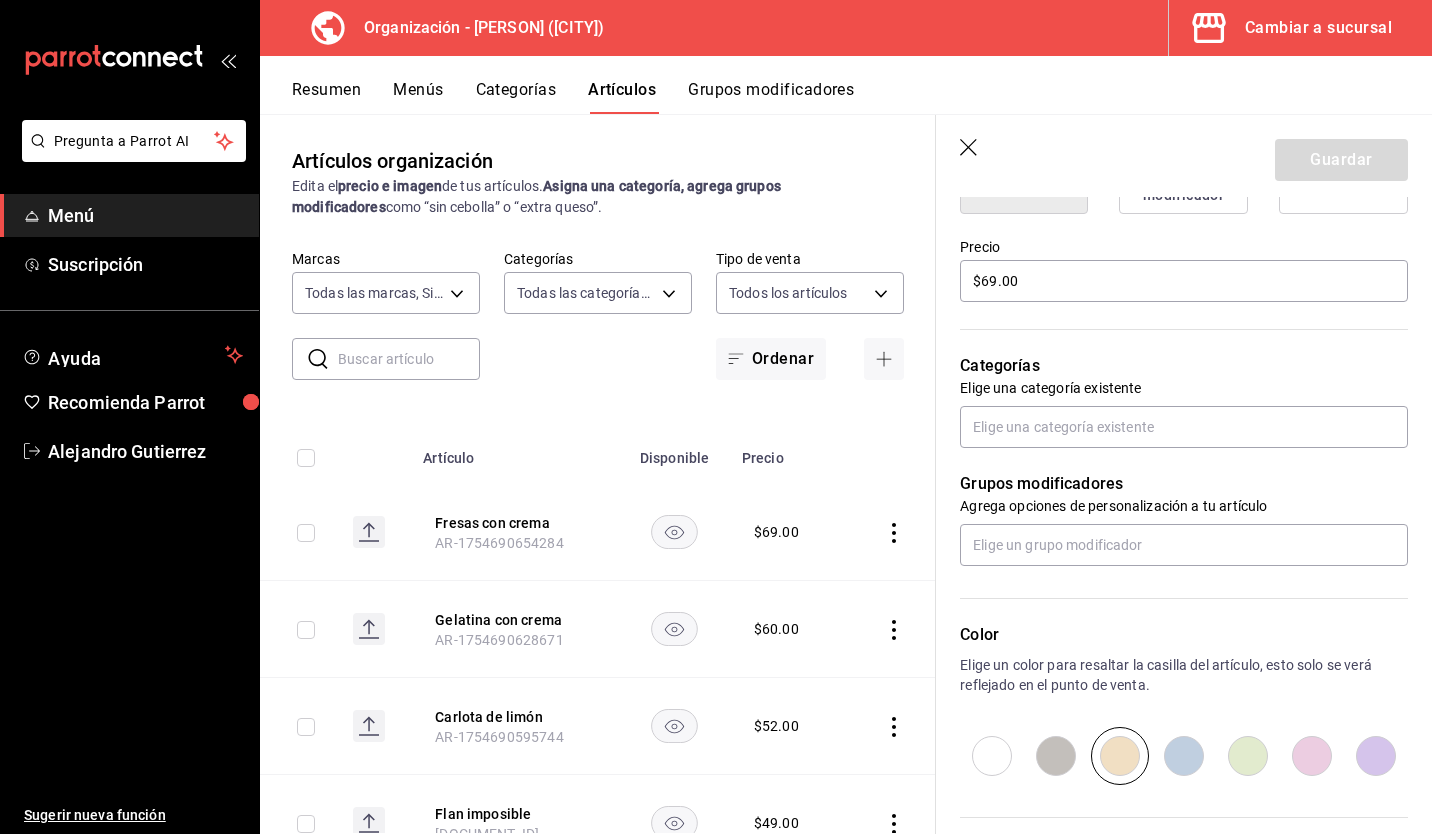 scroll, scrollTop: 564, scrollLeft: 0, axis: vertical 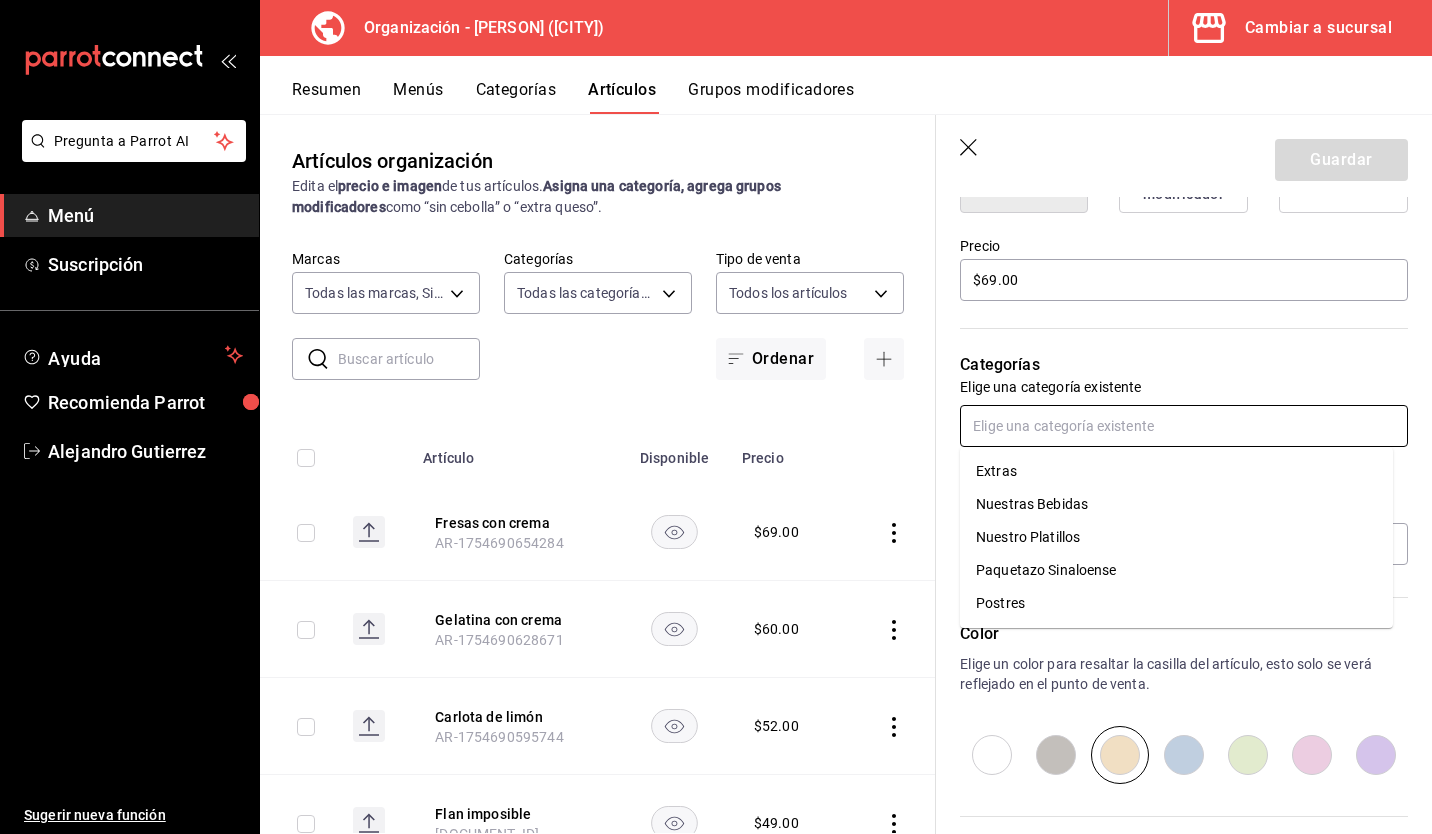 click at bounding box center (1184, 426) 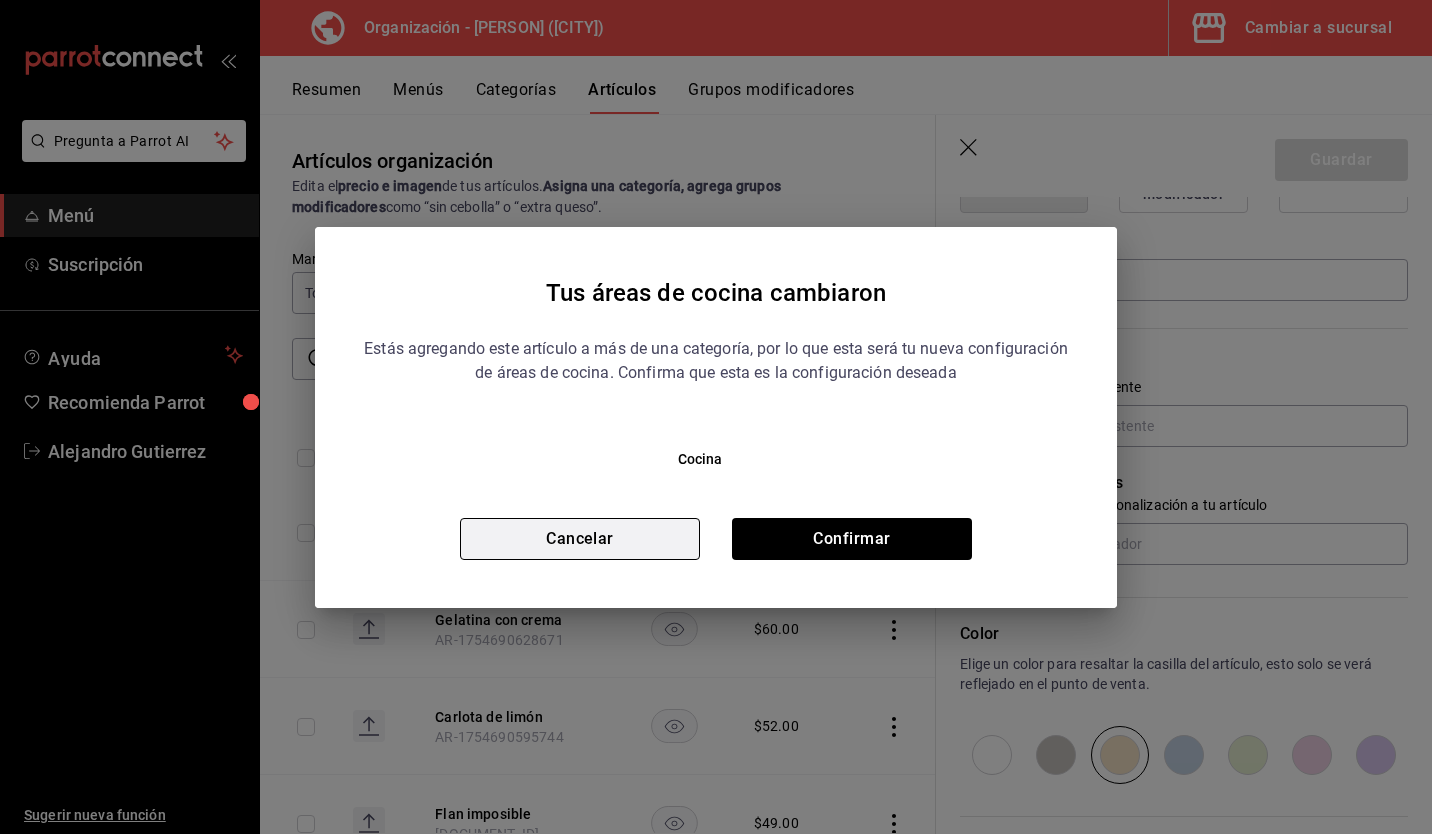 click on "Cancelar" at bounding box center [580, 539] 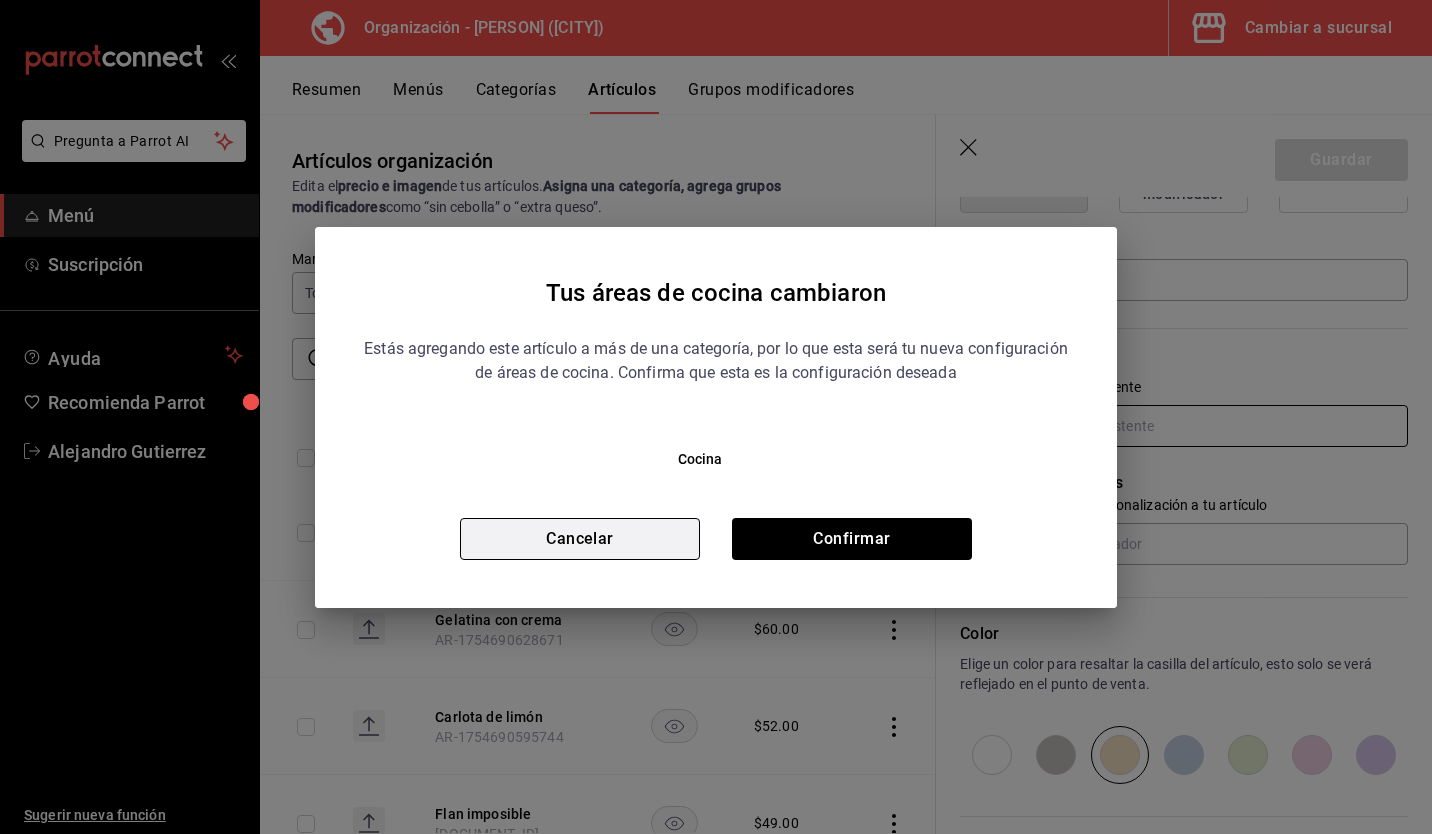 type on "x" 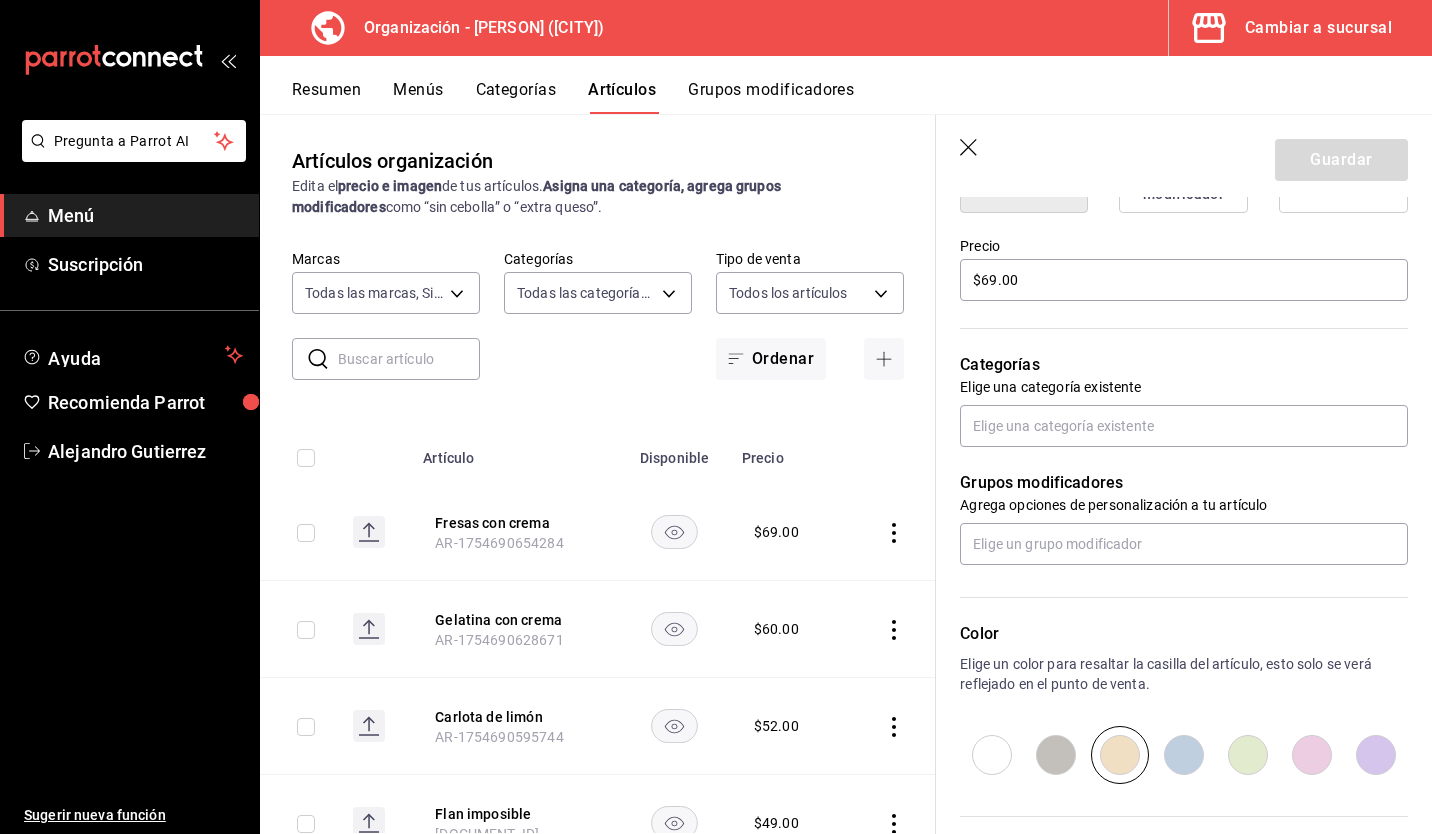 click 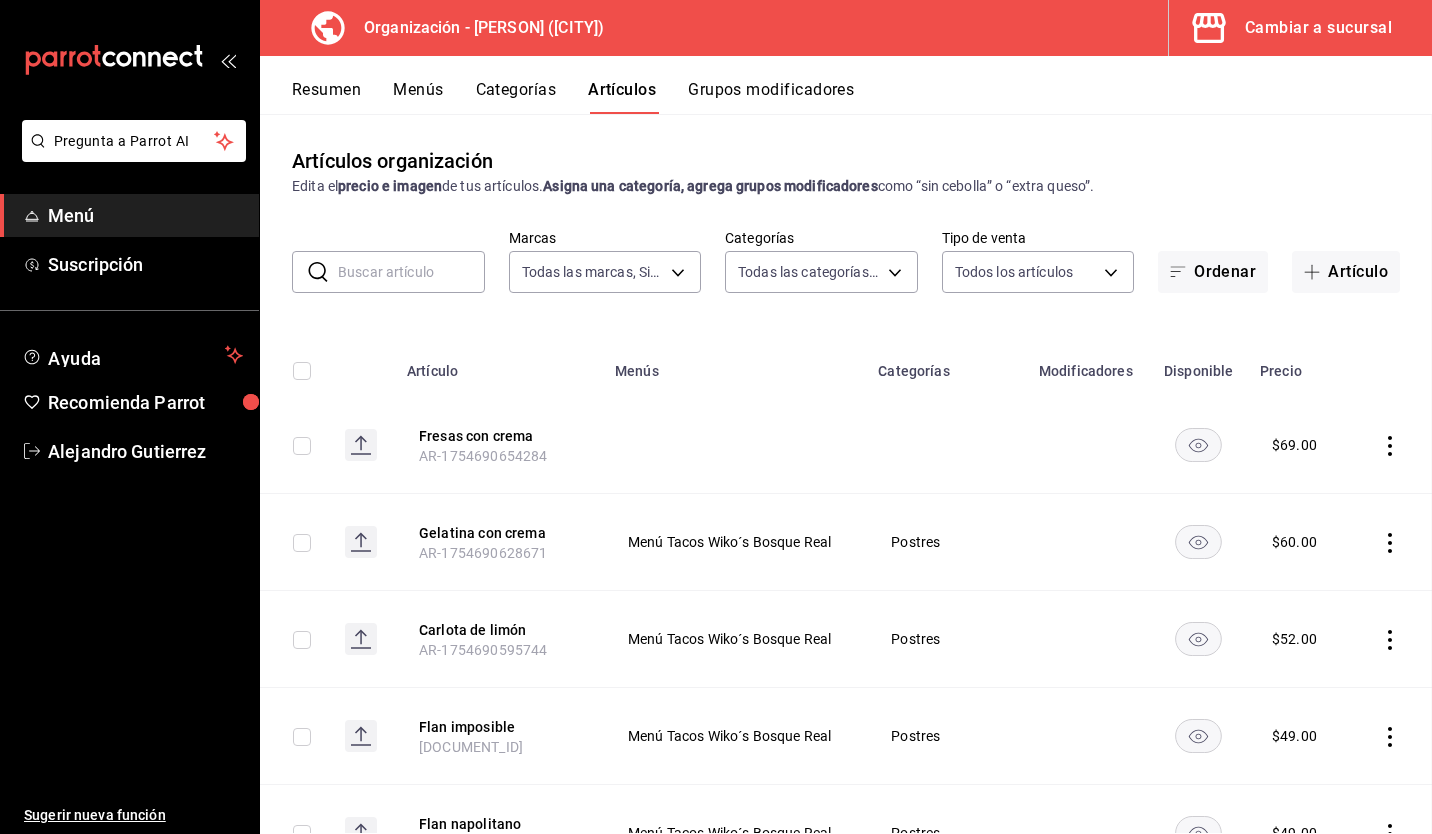 scroll, scrollTop: 0, scrollLeft: 0, axis: both 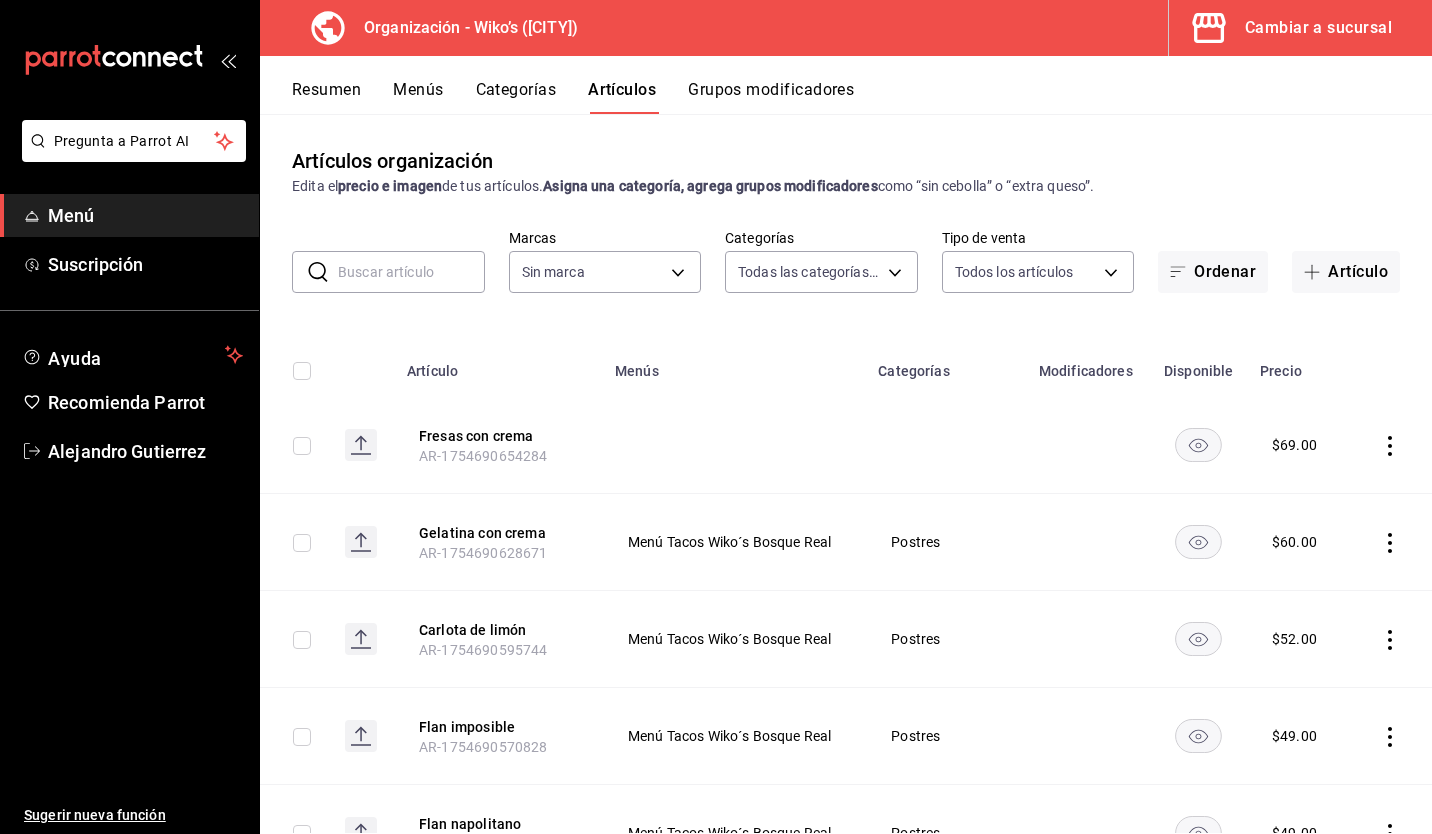 type on "08f68e2e-8fd4-4c02-93c4-e31345bb600a,207b02af-7ed9-4cff-9d29-856ee10ce78e,2faf1659-7429-4bc4-94c8-18516f1324b6,300735d7-5df1-4d5b-9fe2-deac190f4ba0,195d164a-fdad-48ef-807e-cd6a550f10fa" 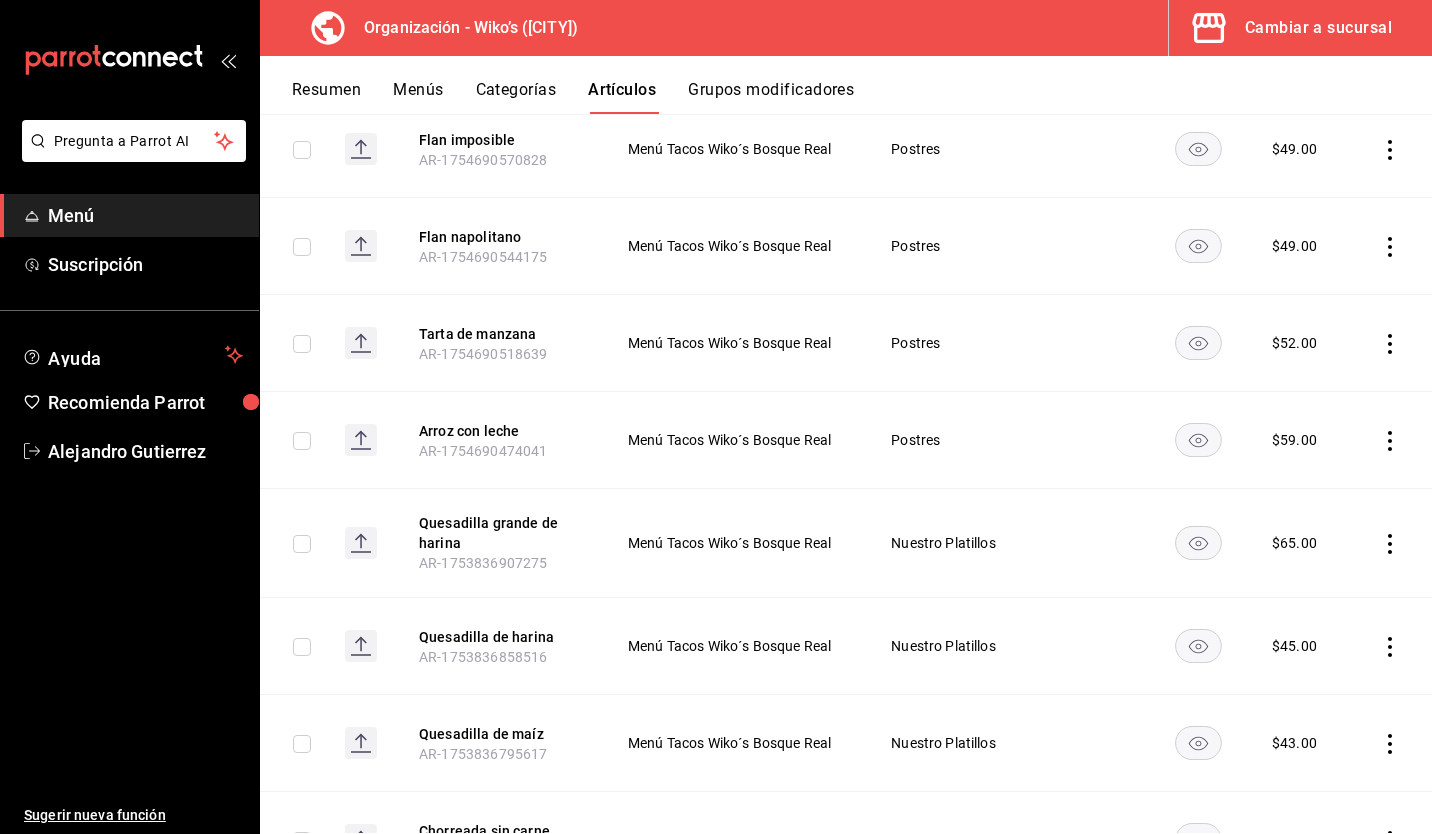 scroll, scrollTop: 0, scrollLeft: 0, axis: both 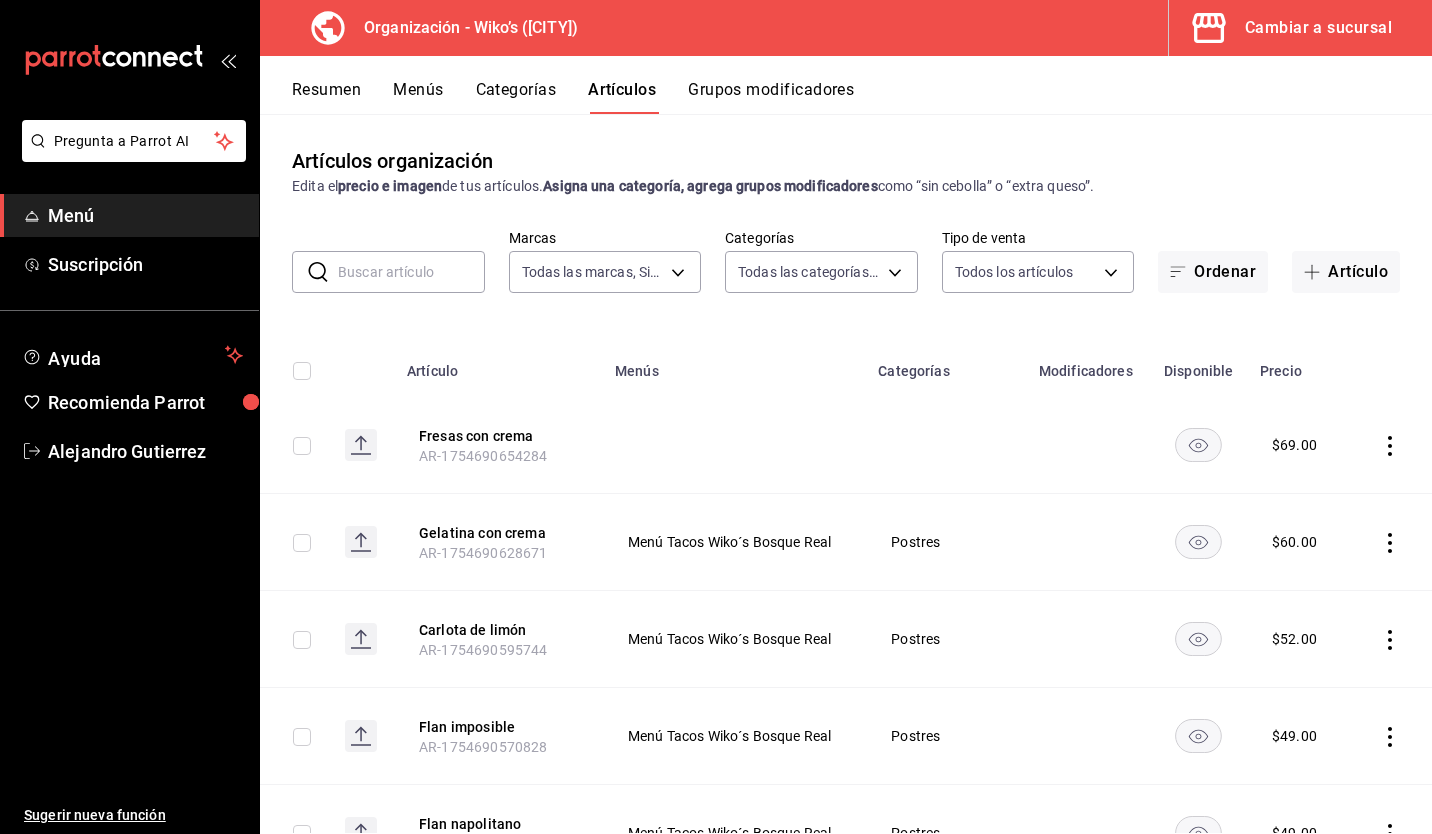 click 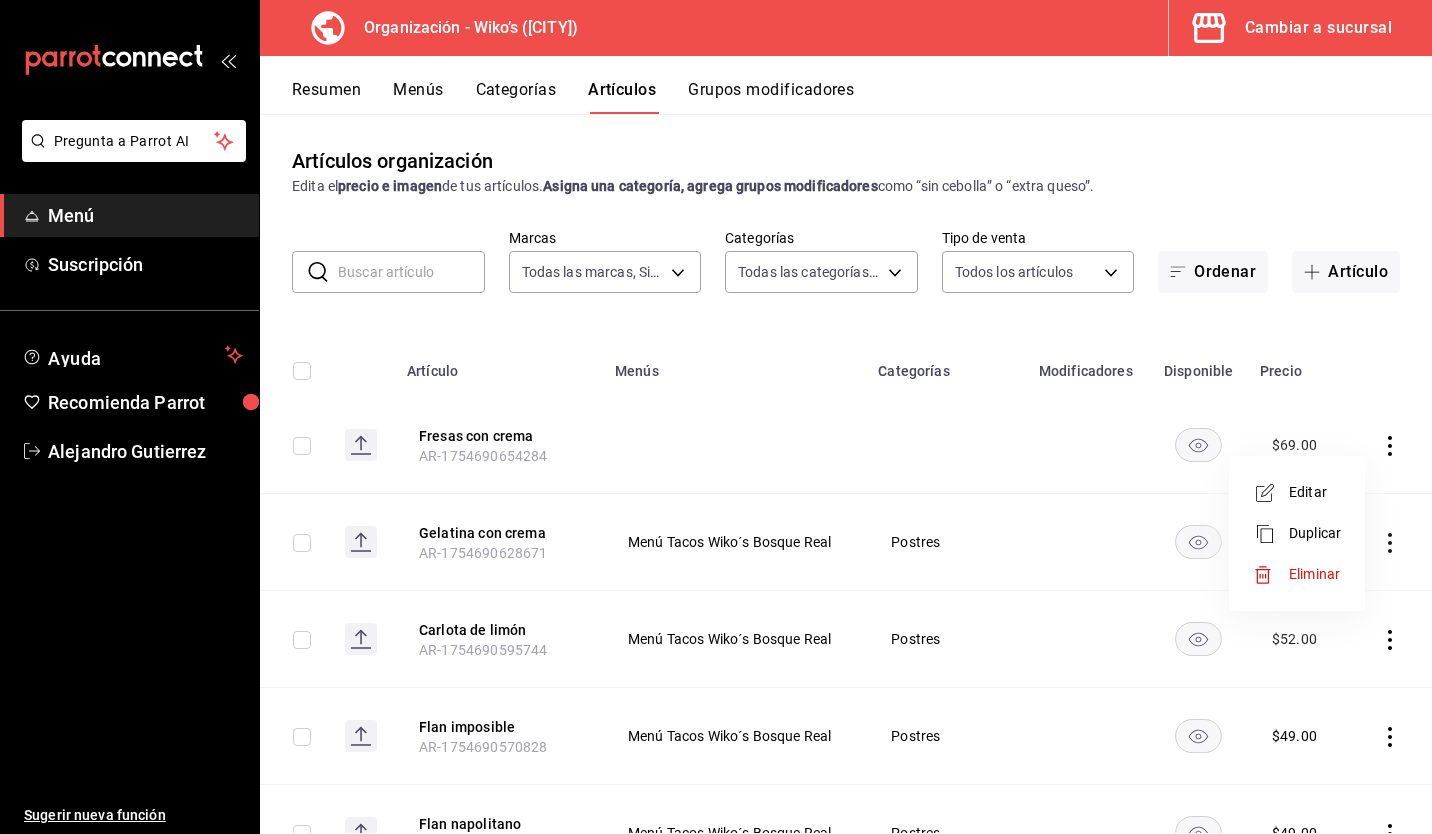 click on "Eliminar" at bounding box center (1314, 574) 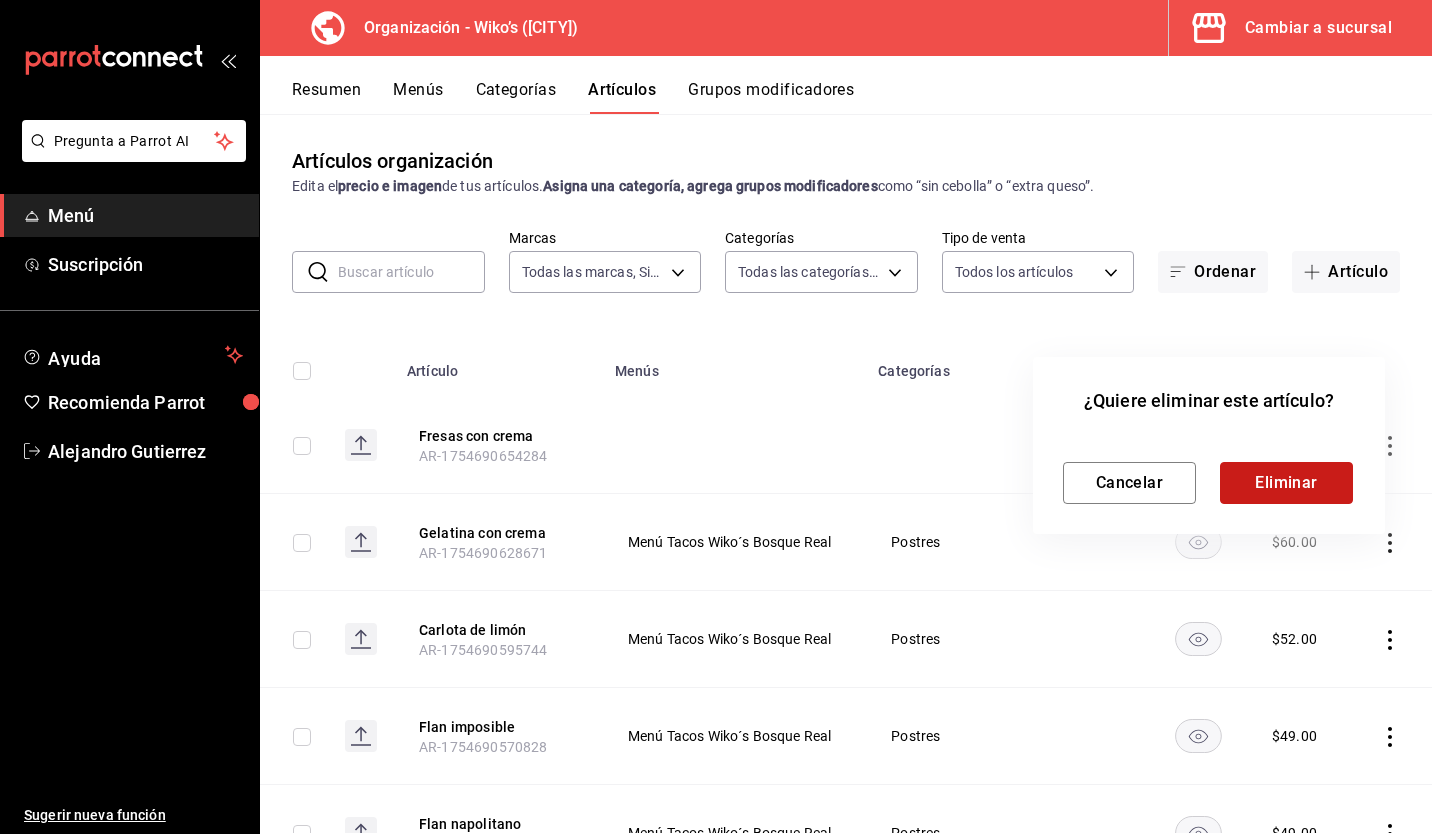 click on "Eliminar" at bounding box center (1286, 483) 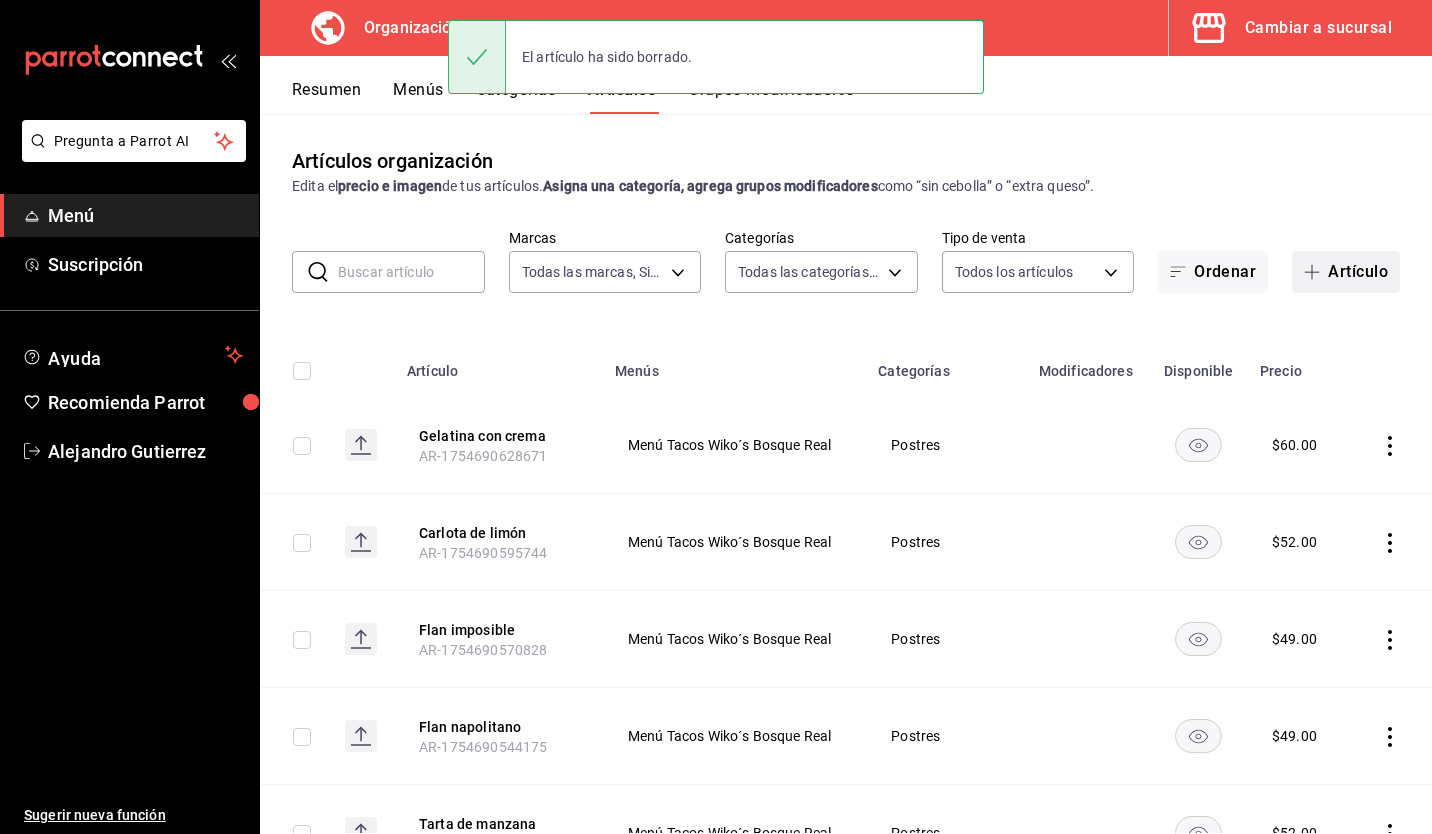 click on "Artículo" at bounding box center (1346, 272) 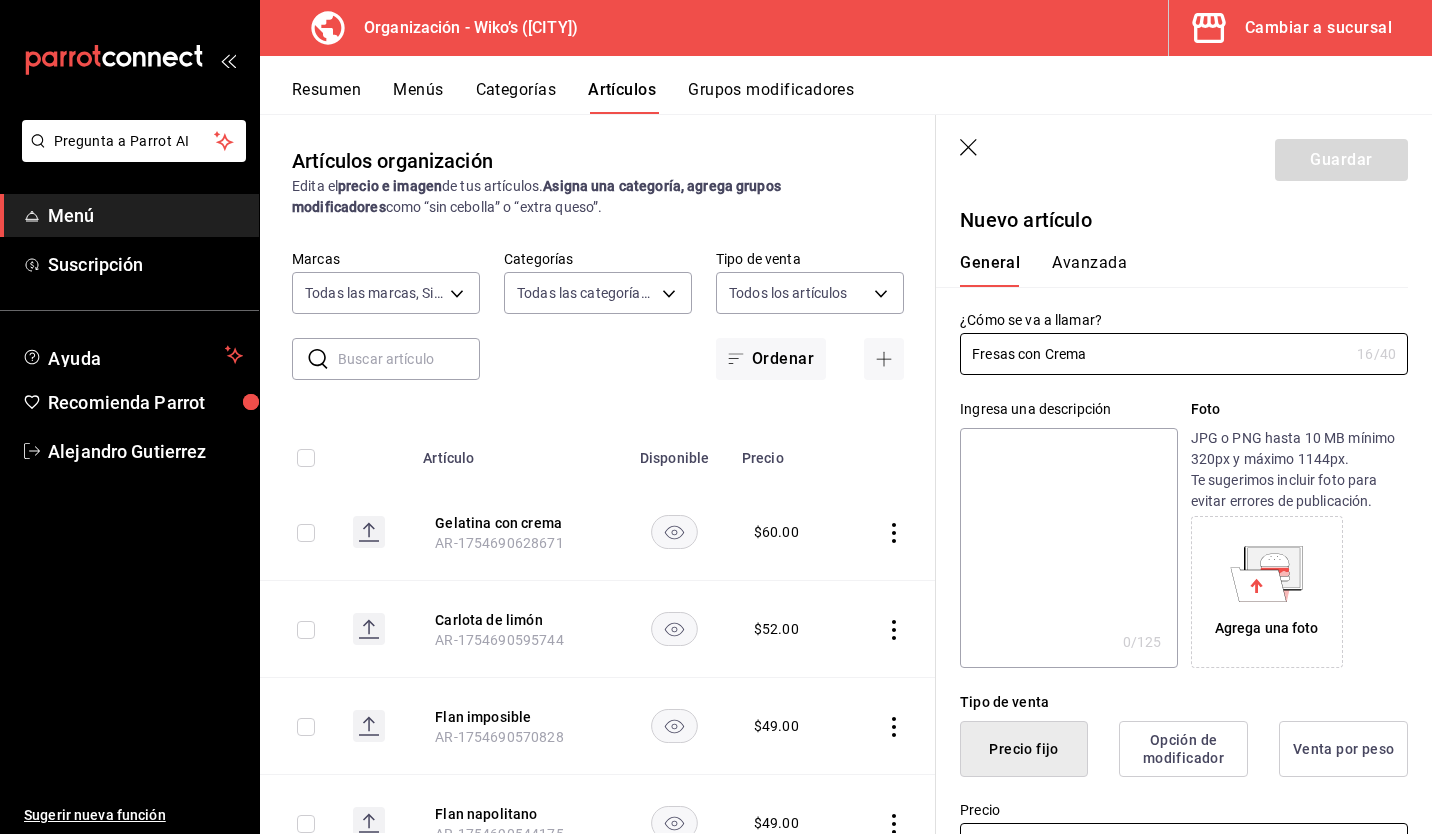 type on "Fresas con Crema" 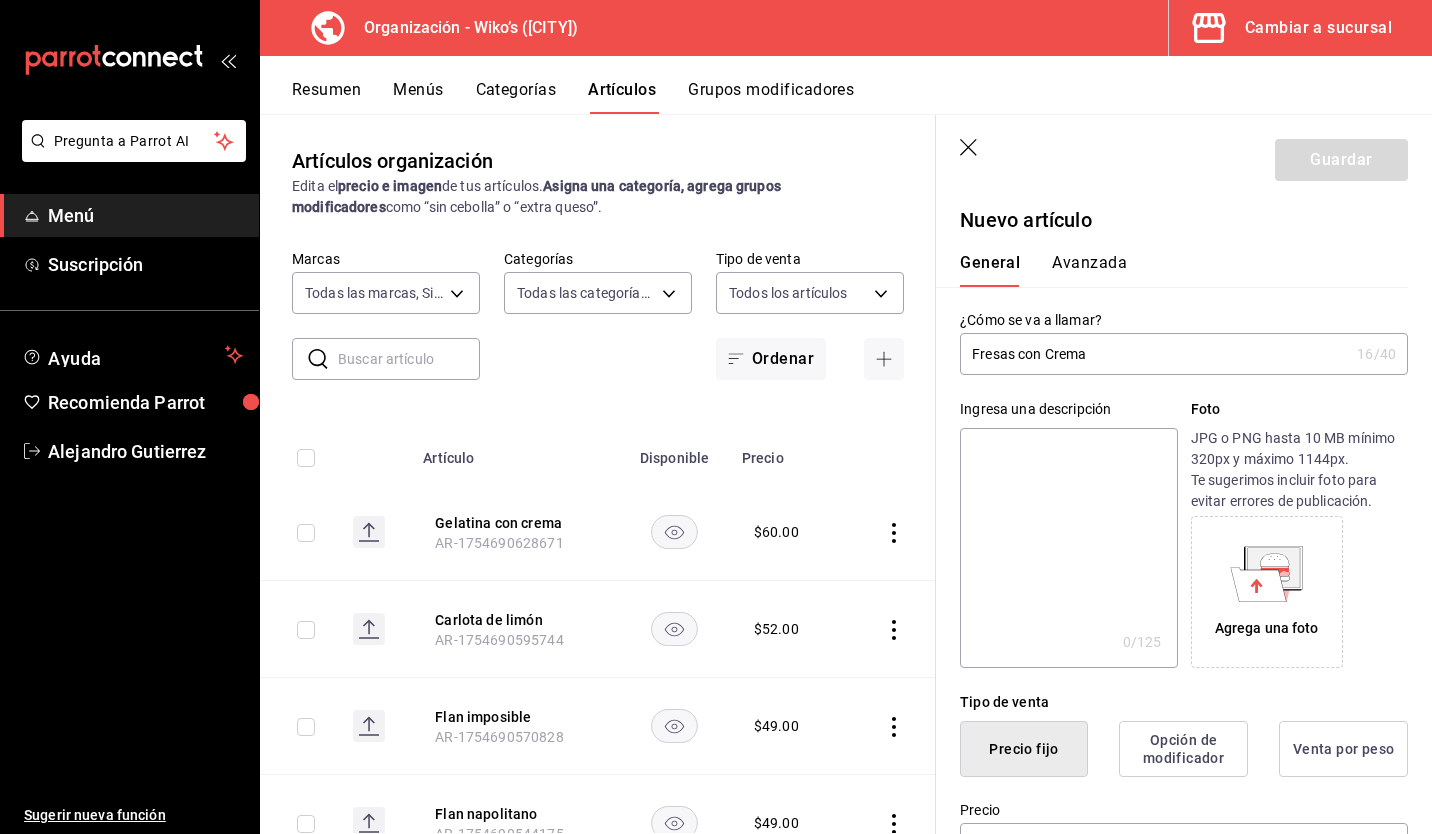 click at bounding box center (1068, 548) 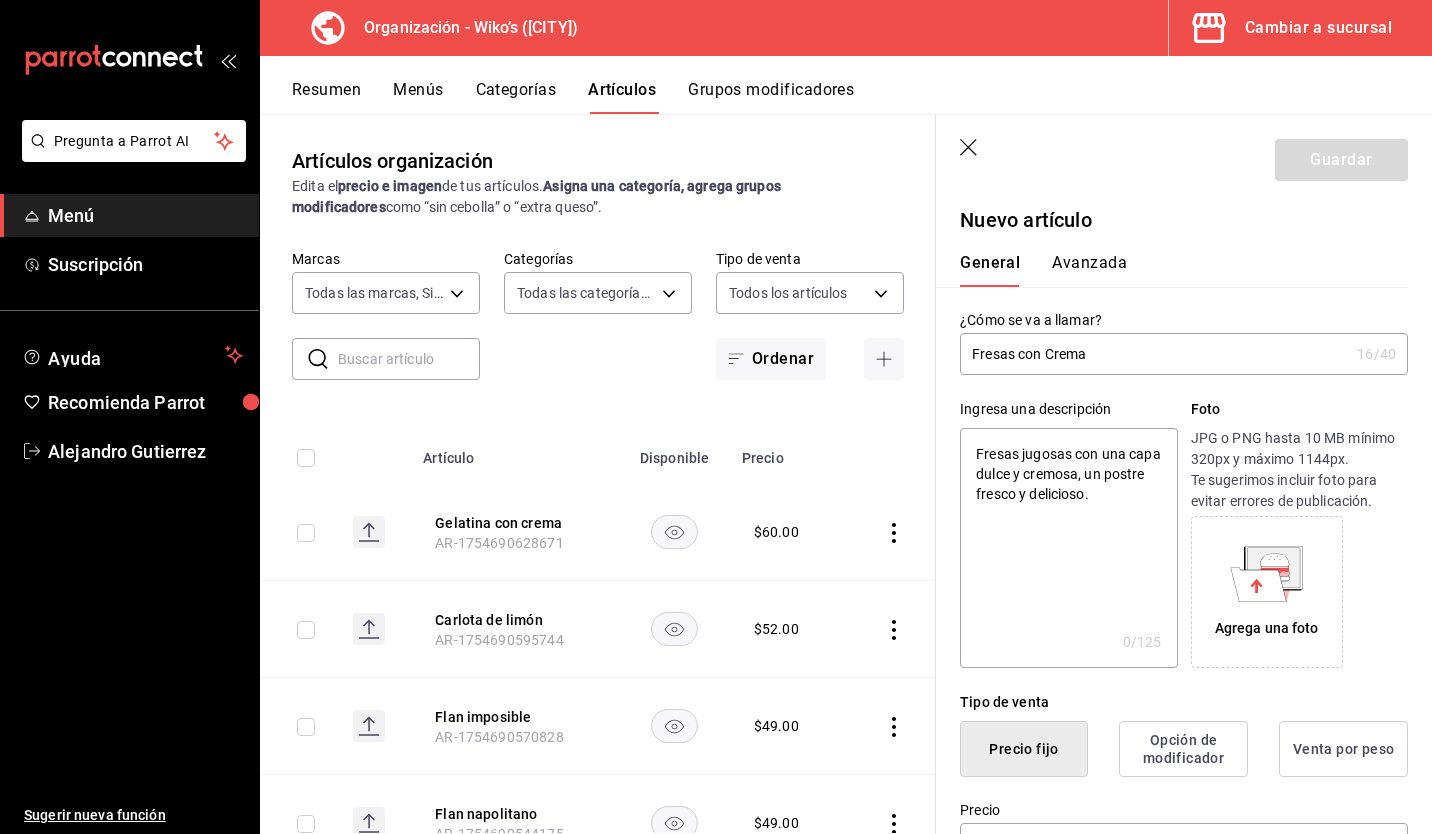 type on "x" 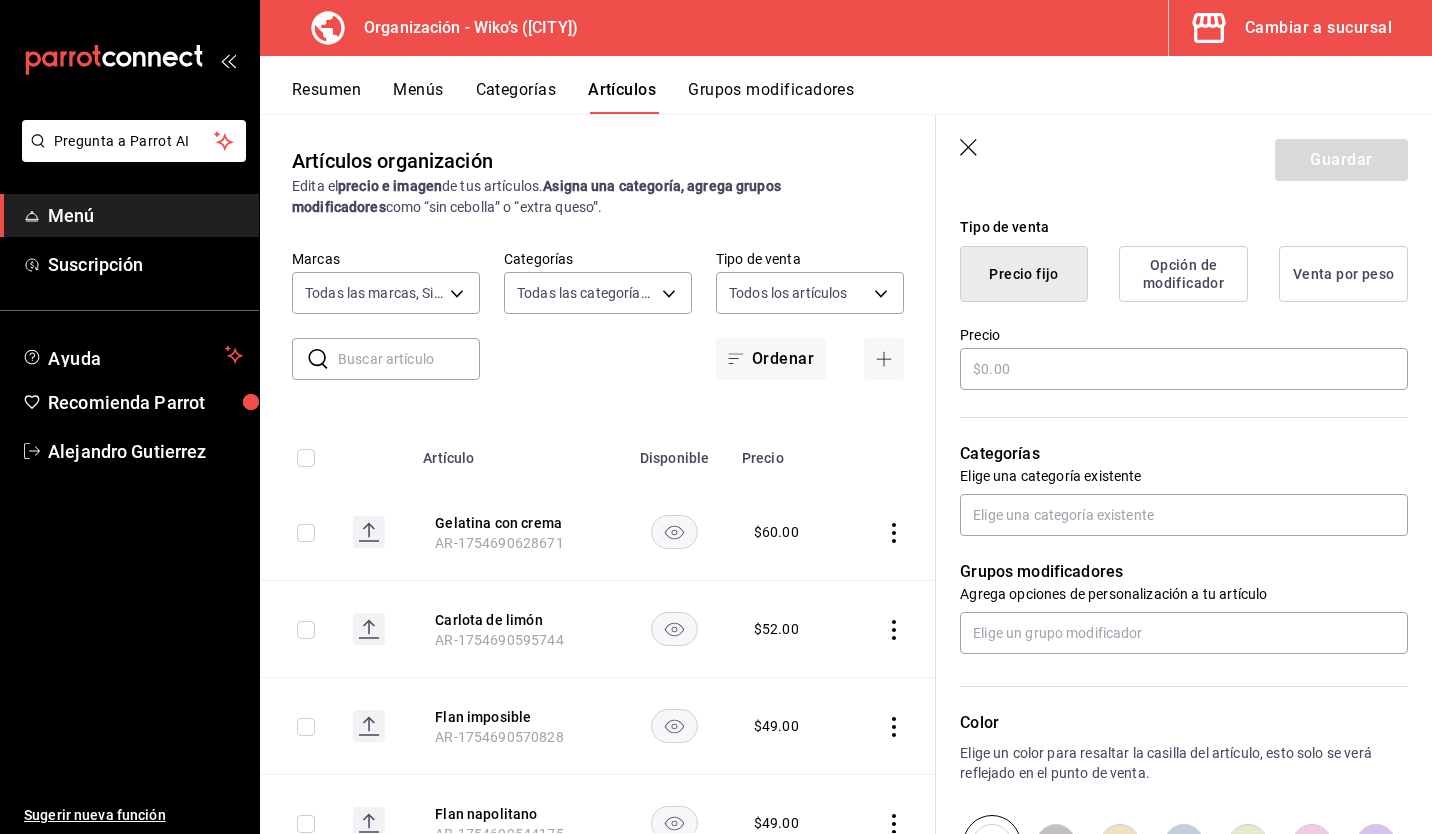 scroll, scrollTop: 476, scrollLeft: 0, axis: vertical 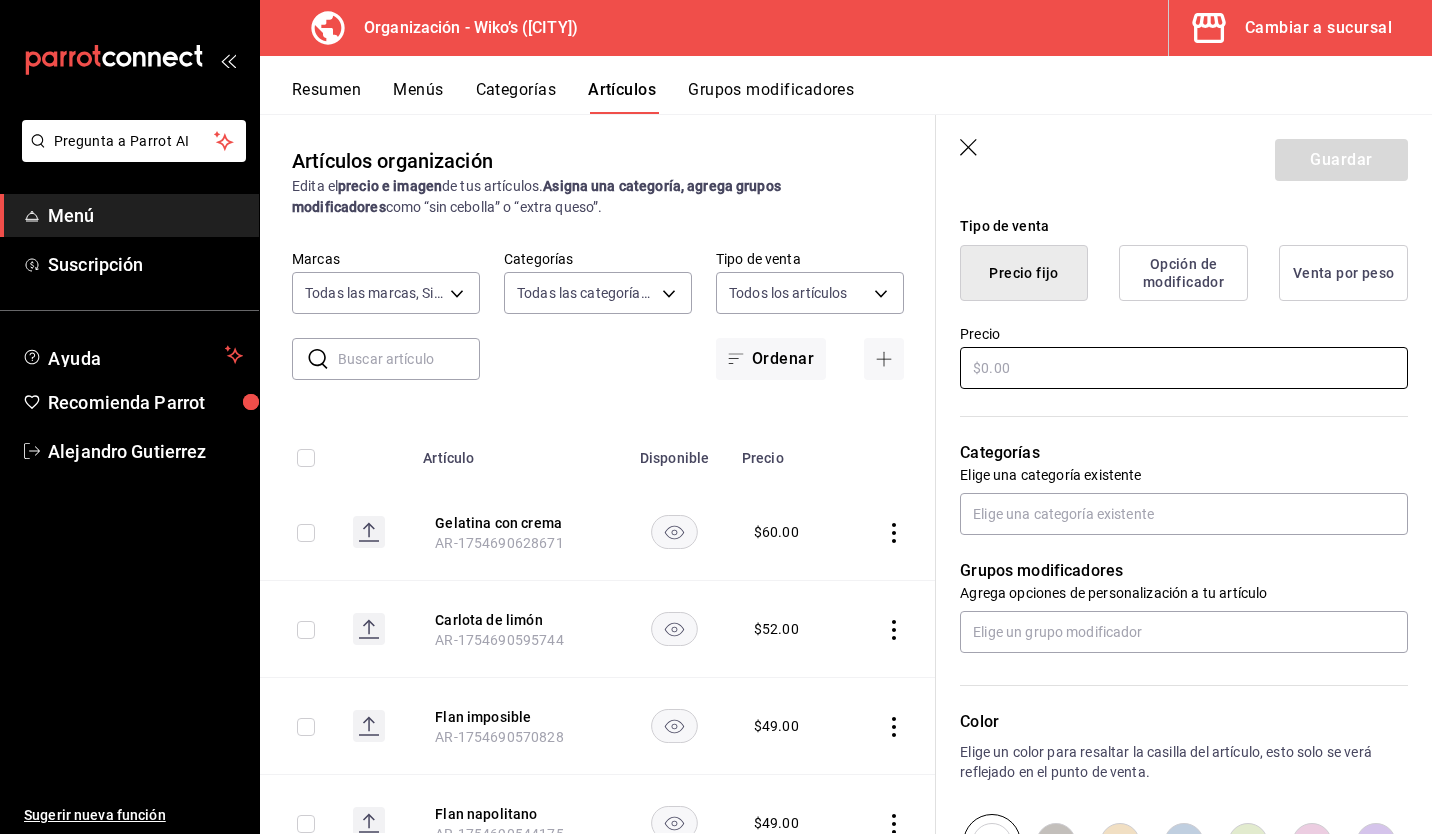 type on "Fresas jugosas con una capa dulce y cremosa, un postre fresco y delicioso." 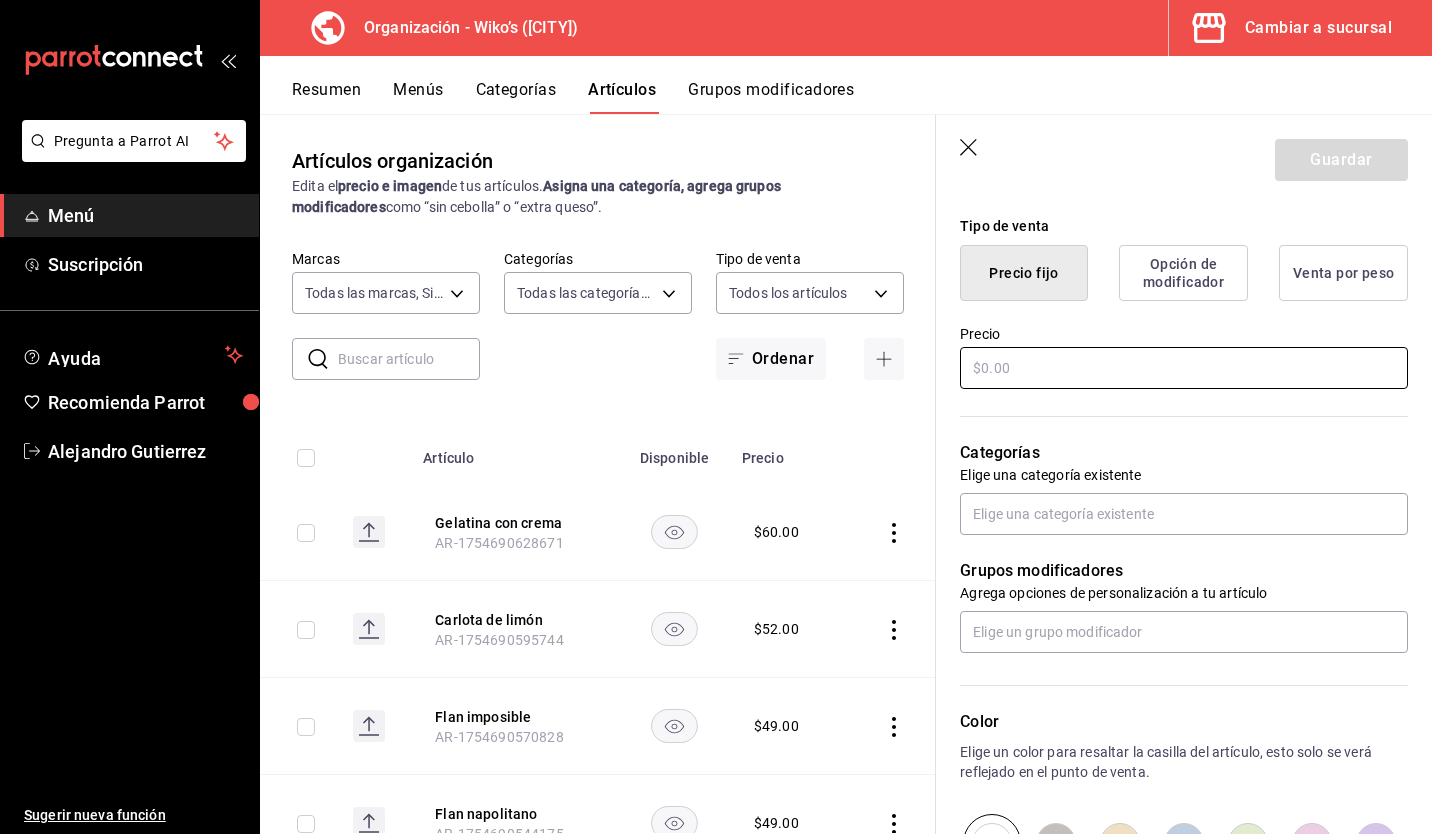 type on "$6.00" 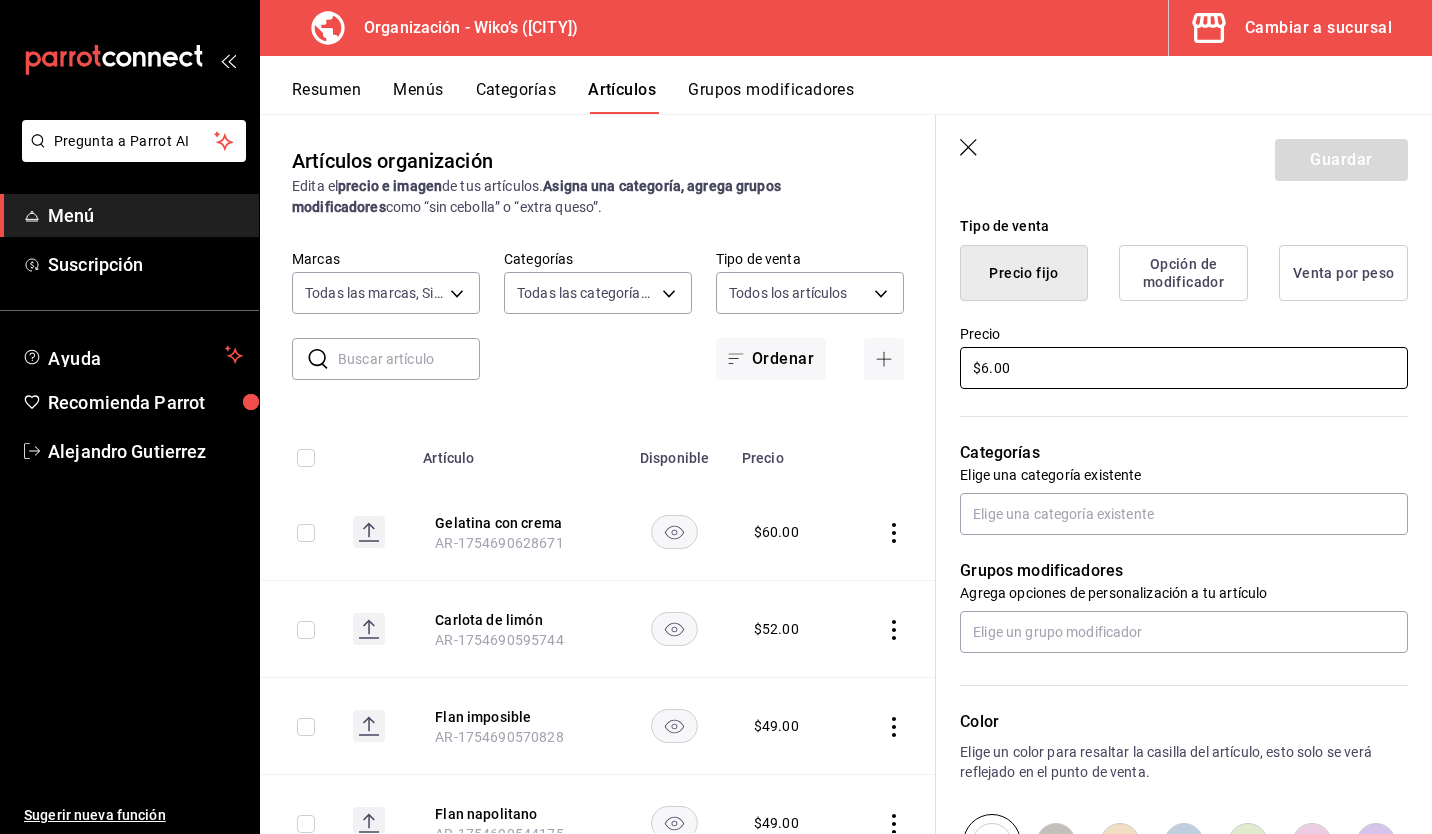 type on "x" 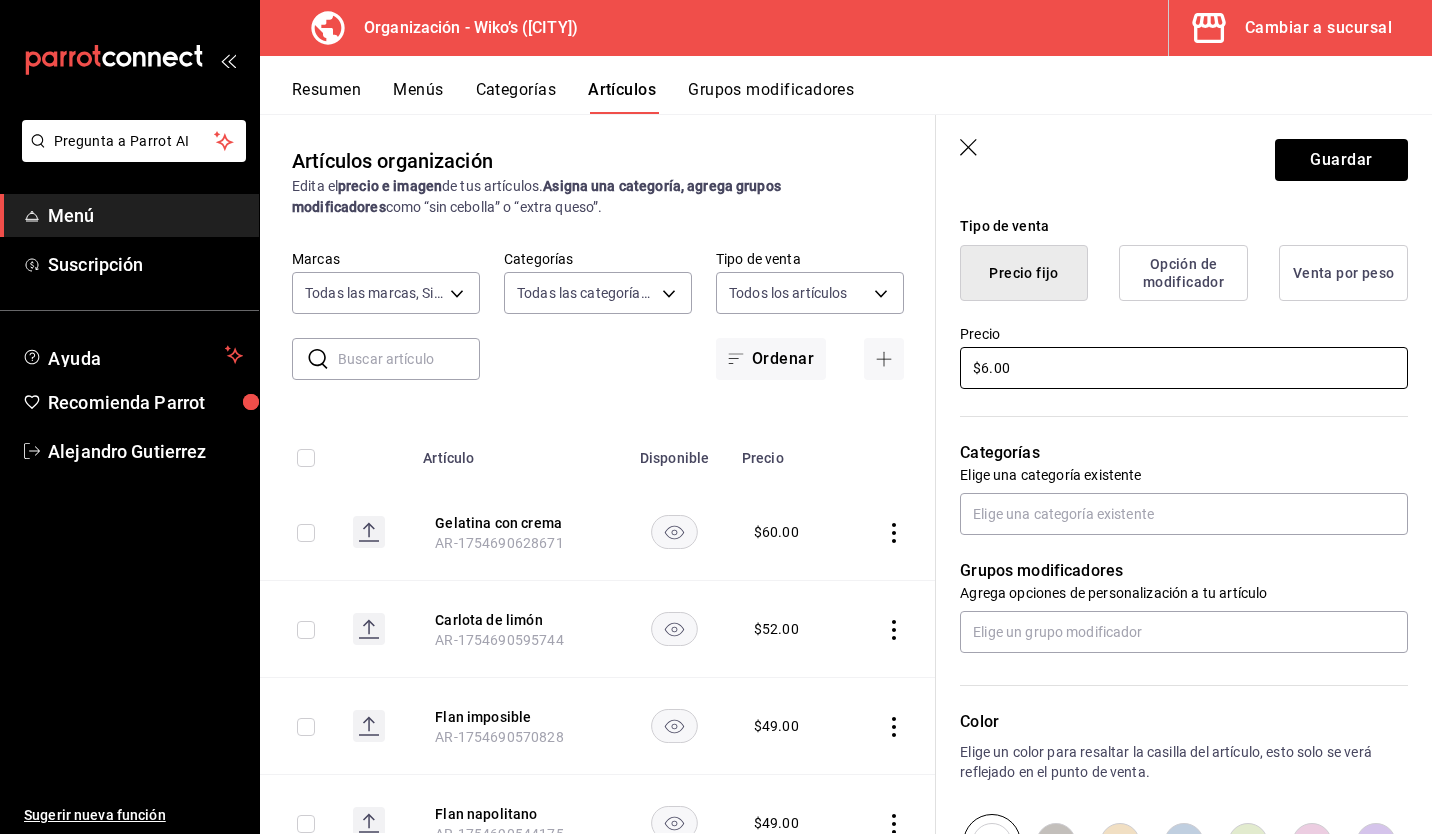 type on "$69.00" 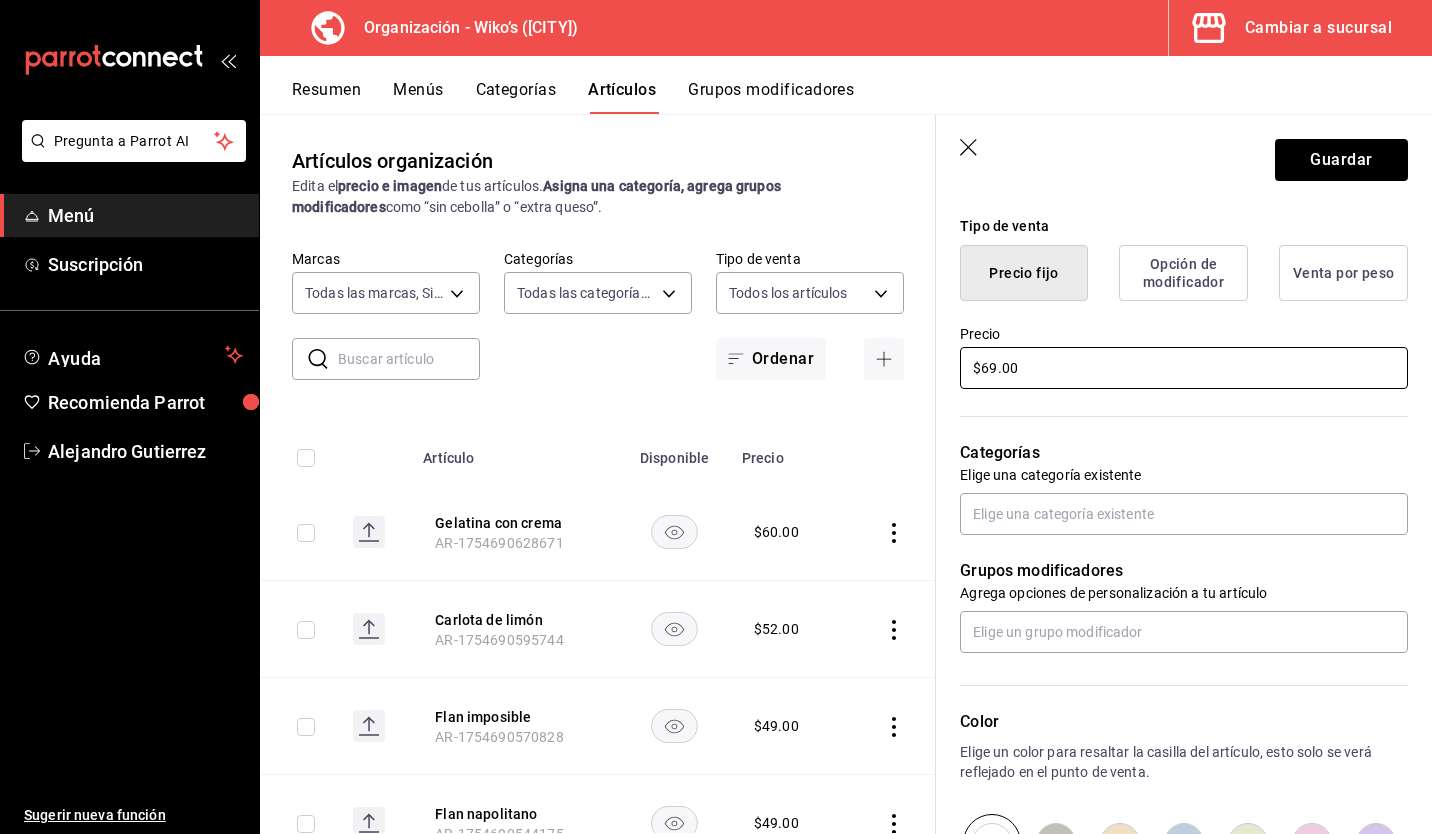 type on "x" 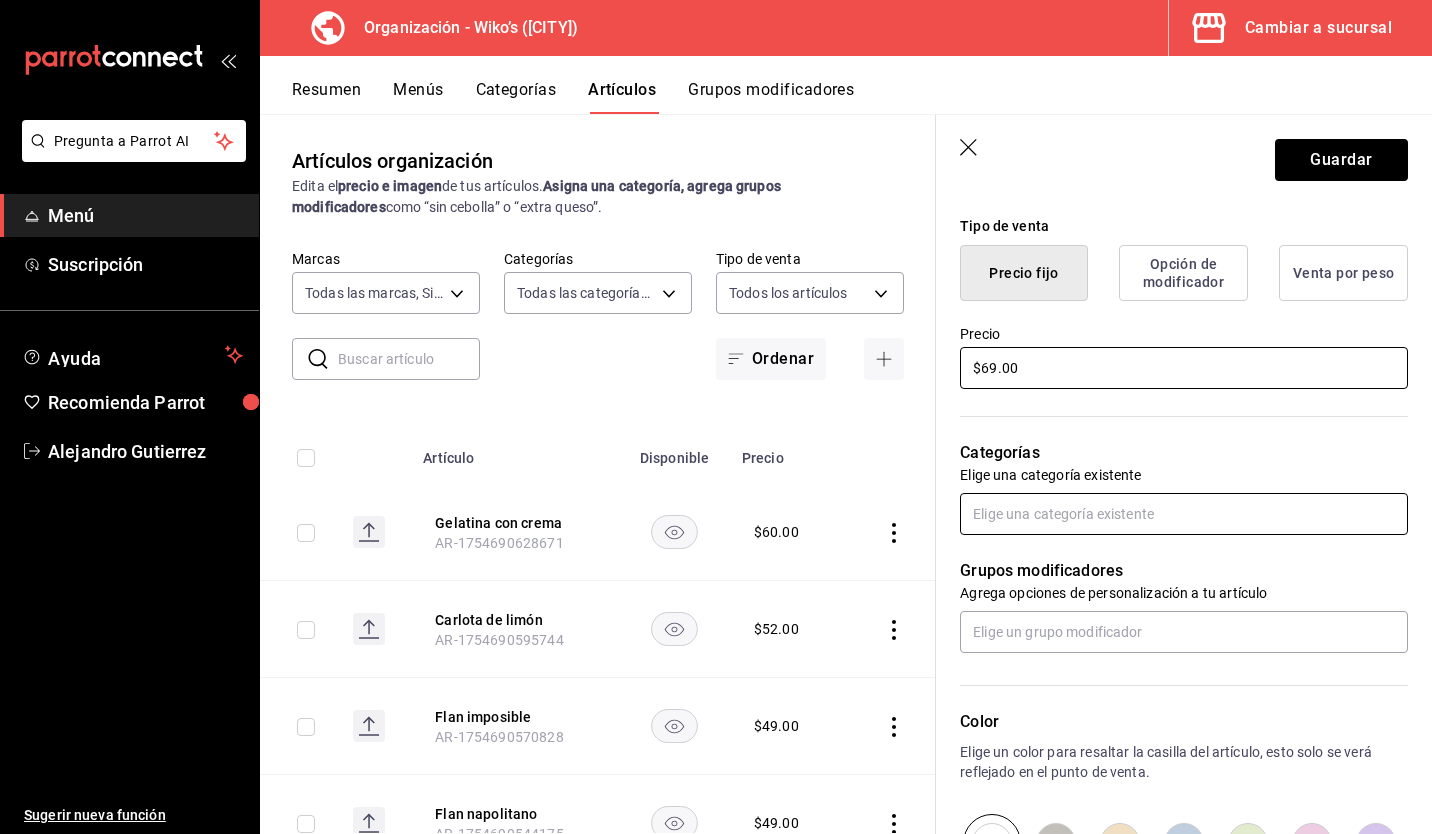 type on "$69.00" 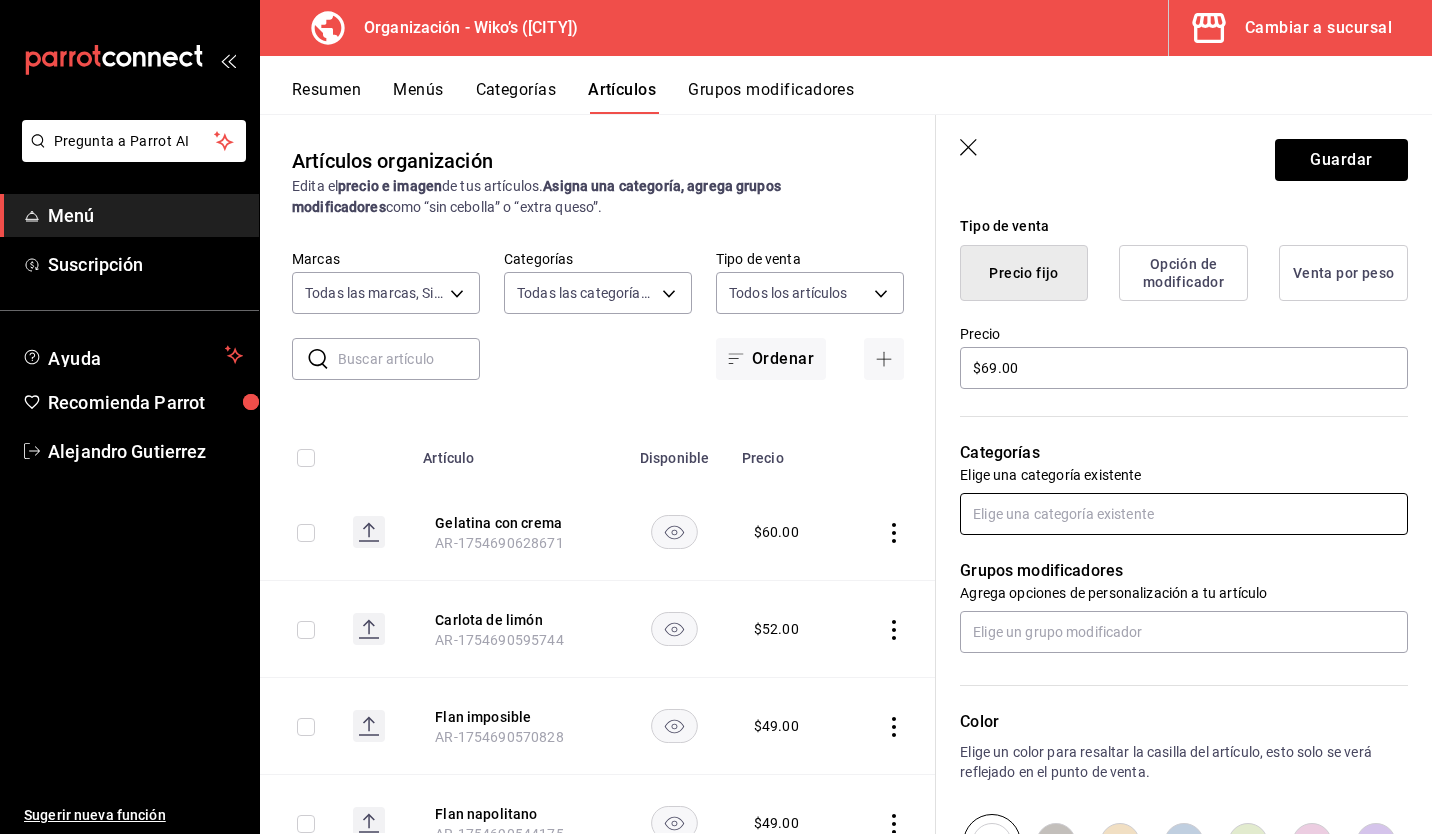 click at bounding box center [1184, 514] 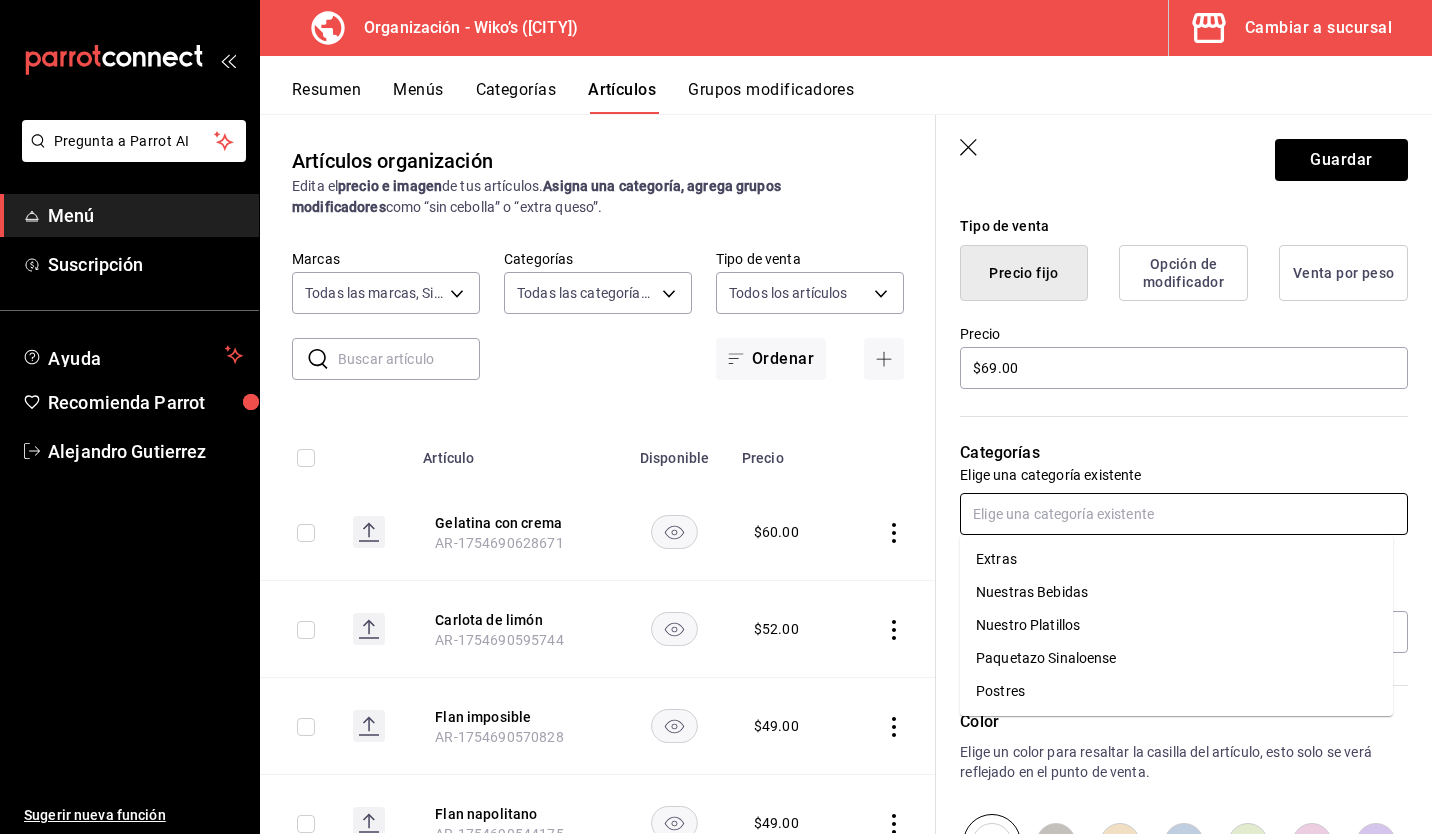 click on "Postres" at bounding box center [1176, 691] 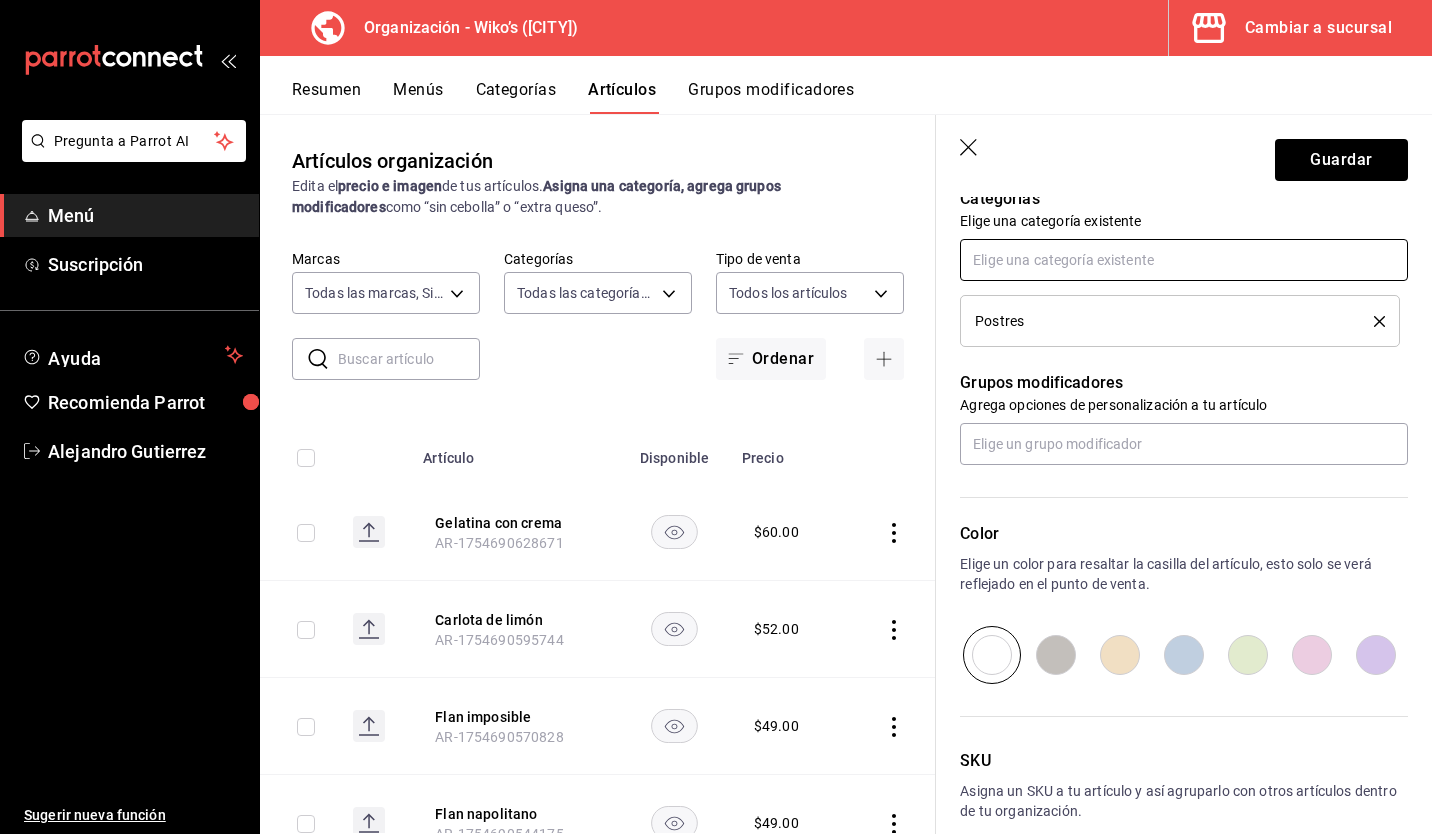 scroll, scrollTop: 831, scrollLeft: 0, axis: vertical 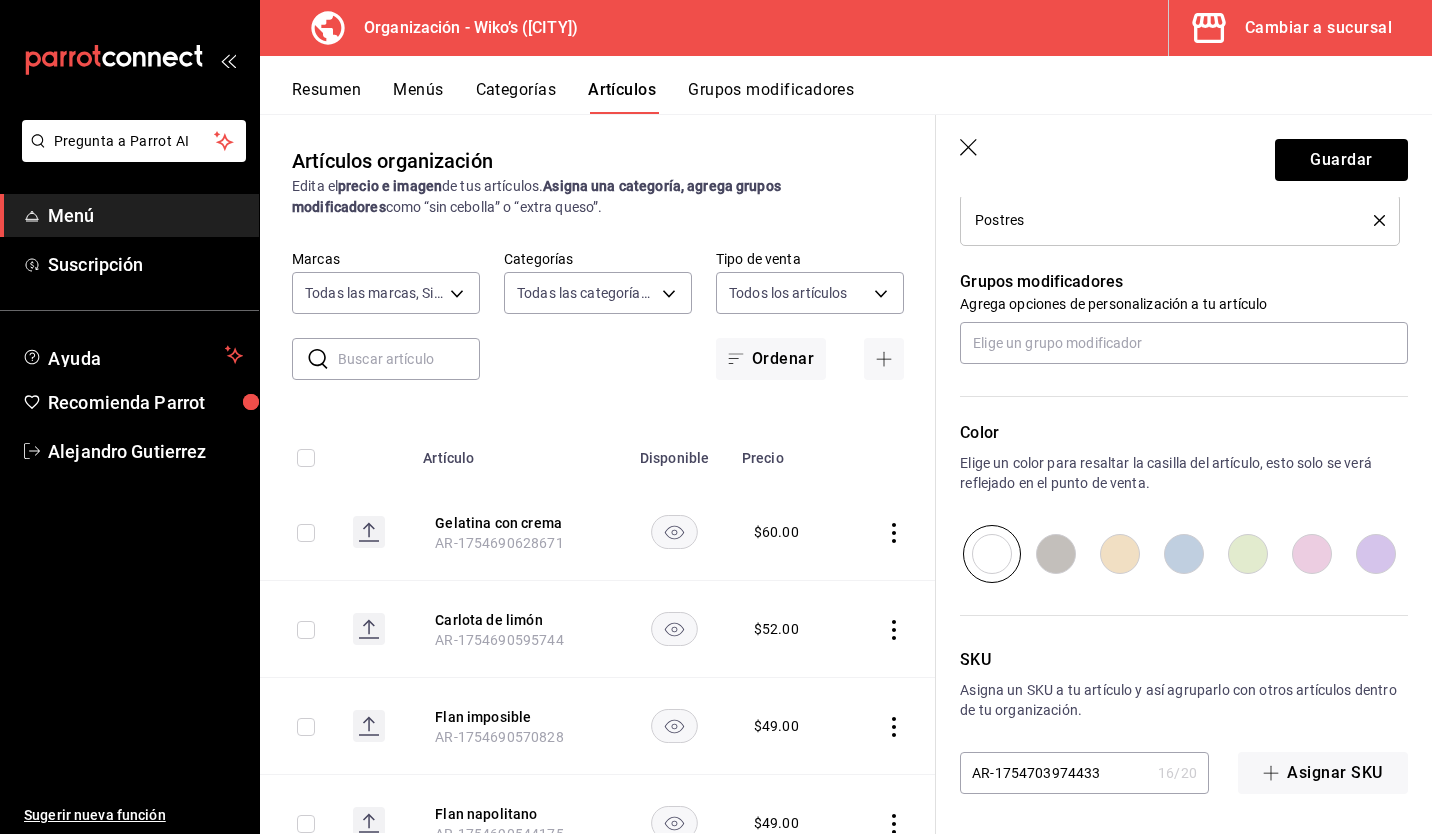 click at bounding box center [1120, 554] 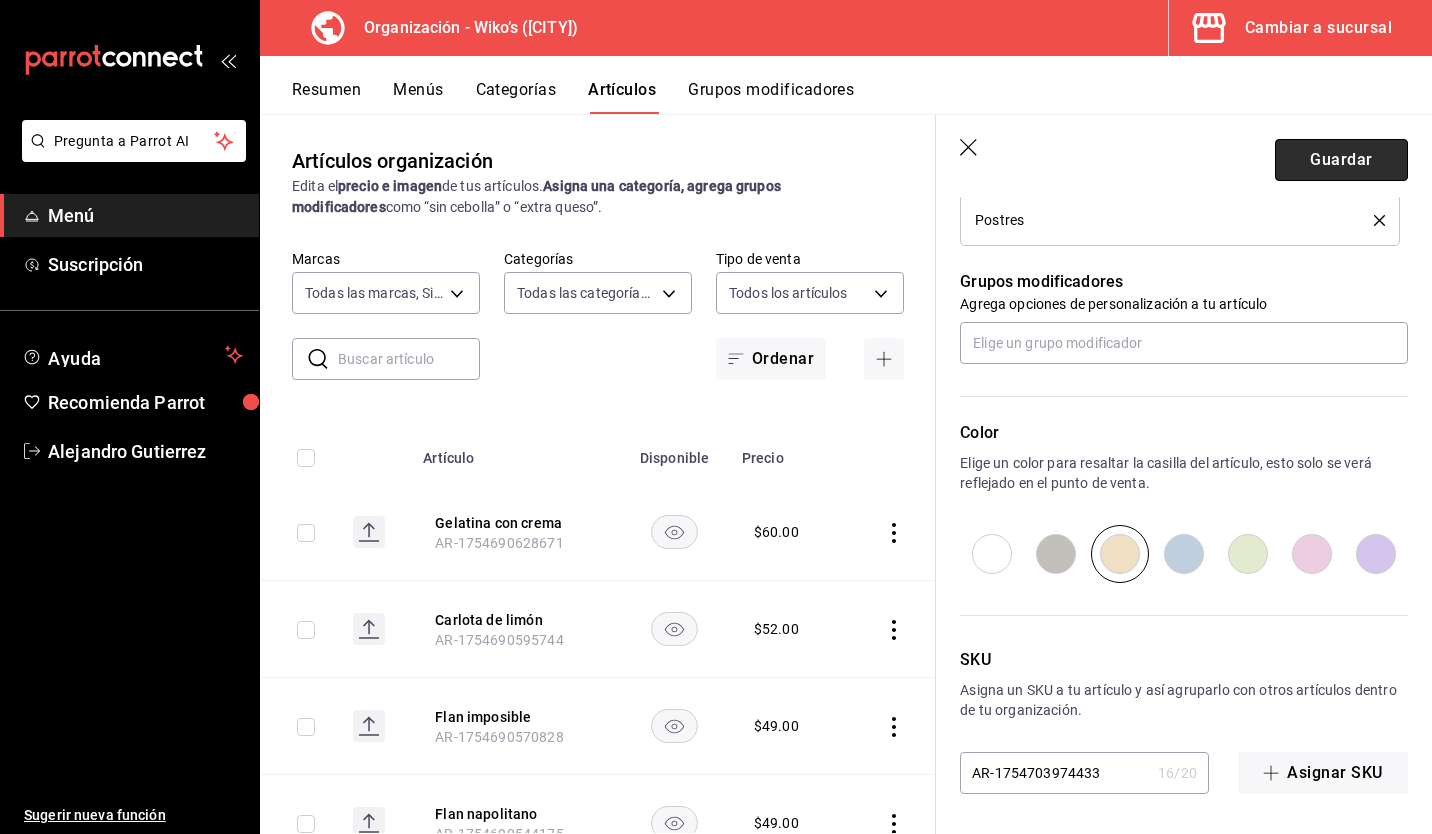 click on "Guardar" at bounding box center [1341, 160] 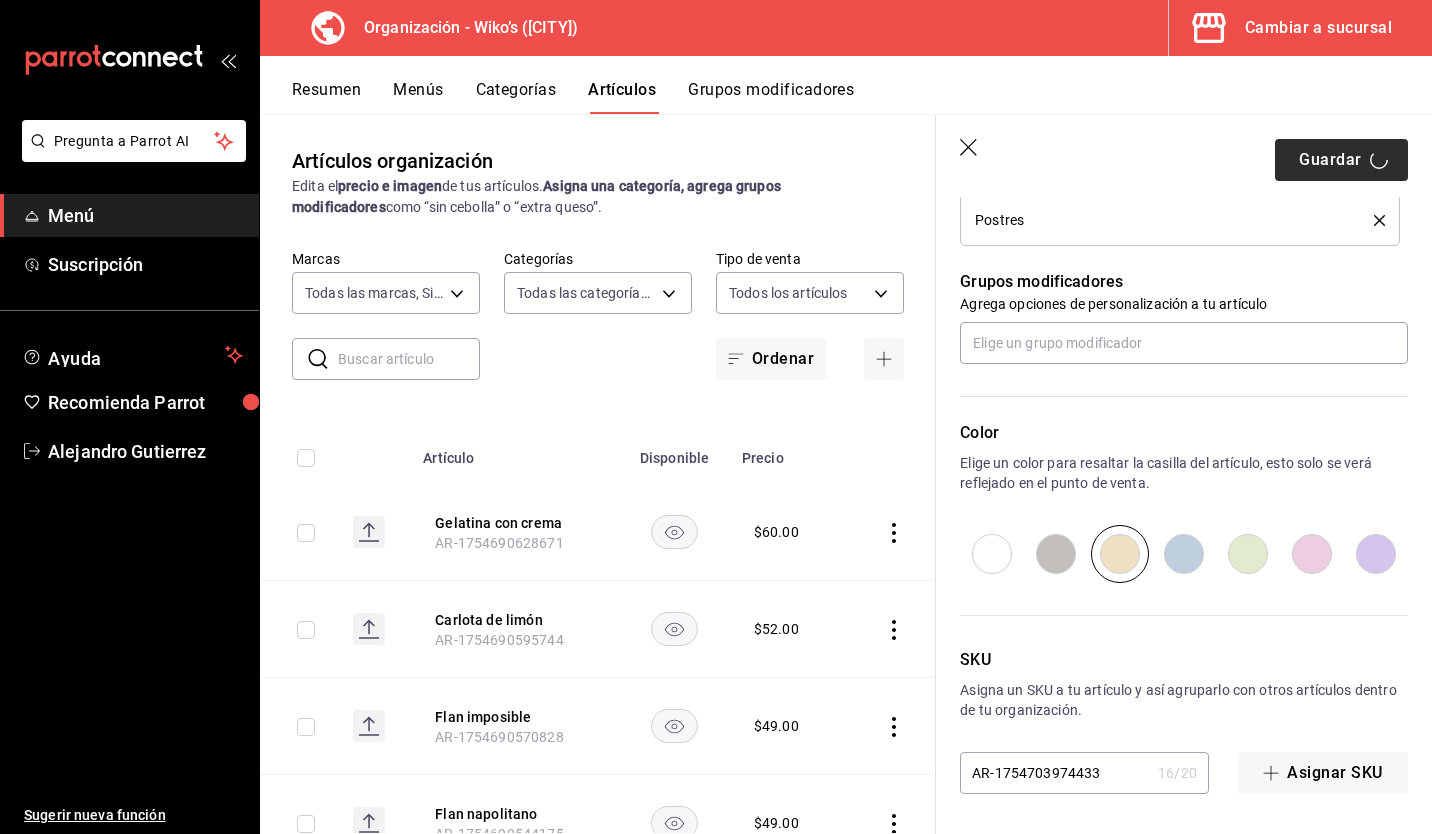 type on "x" 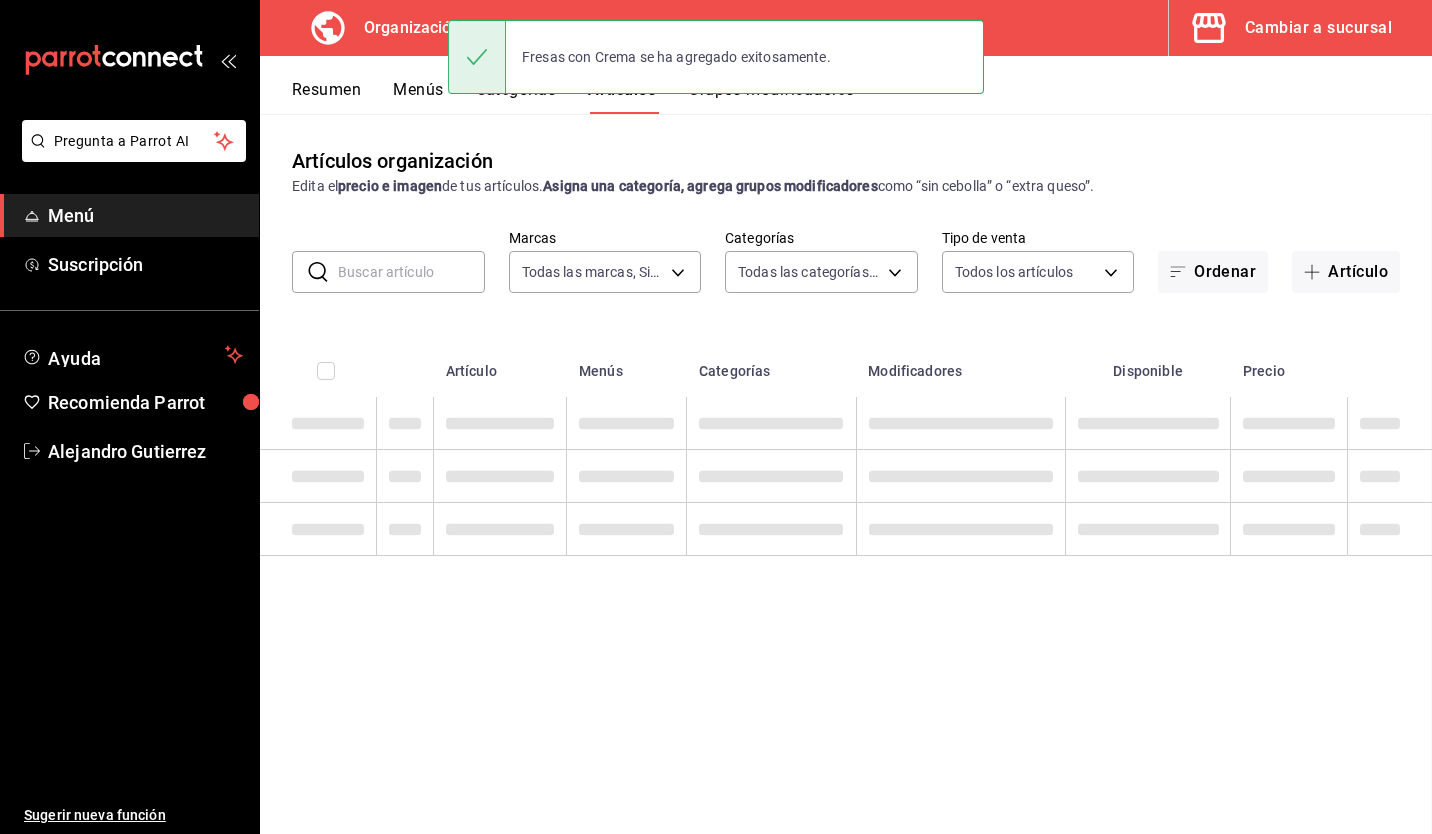 scroll, scrollTop: 0, scrollLeft: 0, axis: both 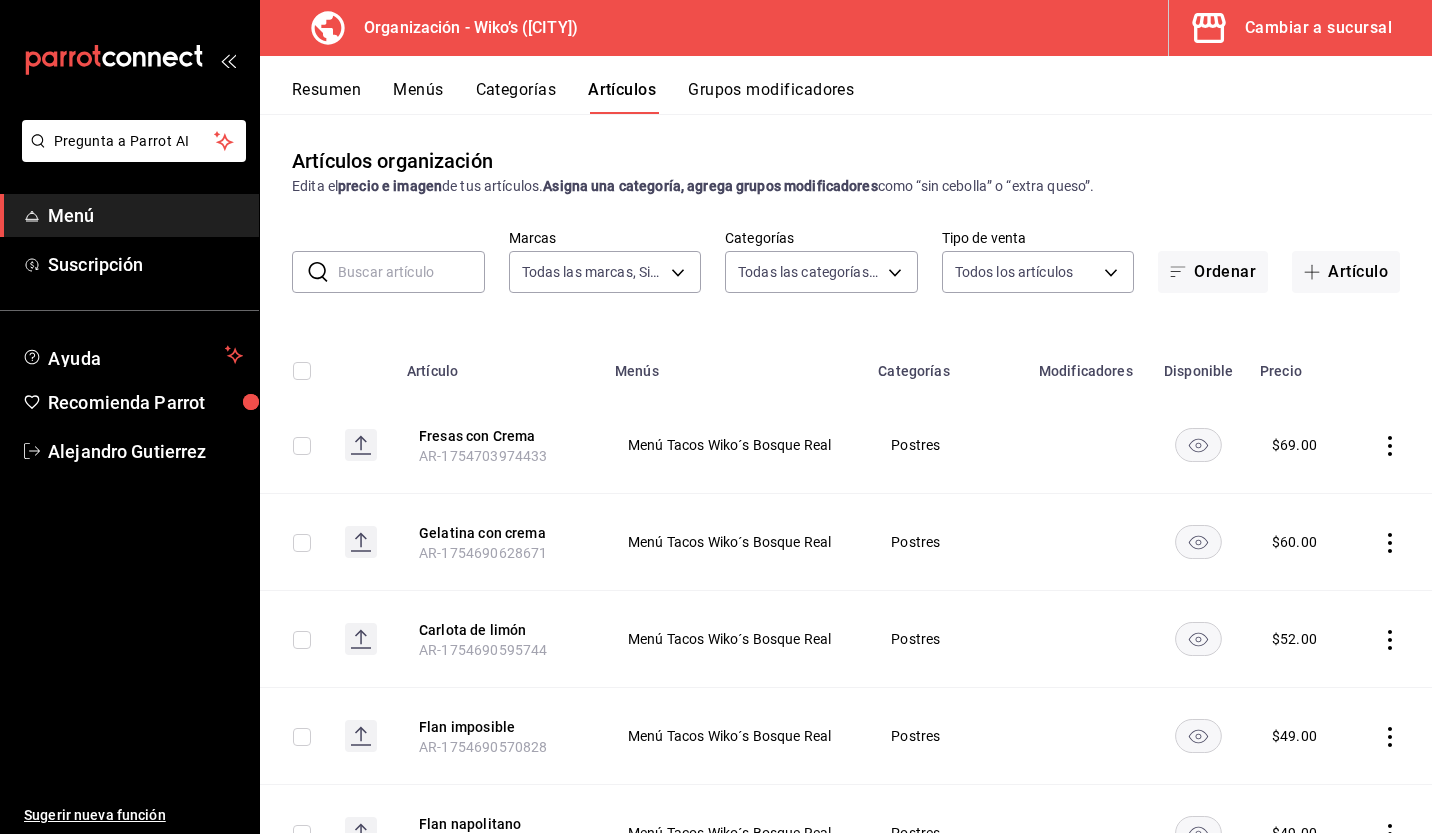 click on "Categorías" at bounding box center (516, 97) 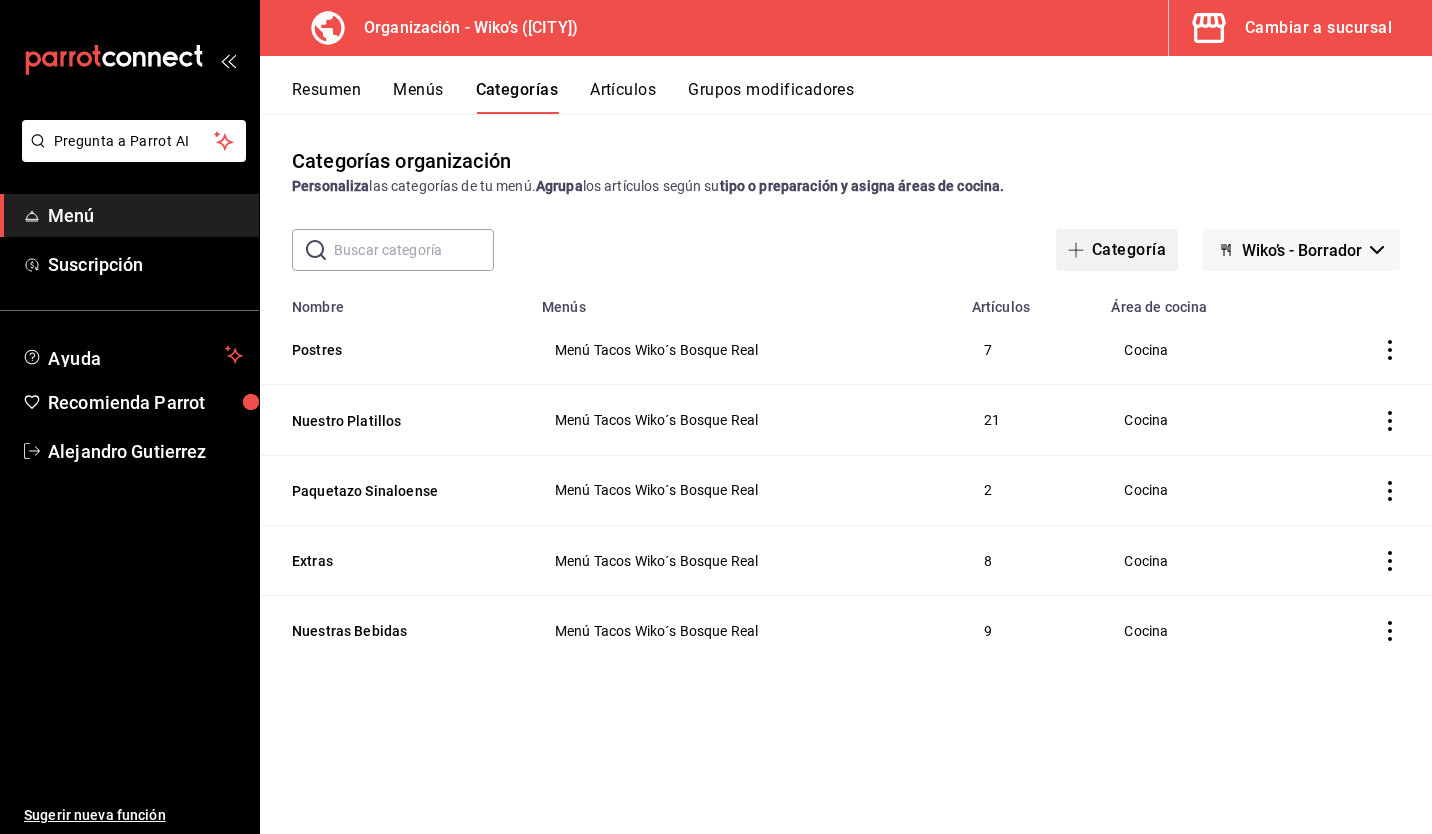 click on "Categoría" at bounding box center [1117, 250] 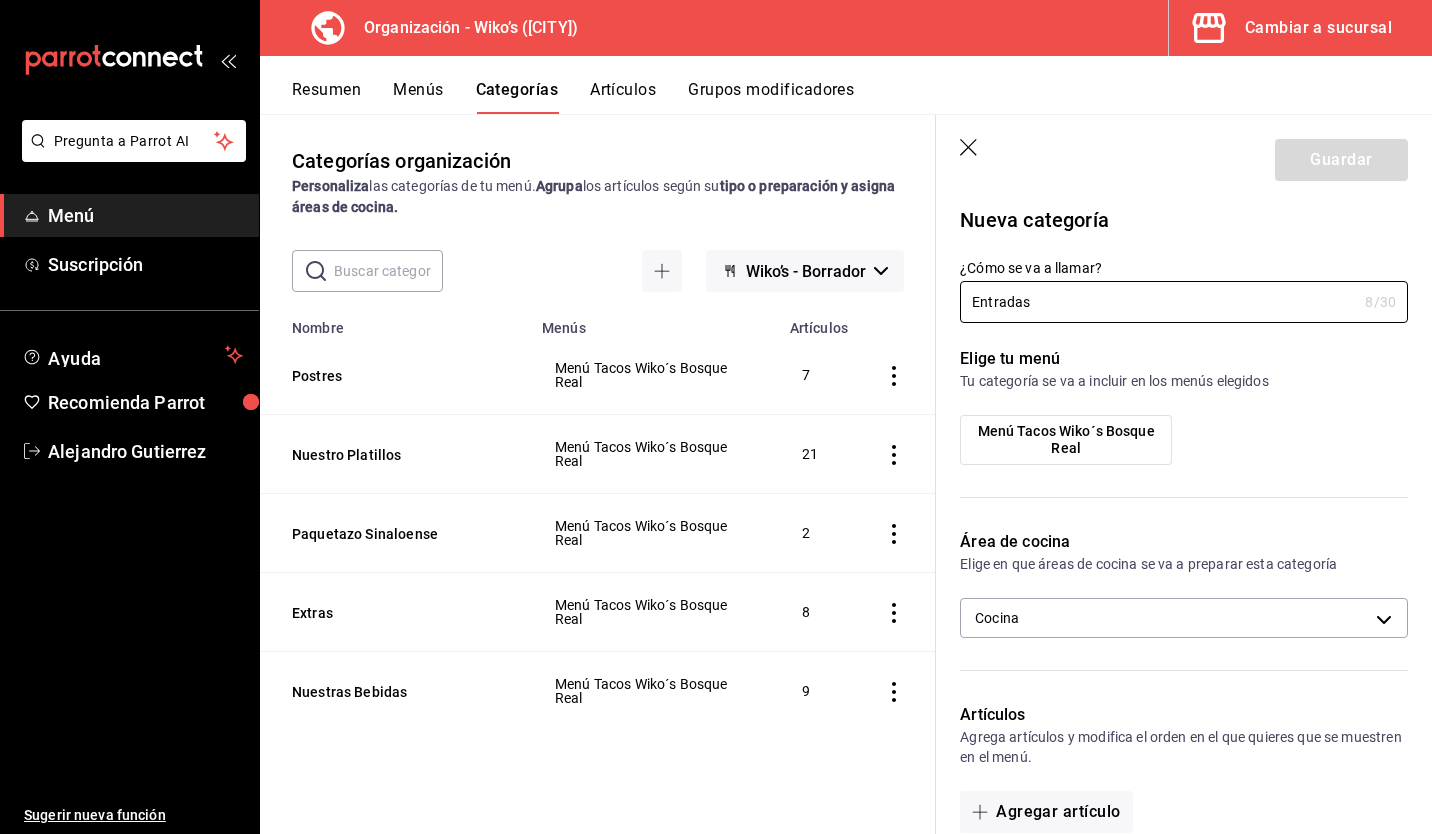 type on "Entradas" 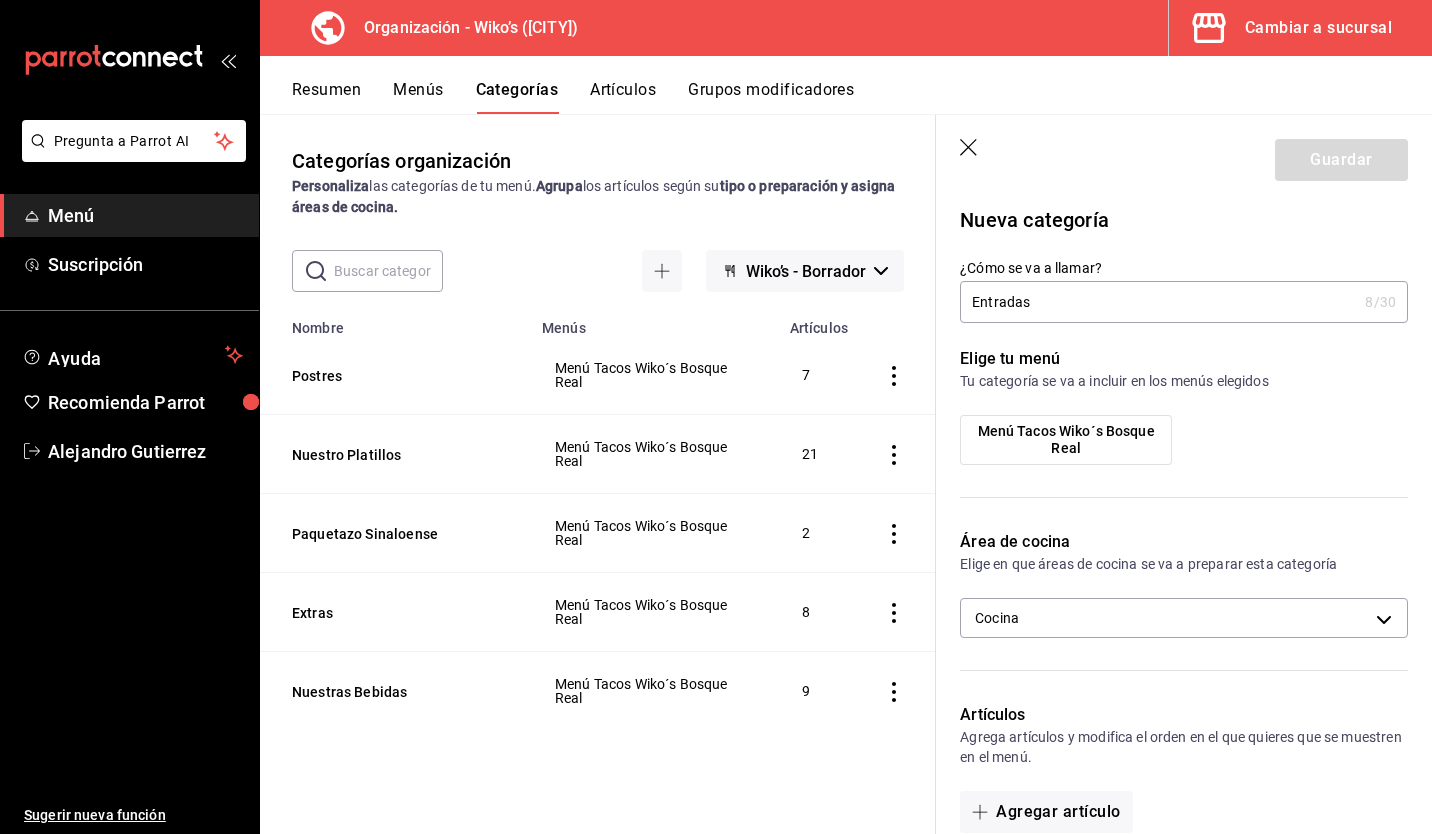 click on "Menú Tacos Wiko´s Bosque Real" at bounding box center [1066, 440] 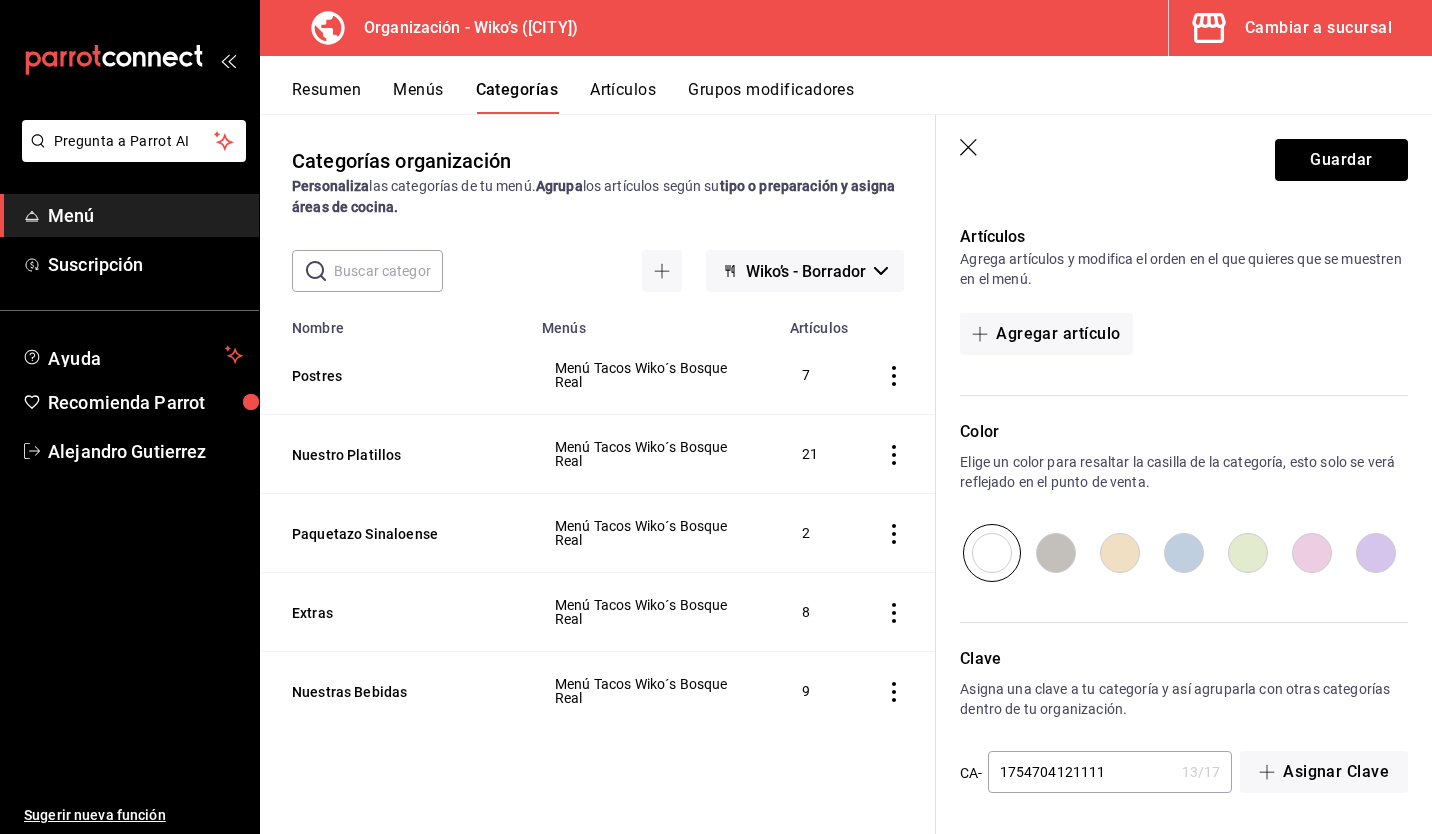scroll, scrollTop: 479, scrollLeft: 0, axis: vertical 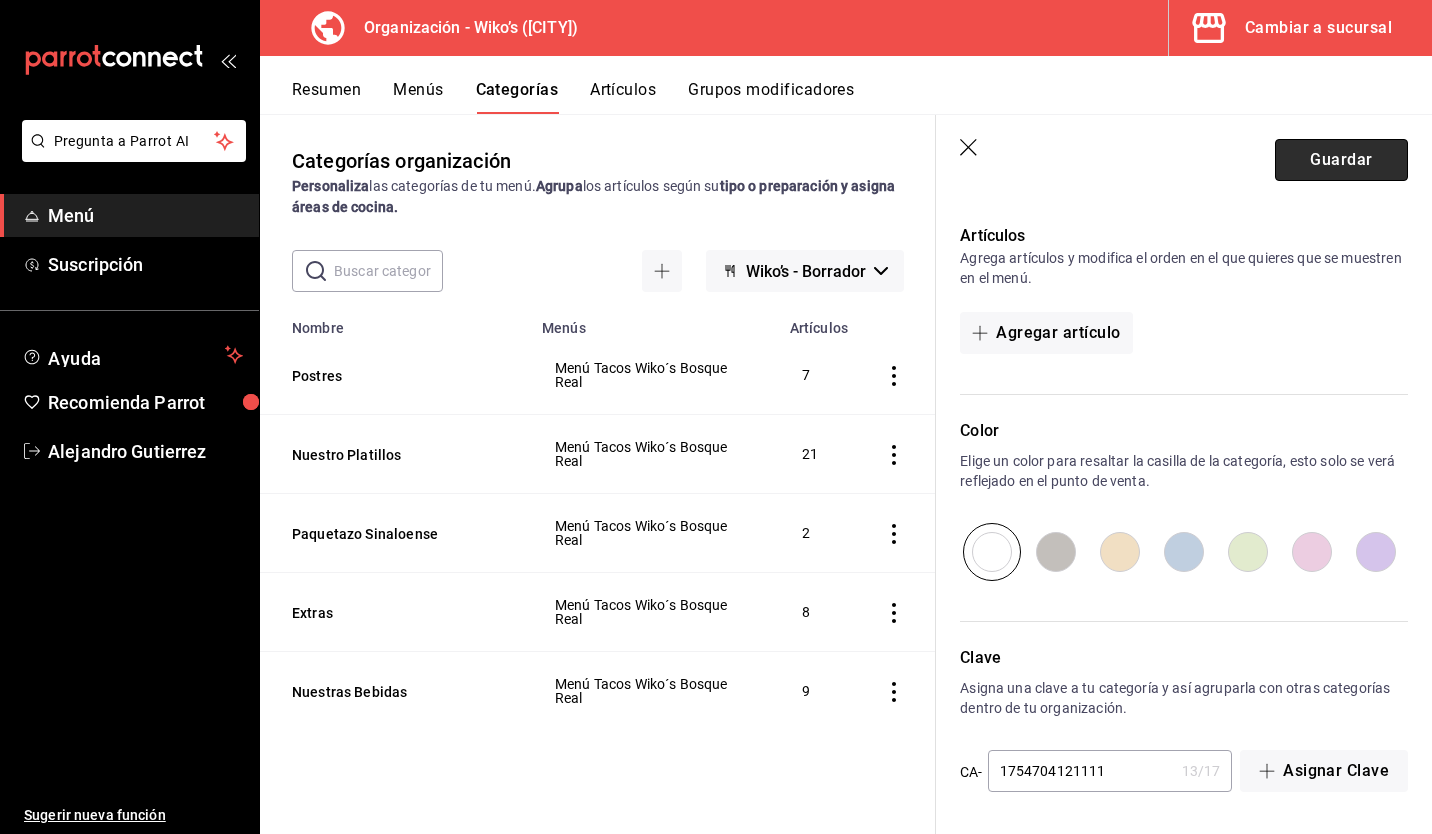 click on "Guardar" at bounding box center [1341, 160] 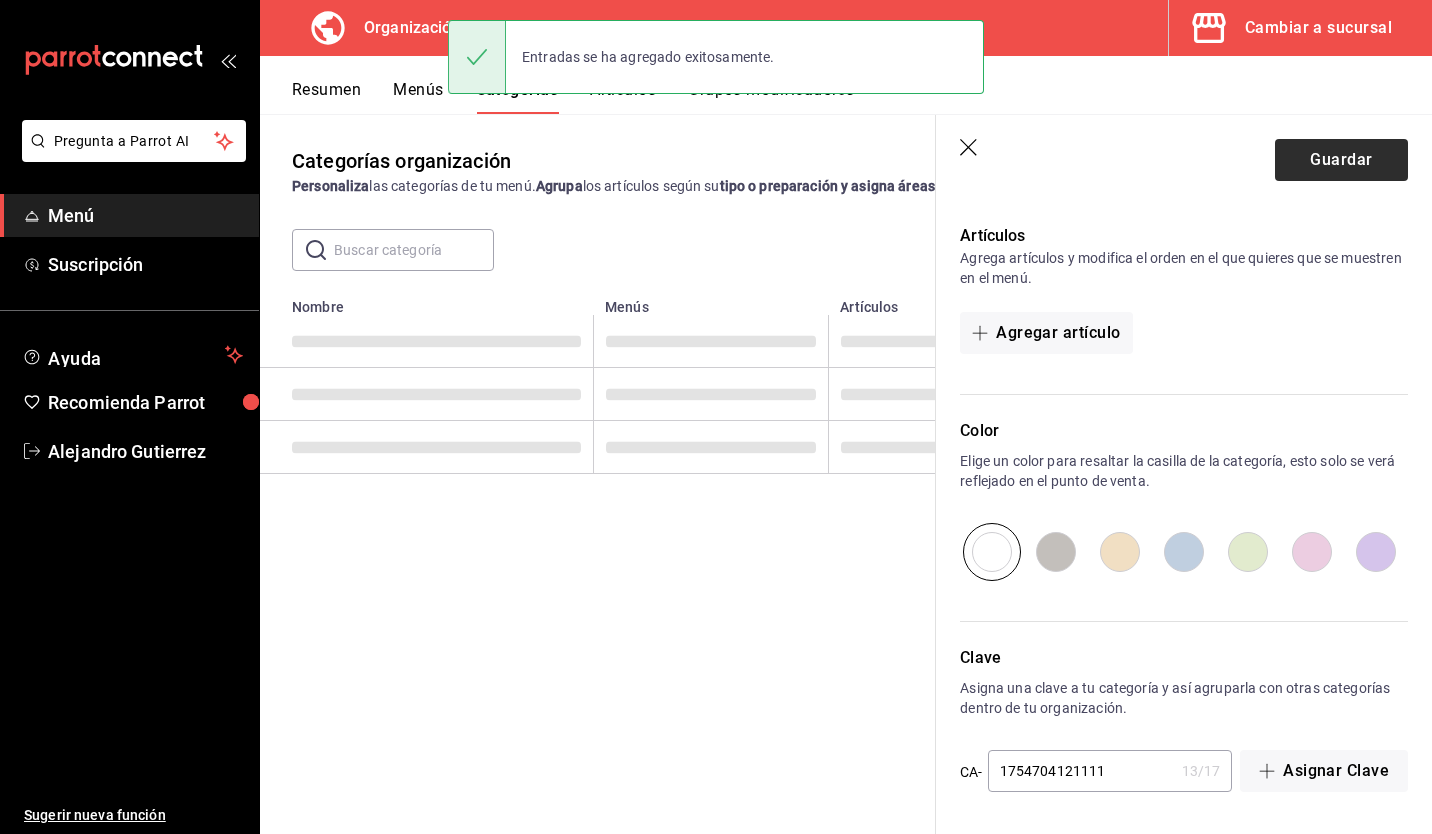 scroll, scrollTop: 0, scrollLeft: 0, axis: both 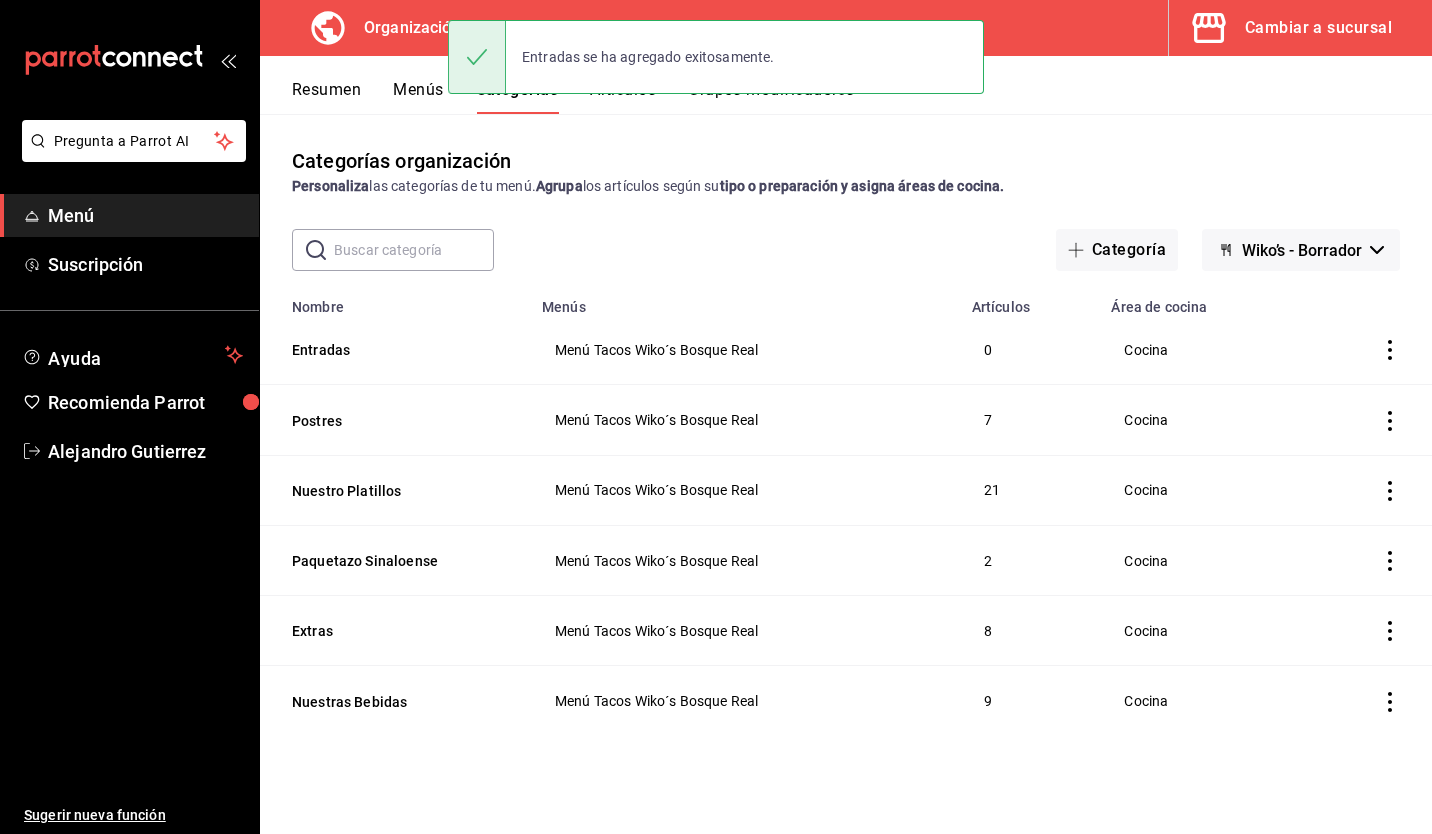 click on "Entradas se ha agregado exitosamente." at bounding box center [716, 57] 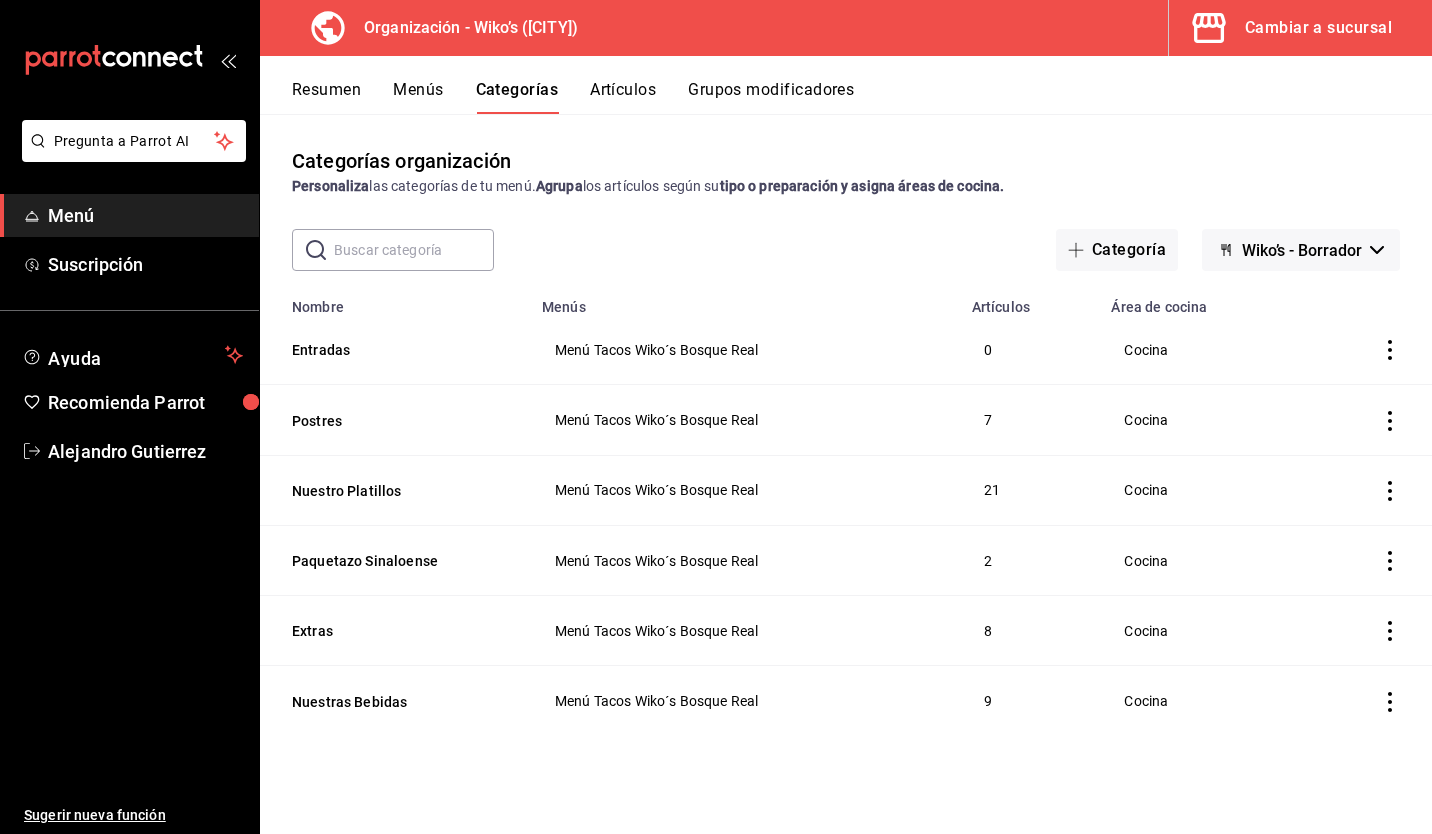 click on "Artículos" at bounding box center [623, 97] 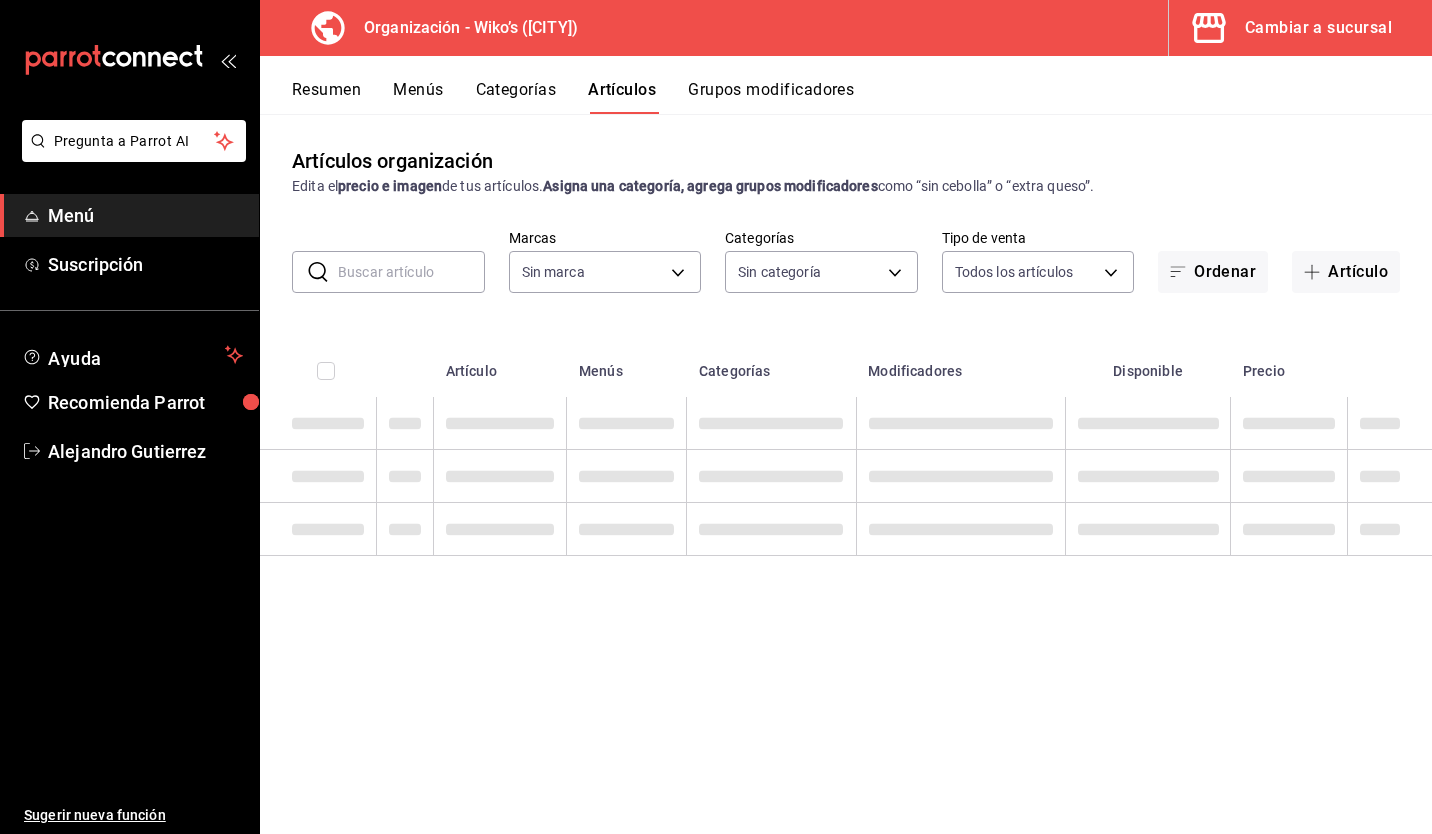 type on "aaf74735-a574-4c5b-b44e-50139090ff3f" 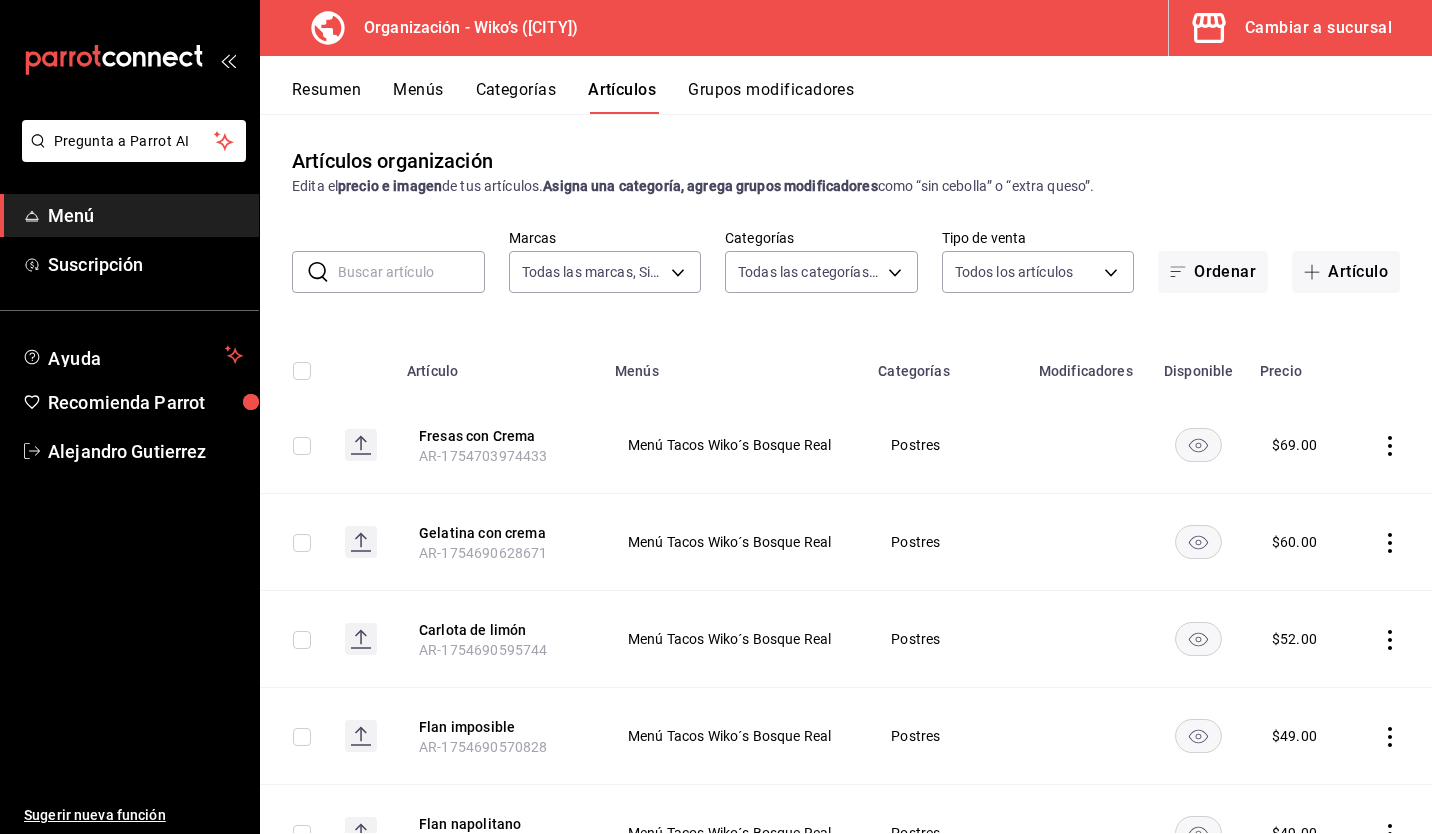 type on "6ae0447c-64b2-4fbc-9f7e-f9260551b07a,08f68e2e-8fd4-4c02-93c4-e31345bb600a,207b02af-7ed9-4cff-9d29-856ee10ce78e,2faf1659-7429-4bc4-94c8-18516f1324b6,300735d7-5df1-4d5b-9fe2-deac190f4ba0,195d164a-fdad-48ef-807e-cd6a550f10fa" 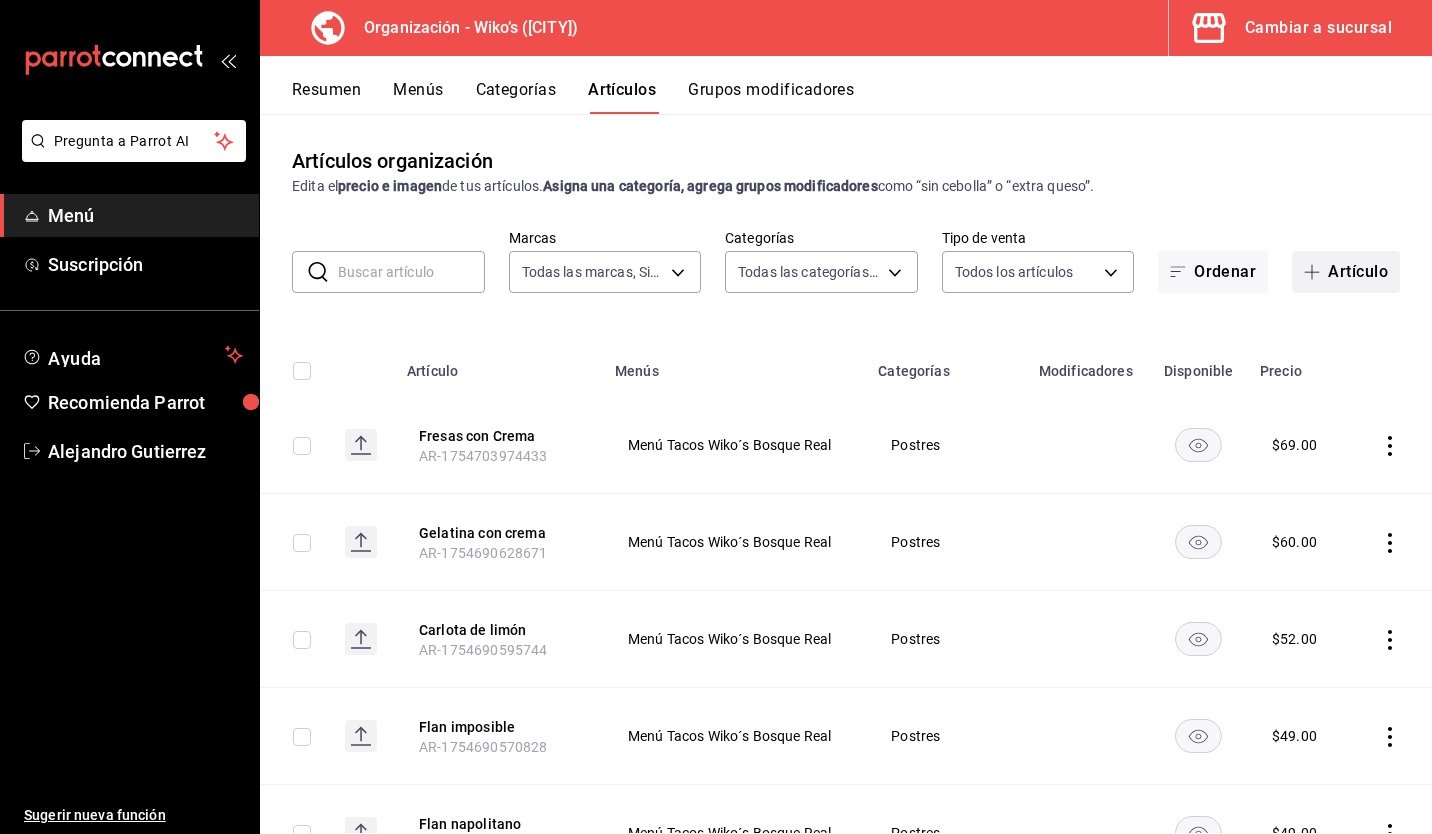 click on "Artículo" at bounding box center [1346, 272] 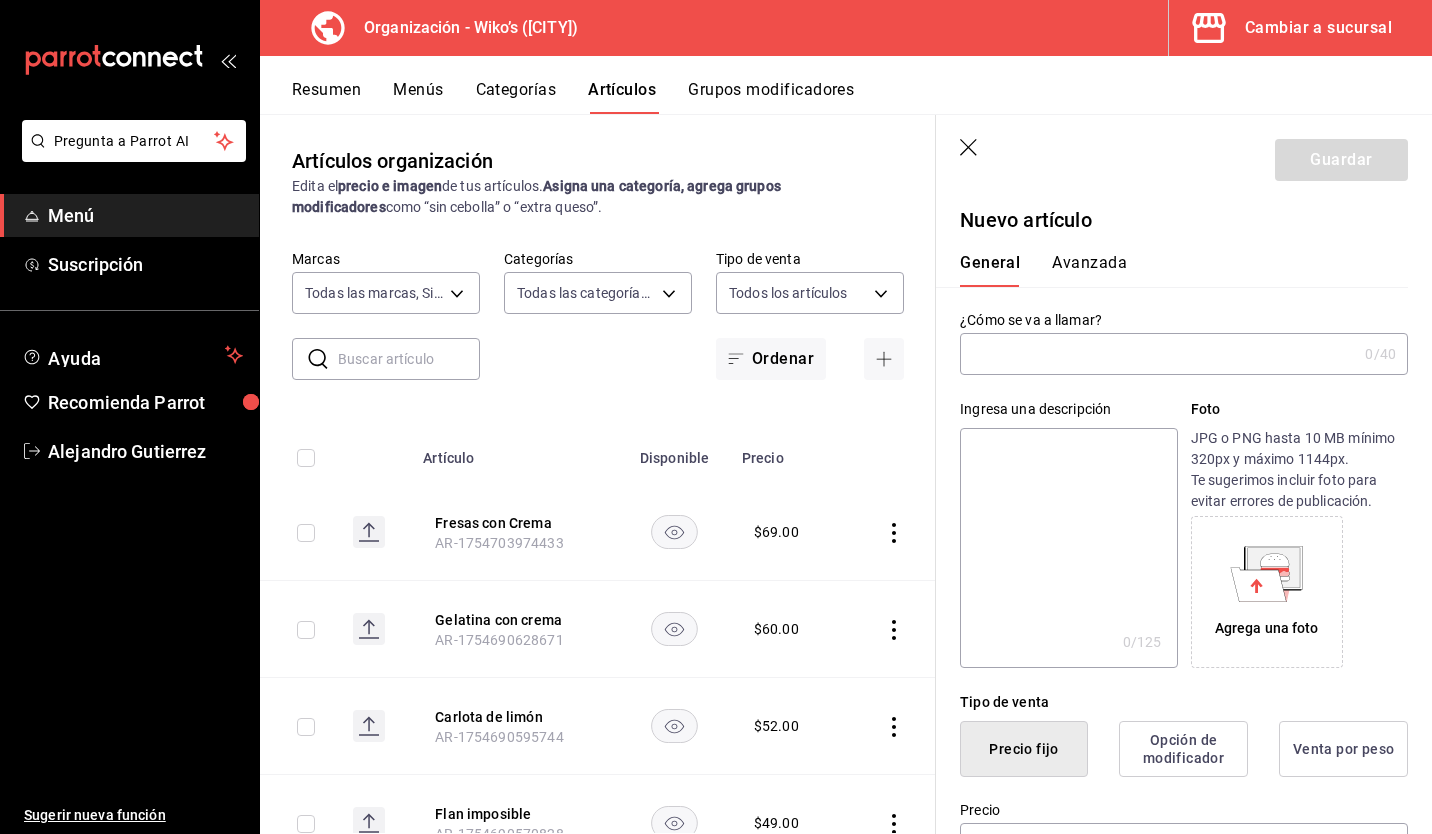 click at bounding box center (1158, 354) 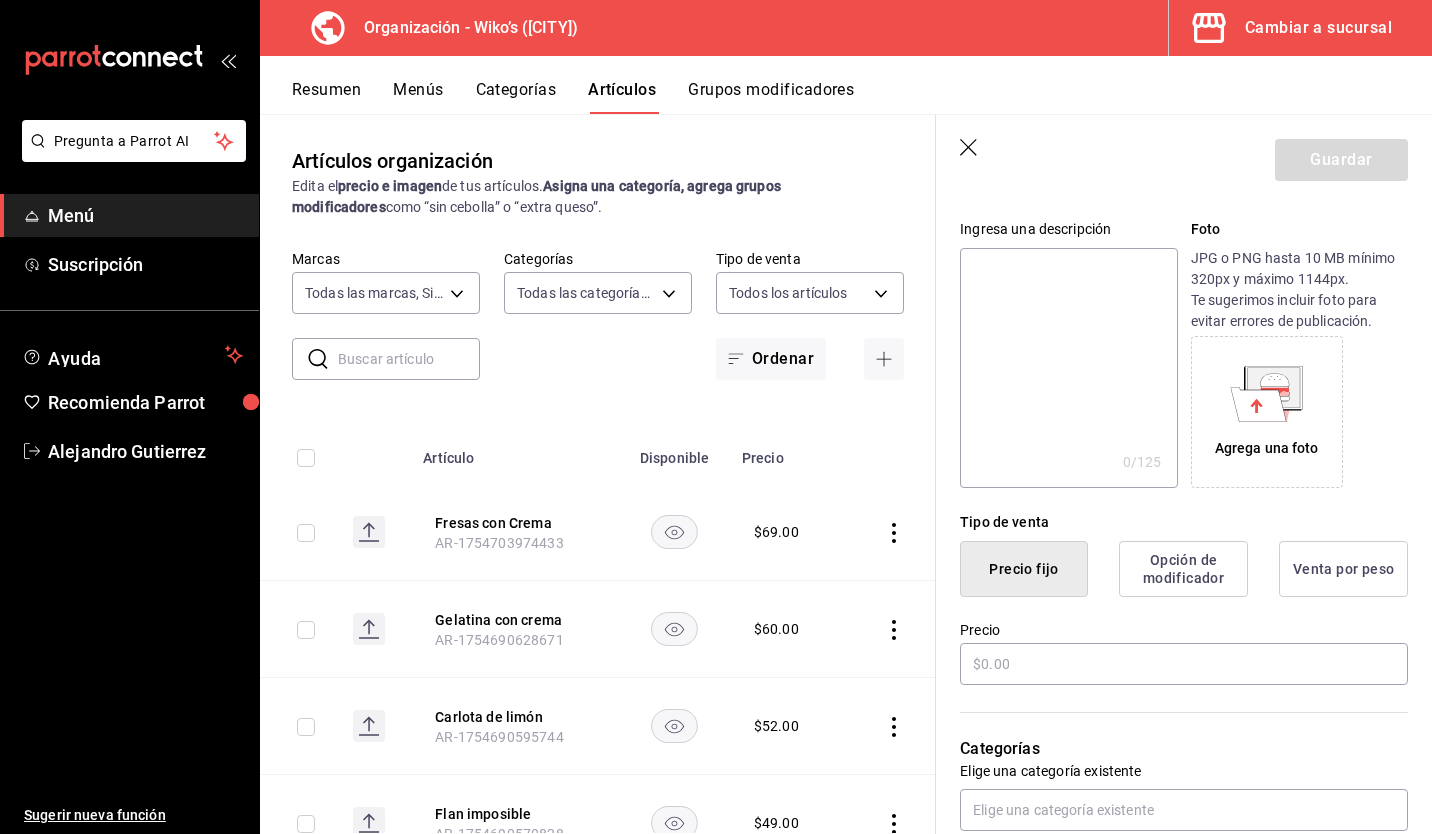 scroll, scrollTop: 182, scrollLeft: 0, axis: vertical 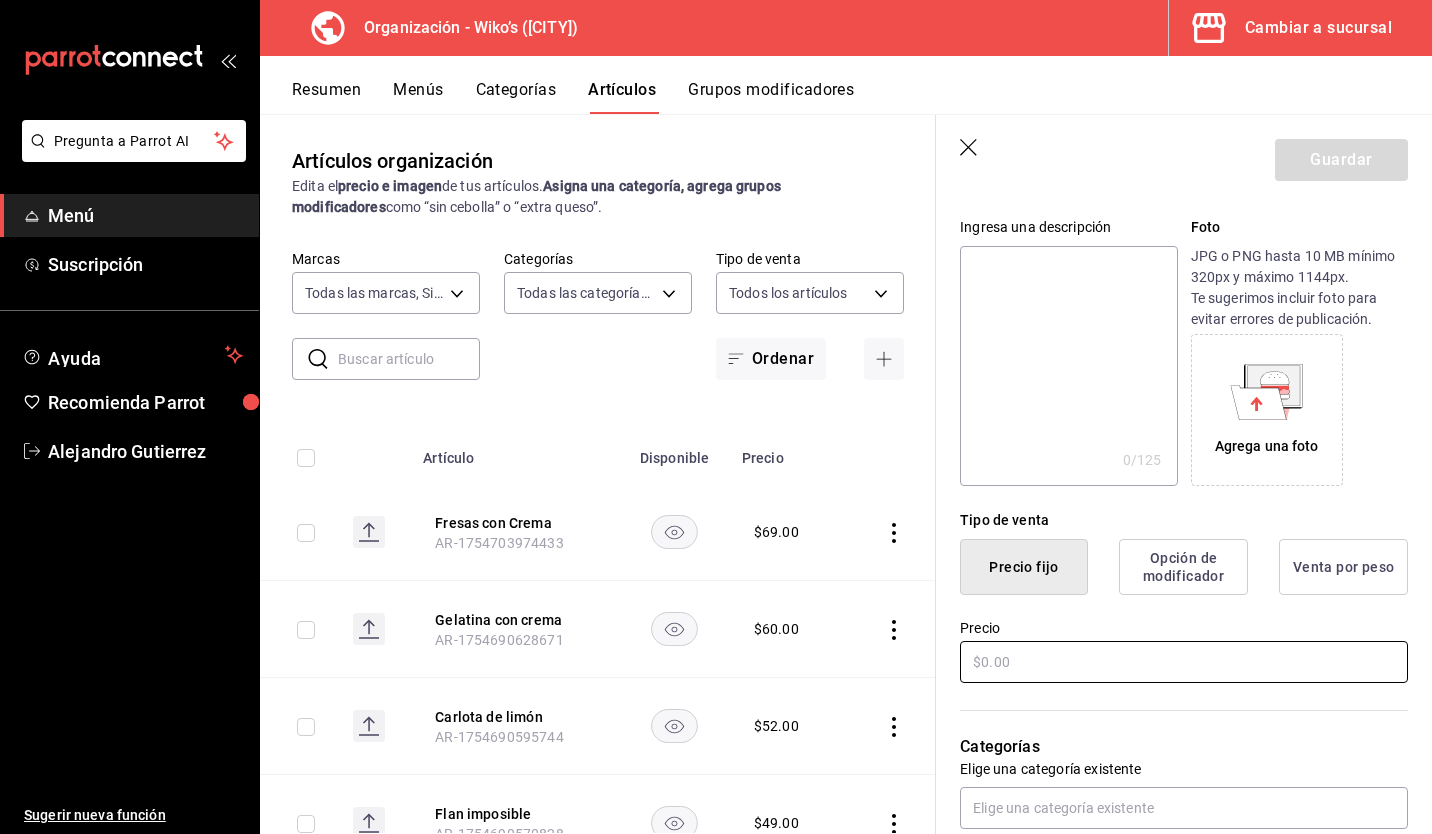 type on "Molcajete Wiko´s" 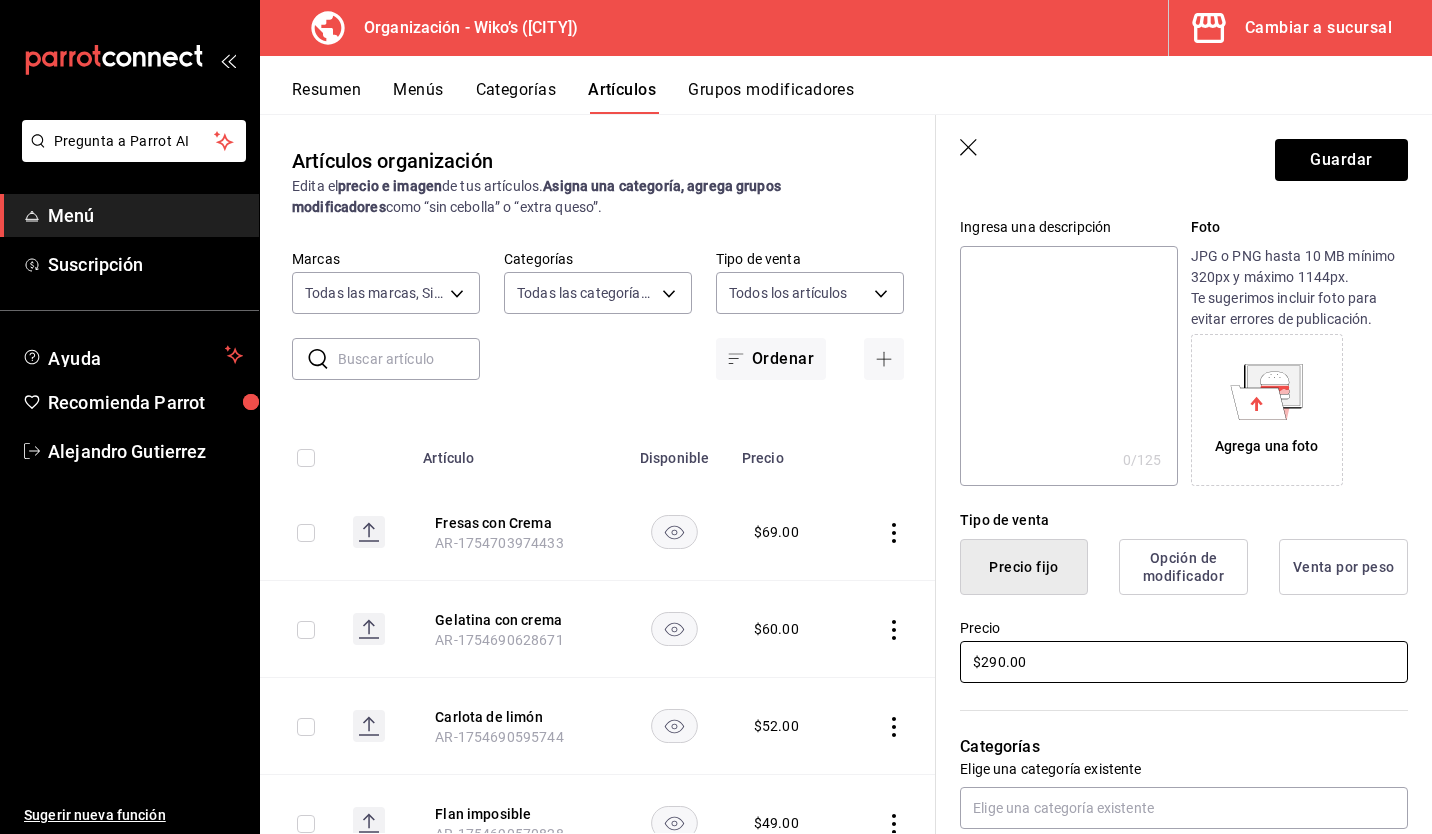 scroll, scrollTop: 0, scrollLeft: 0, axis: both 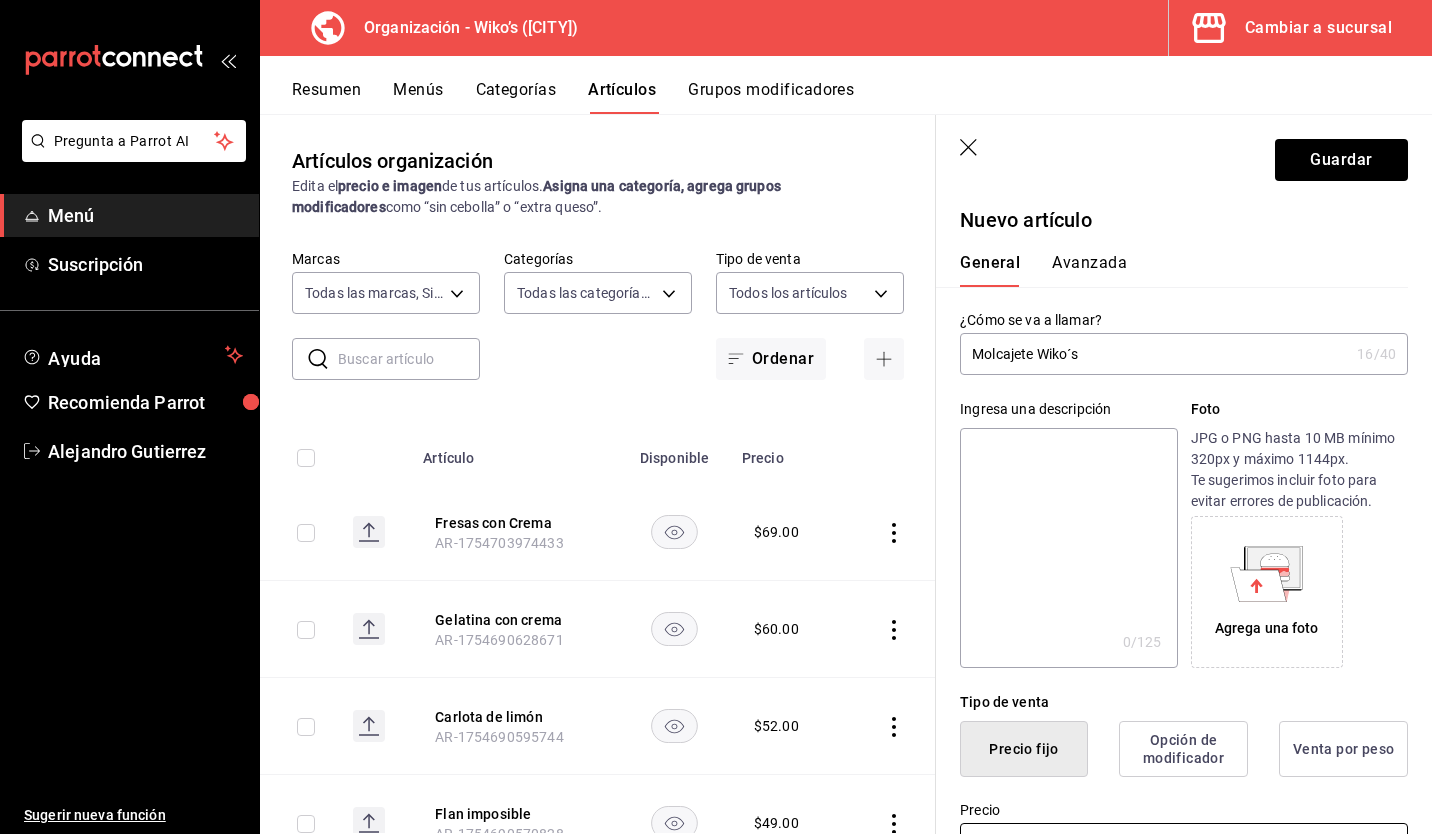 type on "$290.00" 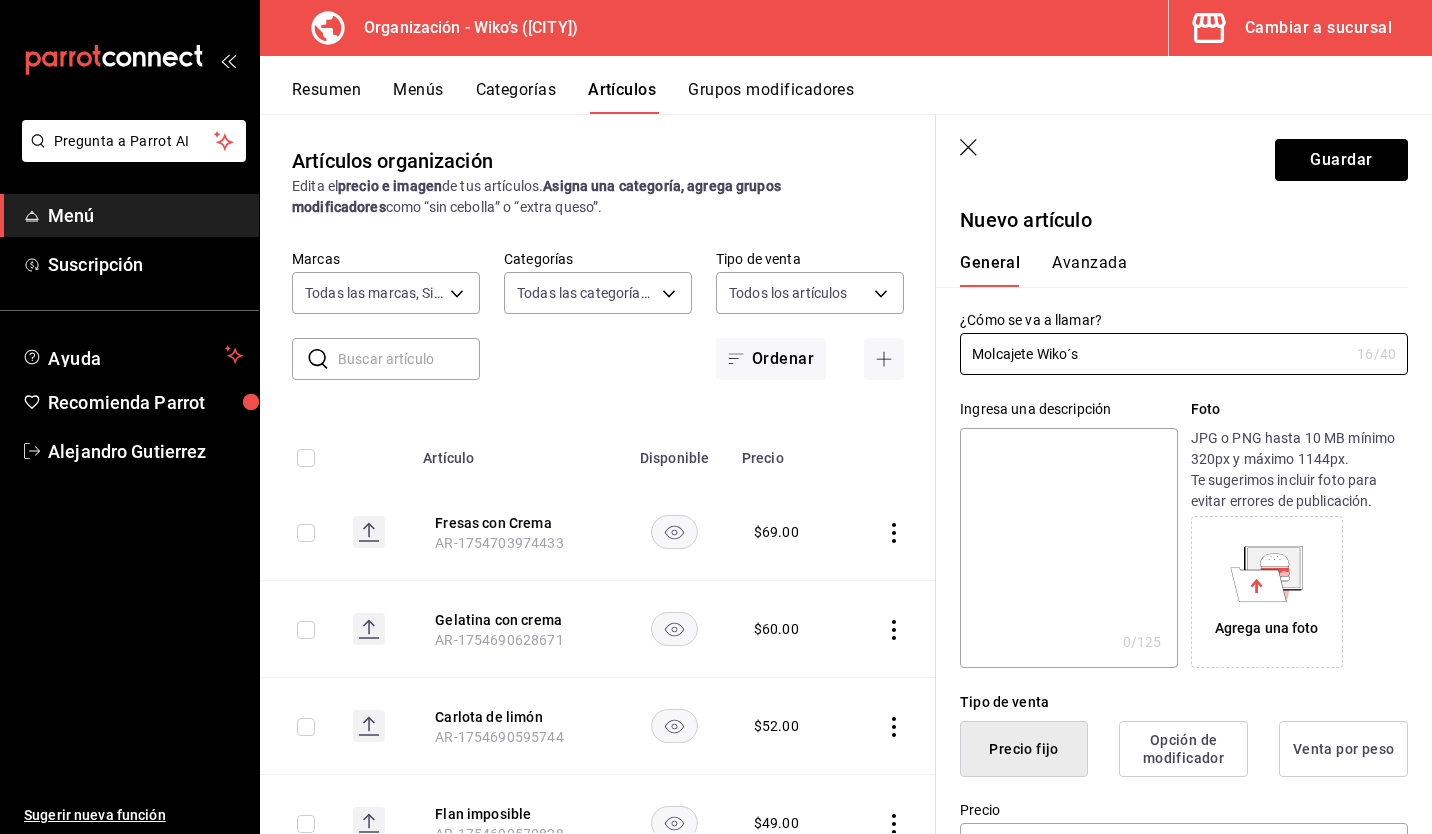 drag, startPoint x: 1093, startPoint y: 367, endPoint x: 875, endPoint y: 394, distance: 219.66565 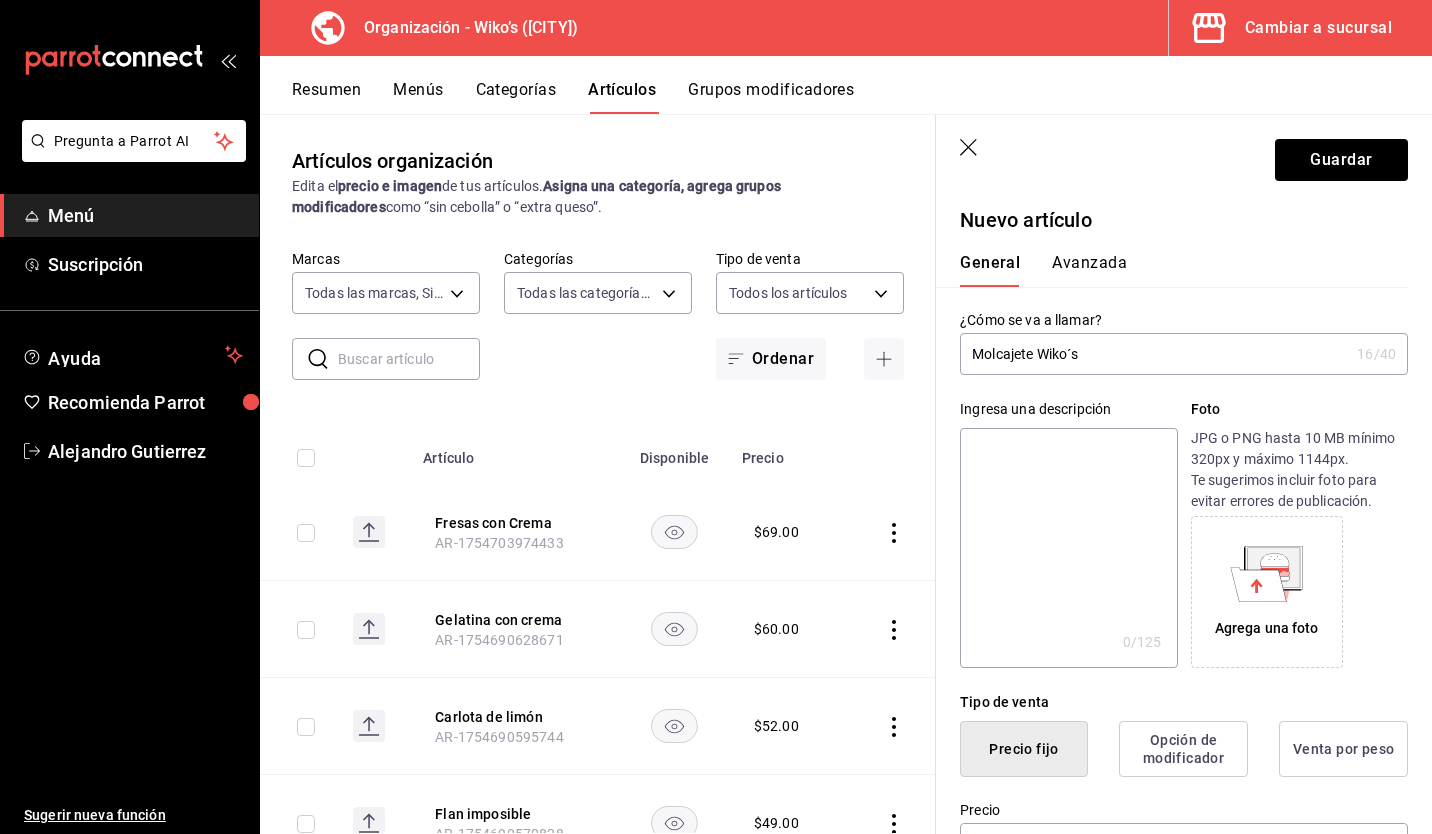click at bounding box center (1068, 548) 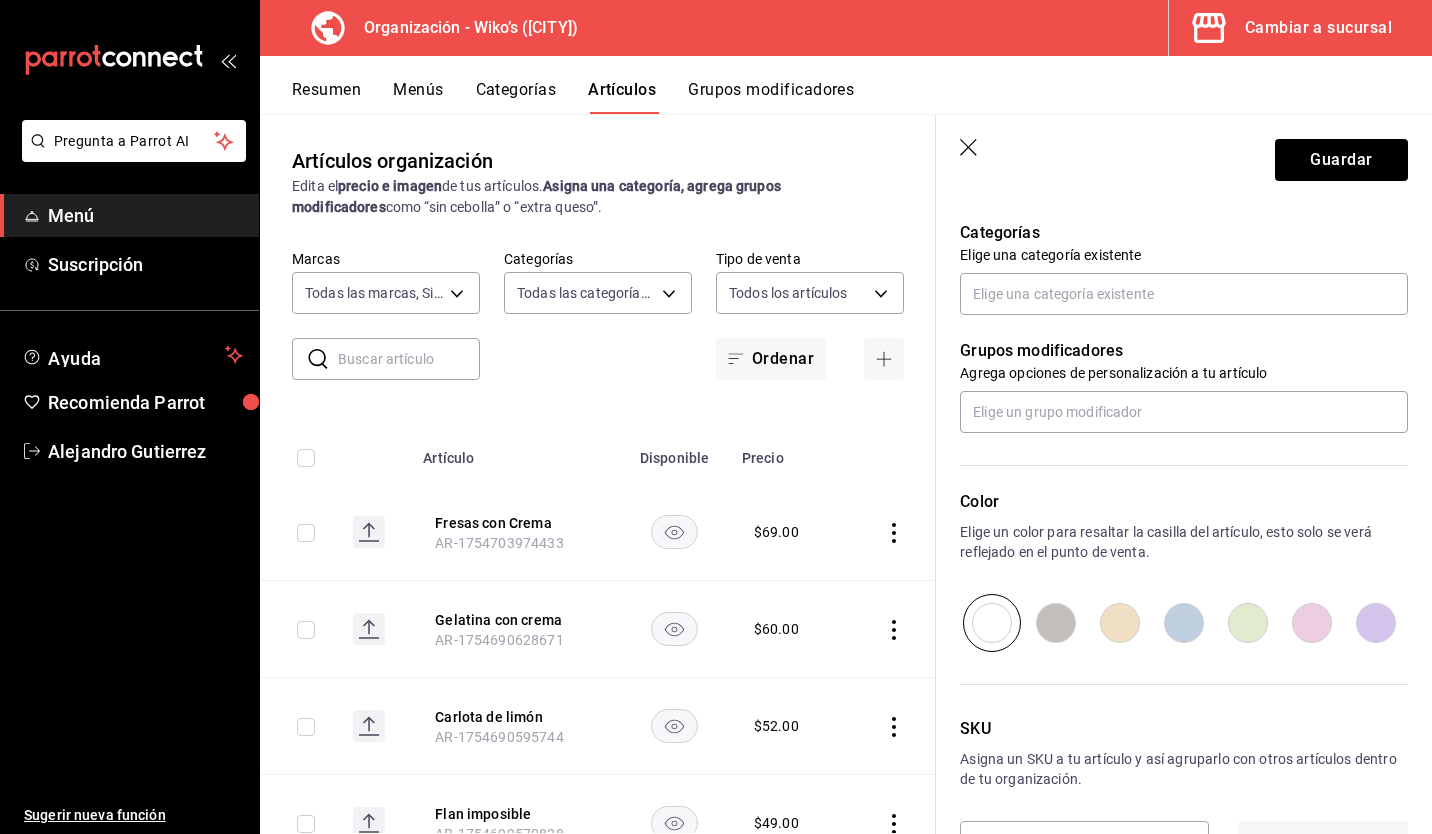 scroll, scrollTop: 697, scrollLeft: 0, axis: vertical 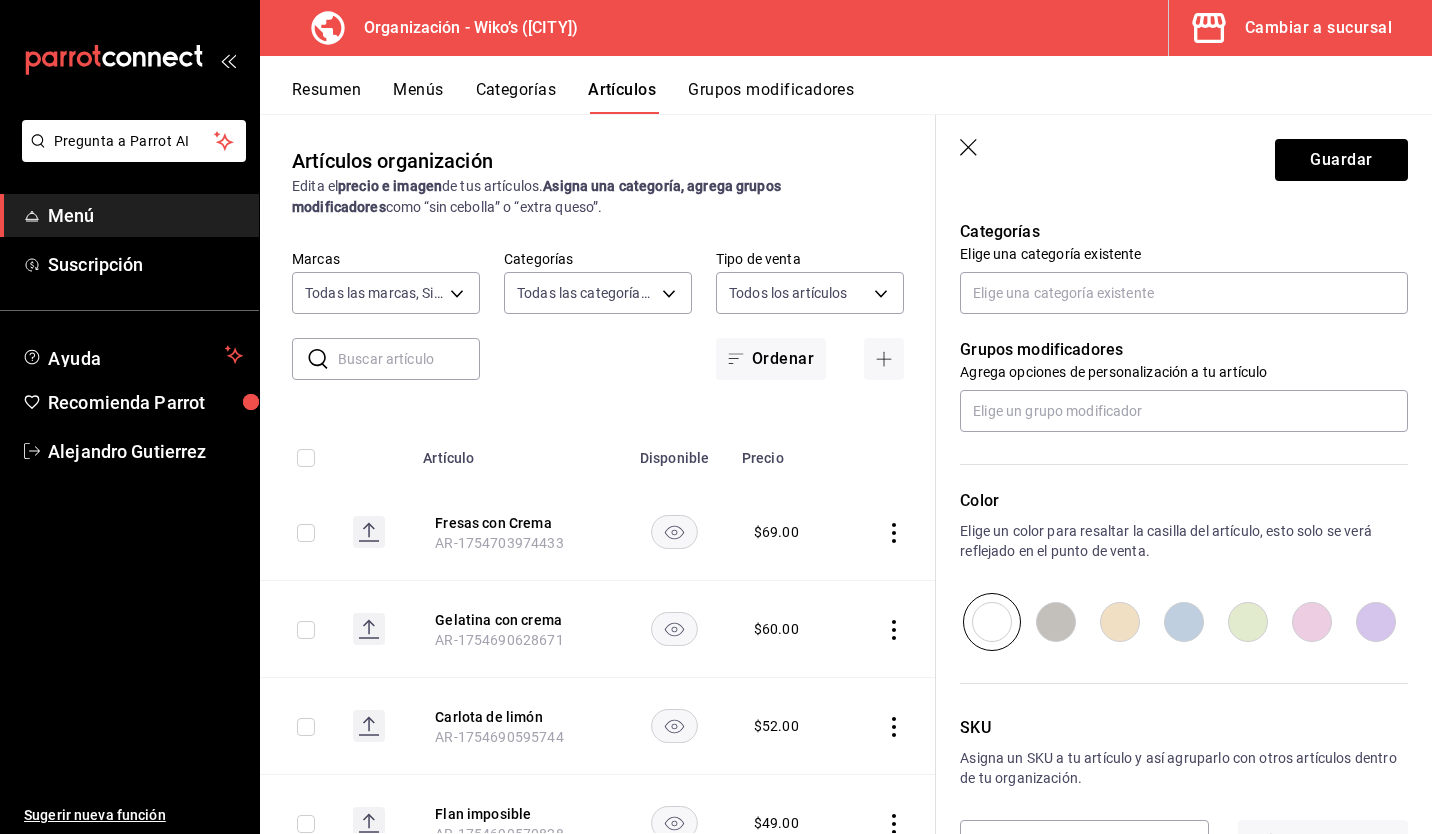 type on "Guacamole fresco con crujiente chicharrón pork belly, servido en molcajete tradicional." 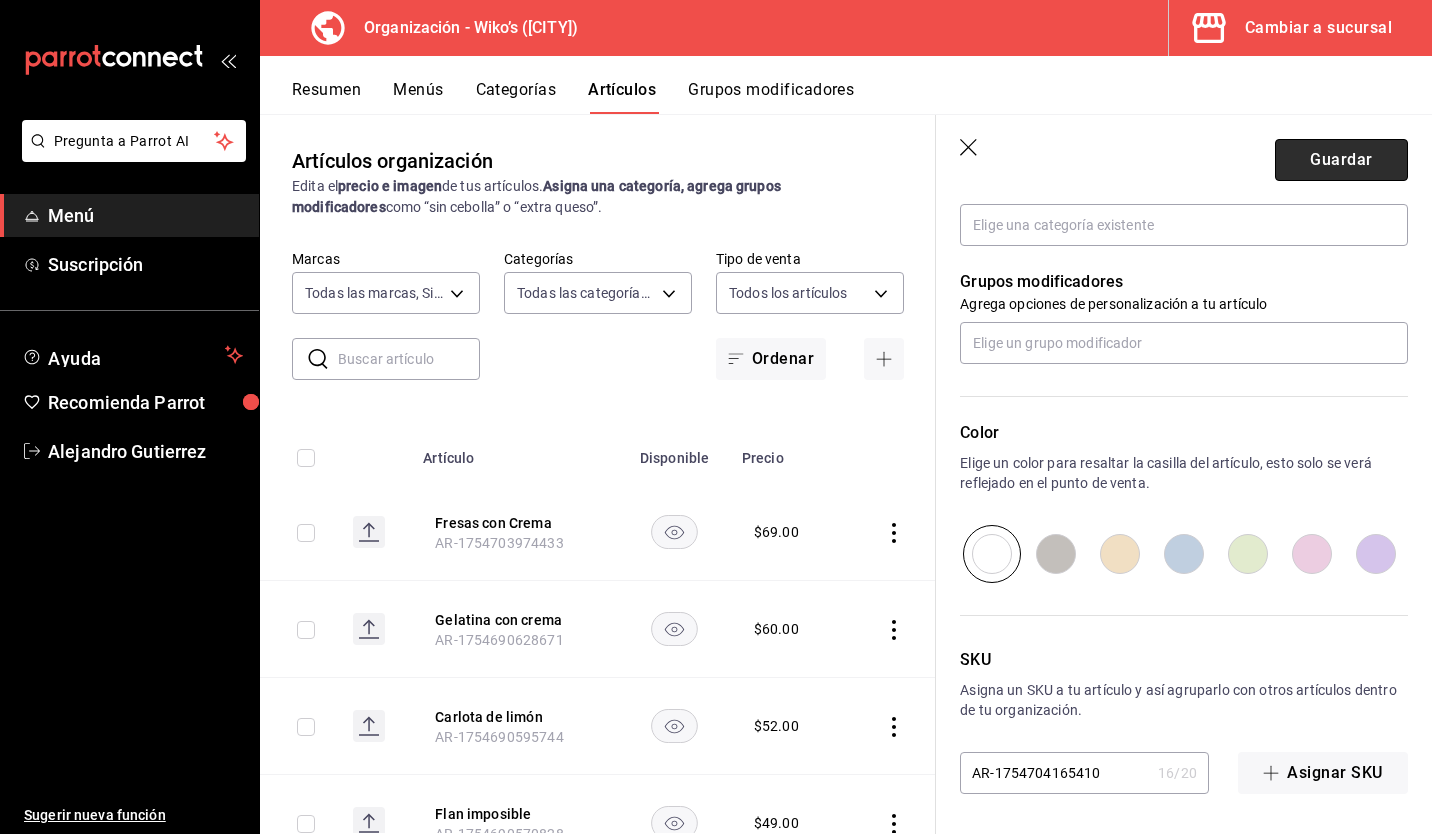 click on "Guardar" at bounding box center [1341, 160] 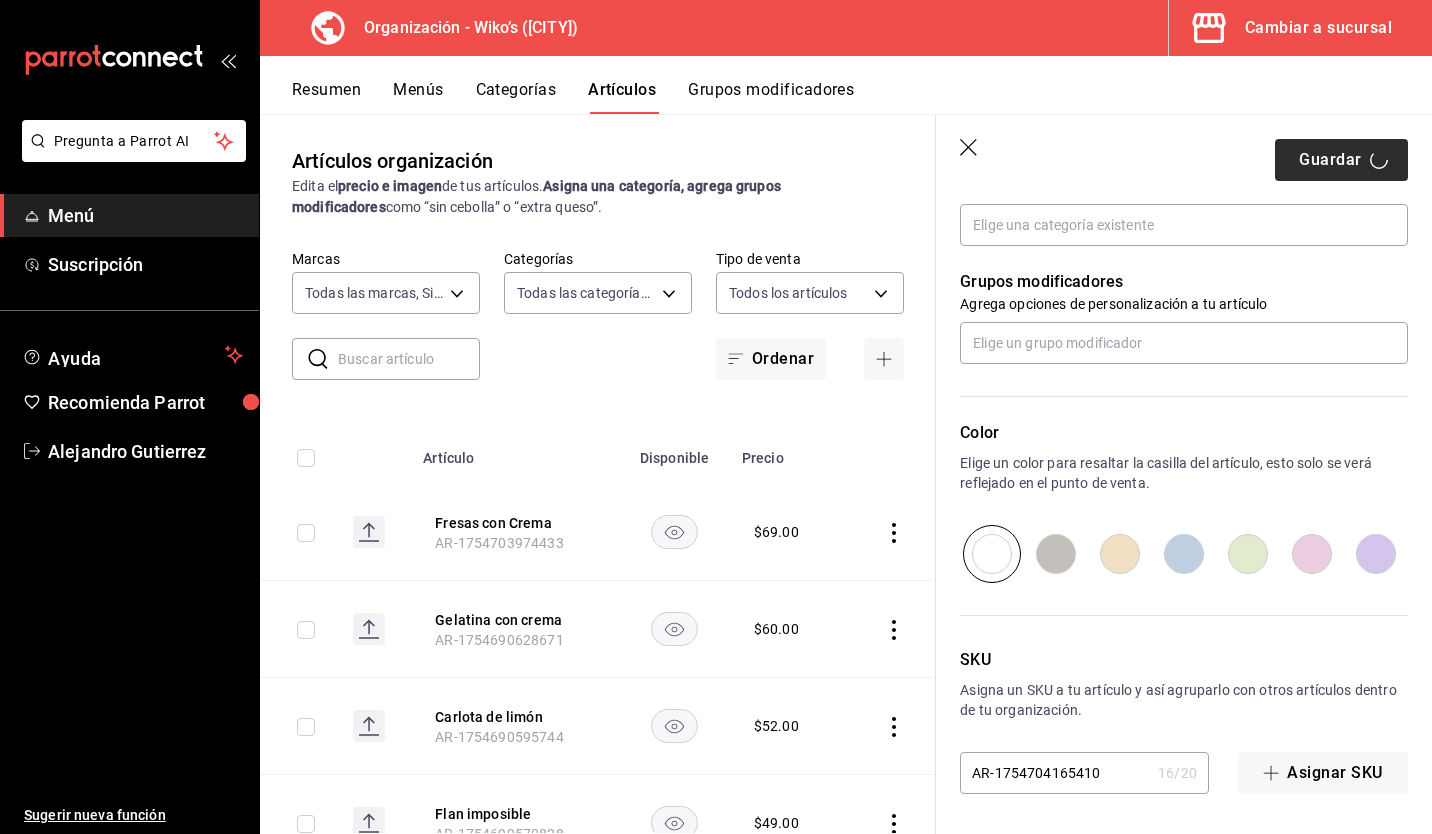 type on "x" 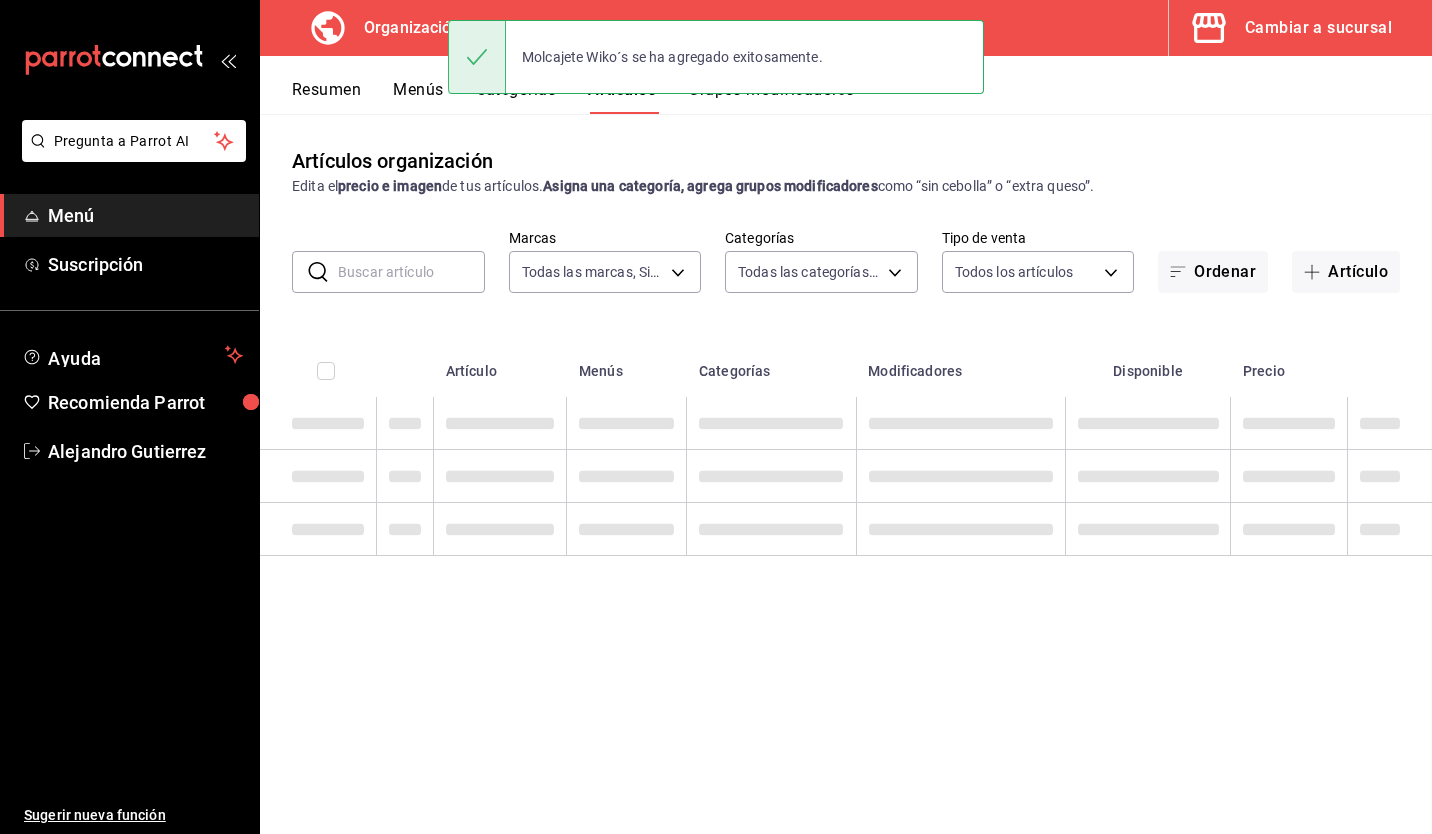 scroll, scrollTop: 0, scrollLeft: 0, axis: both 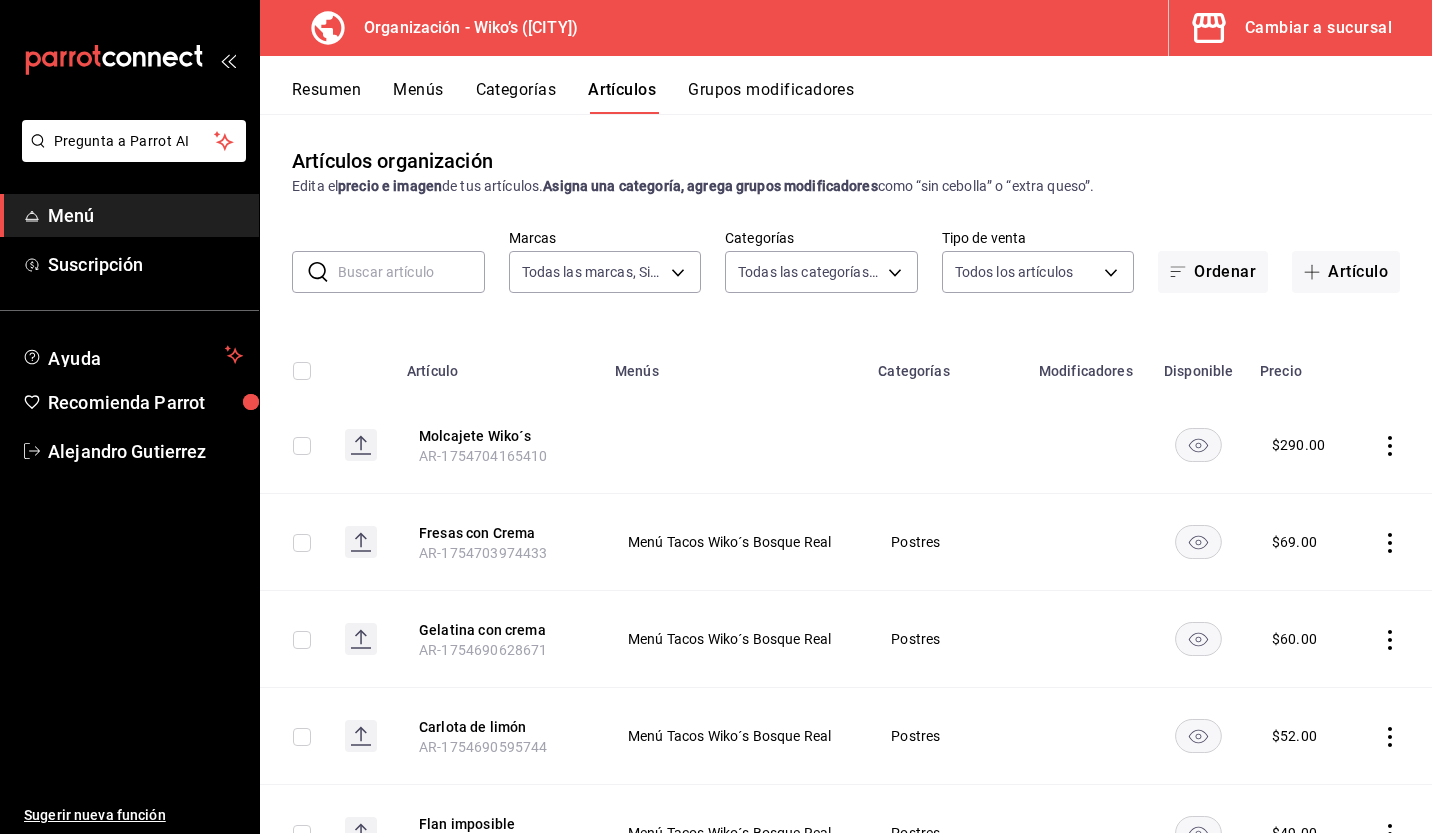 drag, startPoint x: 1377, startPoint y: 422, endPoint x: 1371, endPoint y: 443, distance: 21.84033 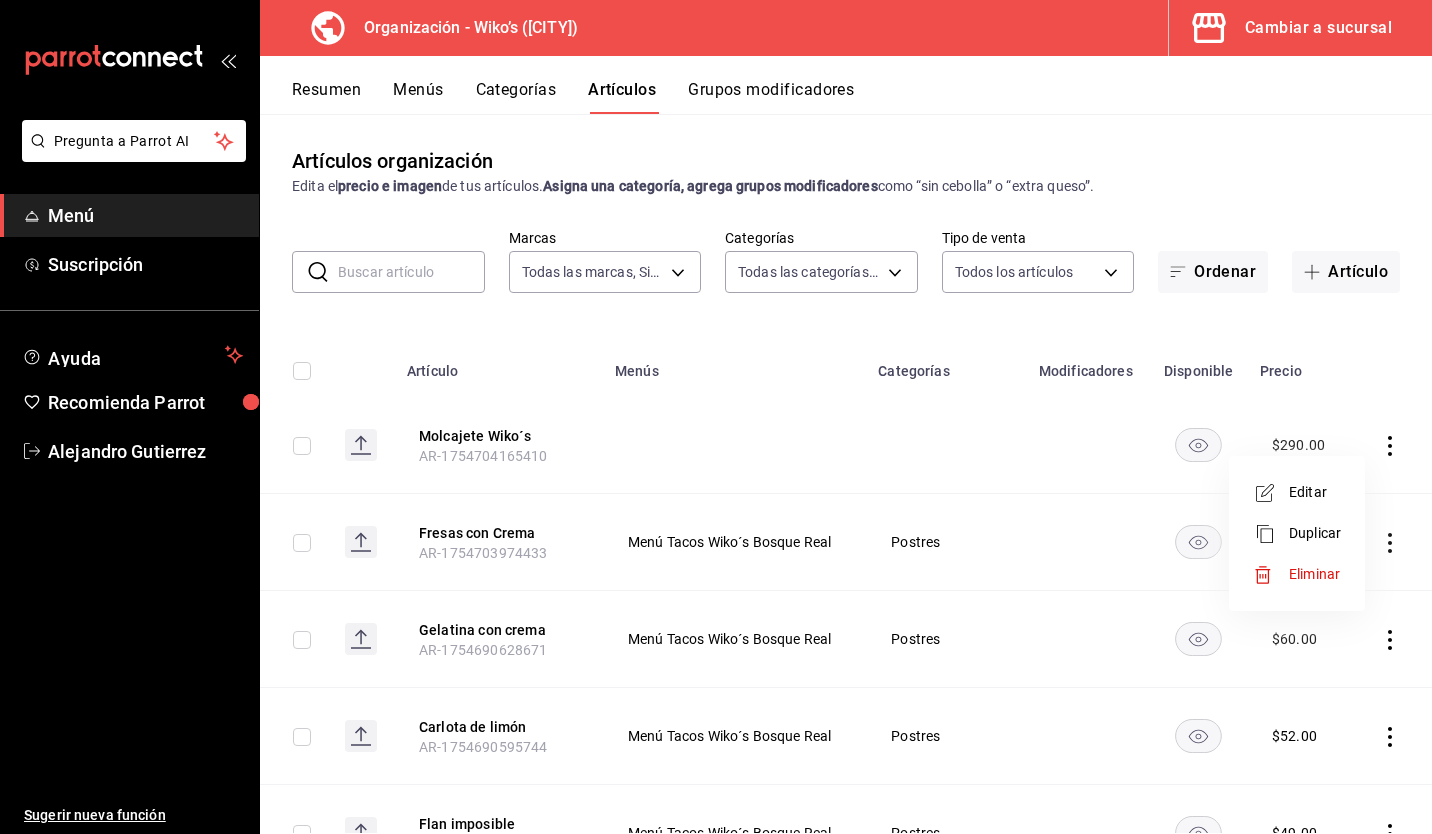 click on "Editar" at bounding box center (1297, 492) 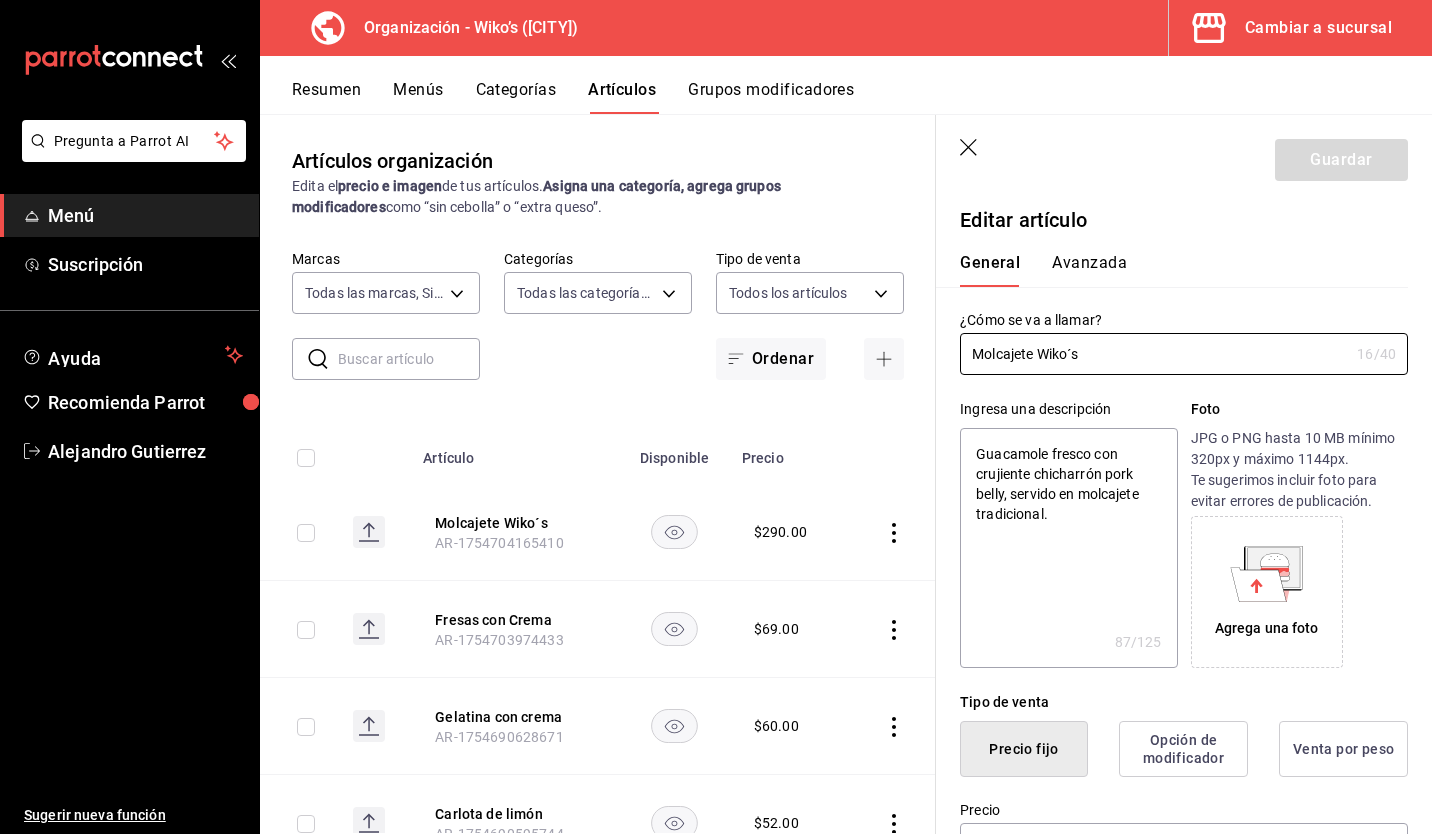 type on "x" 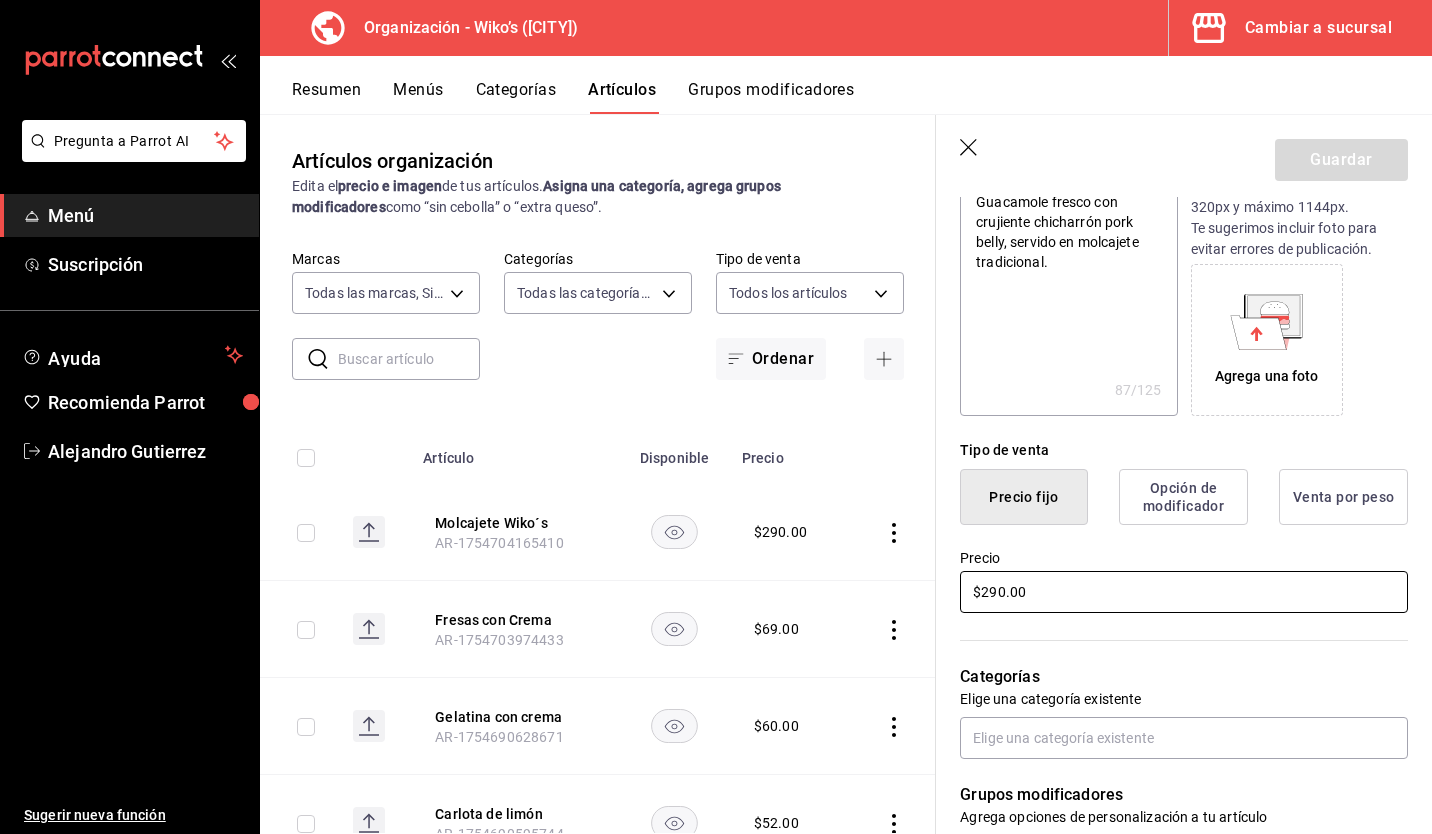 scroll, scrollTop: 255, scrollLeft: 0, axis: vertical 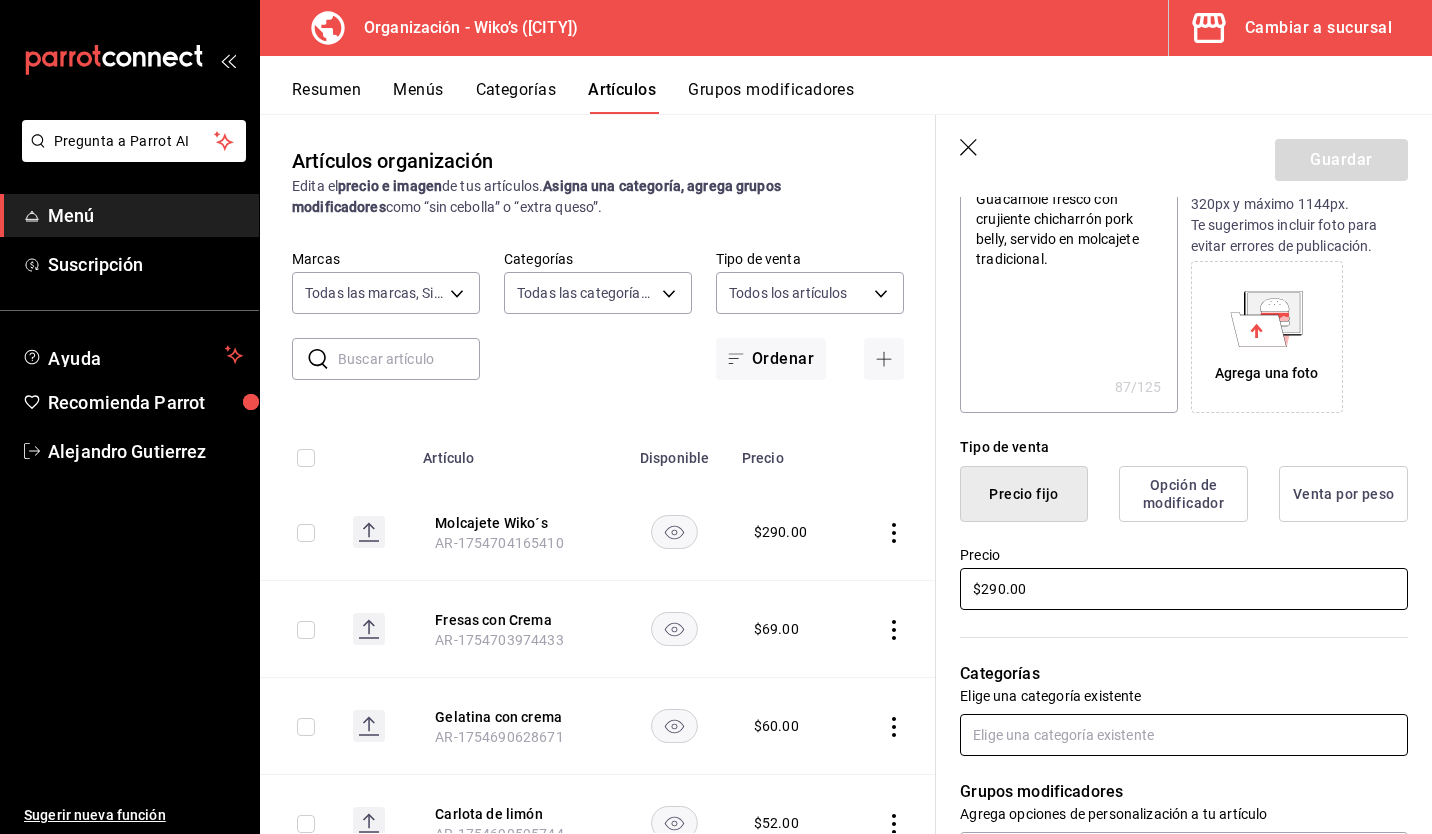 click at bounding box center (1184, 735) 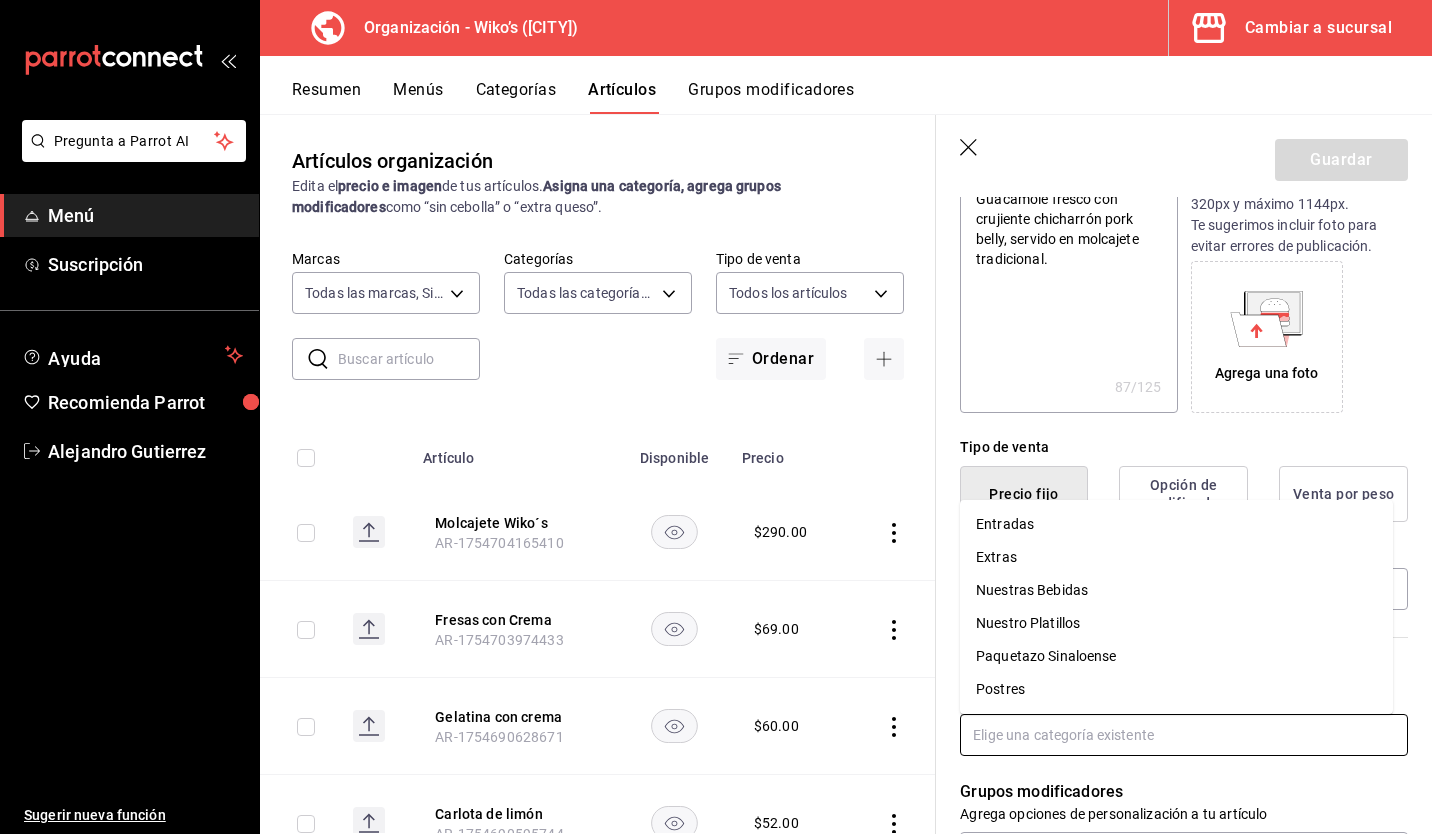 click on "Entradas" at bounding box center [1176, 524] 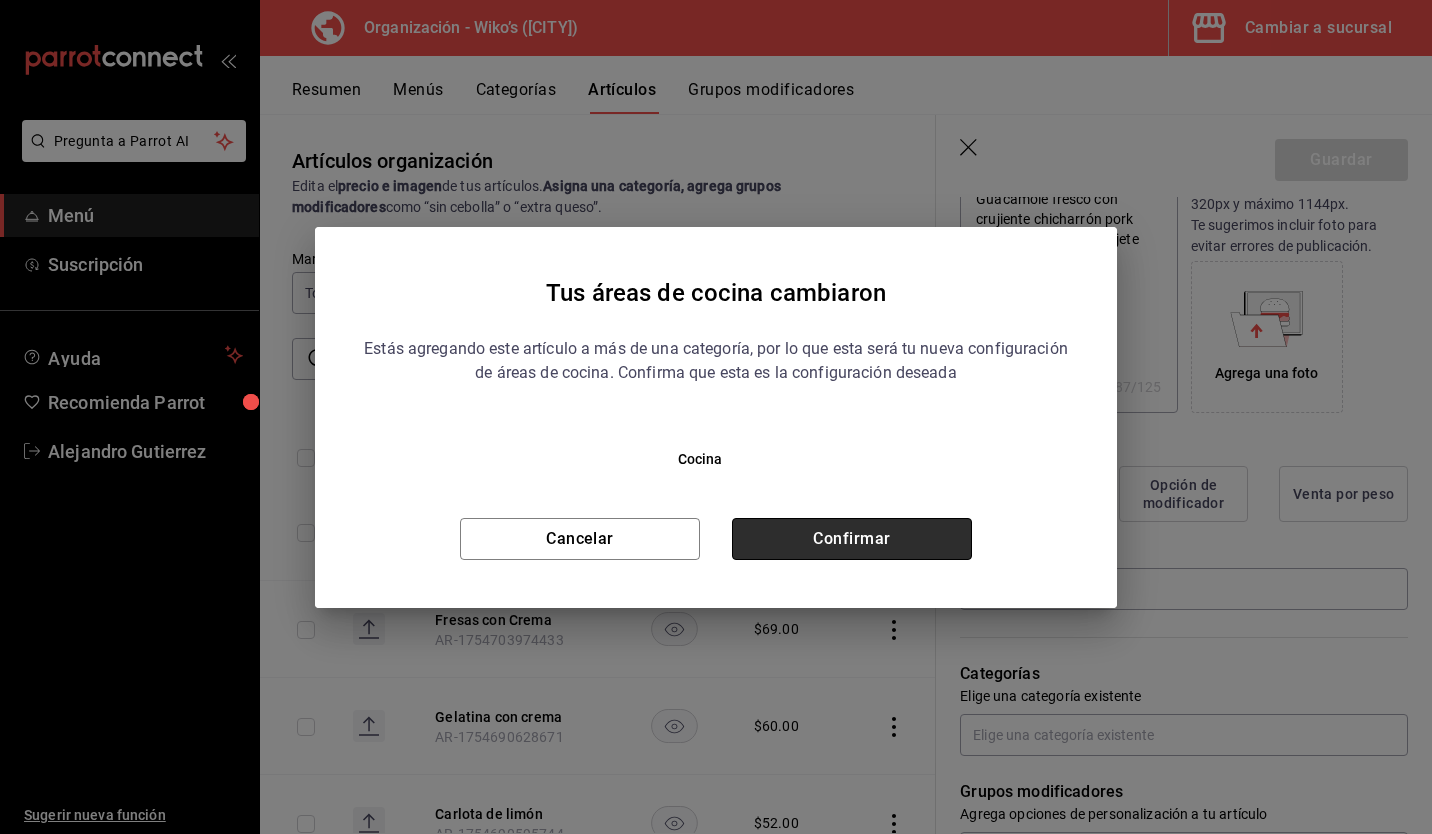 click on "Confirmar" at bounding box center (852, 539) 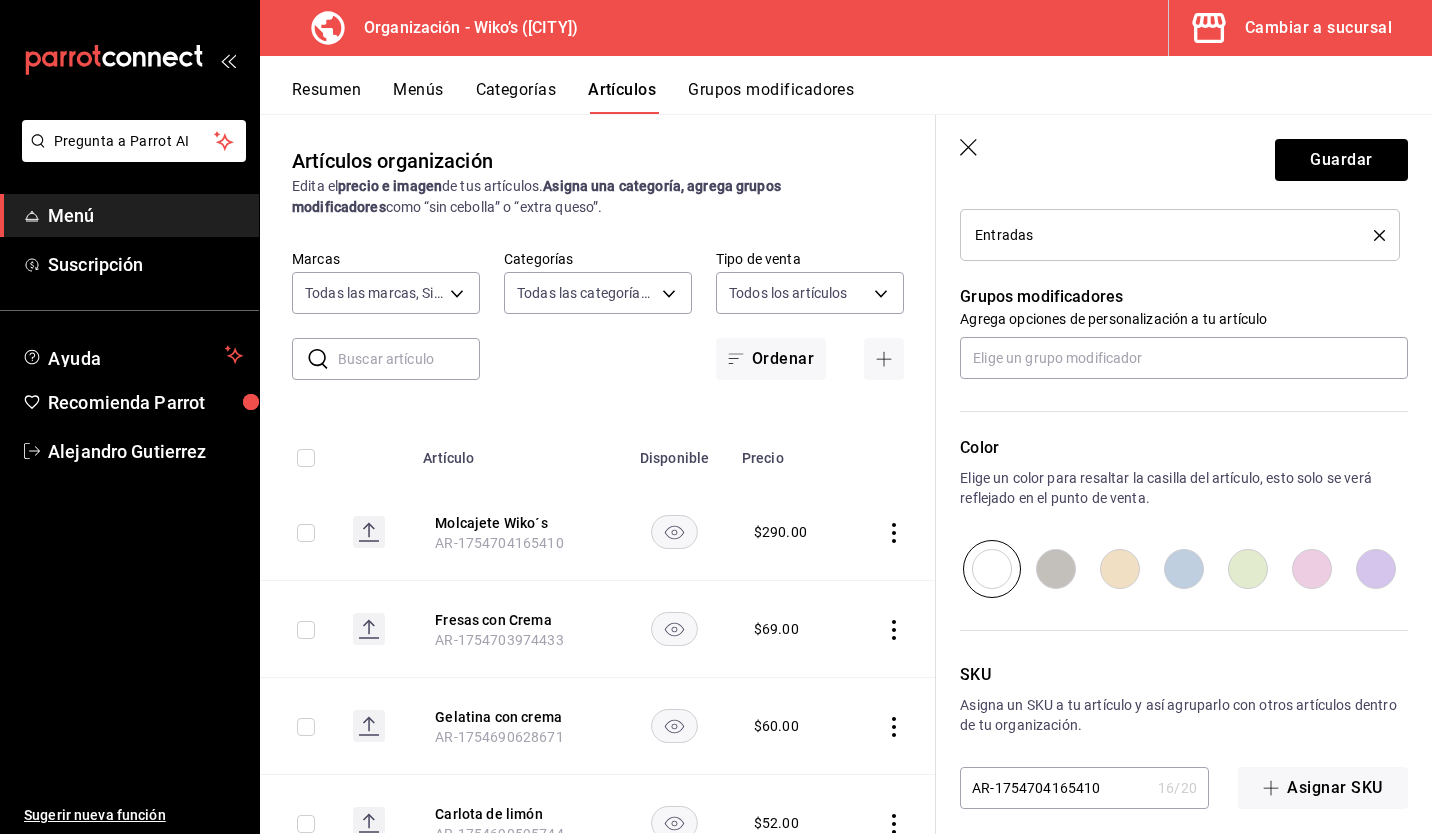 scroll, scrollTop: 831, scrollLeft: 0, axis: vertical 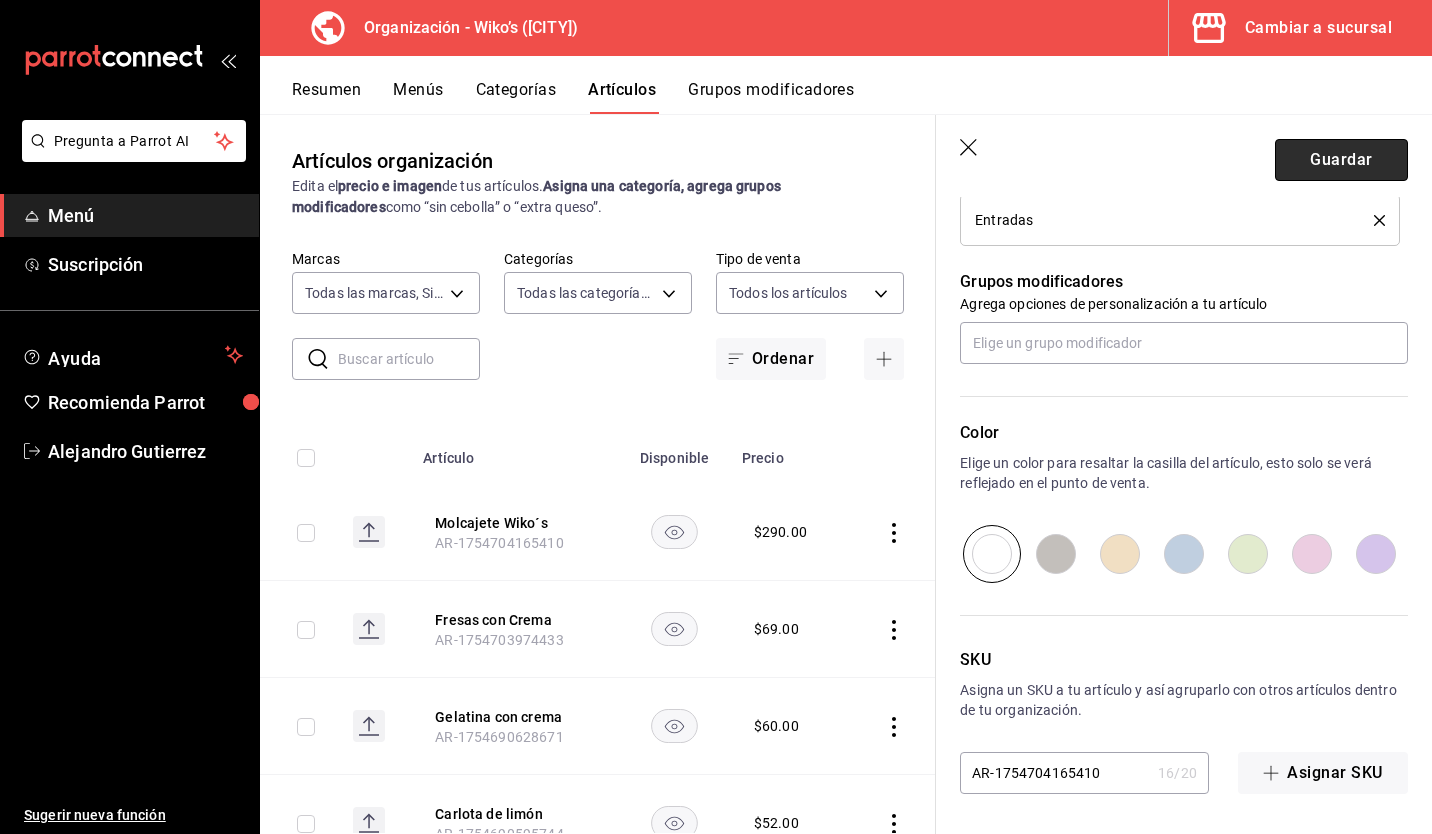 click on "Guardar" at bounding box center (1341, 160) 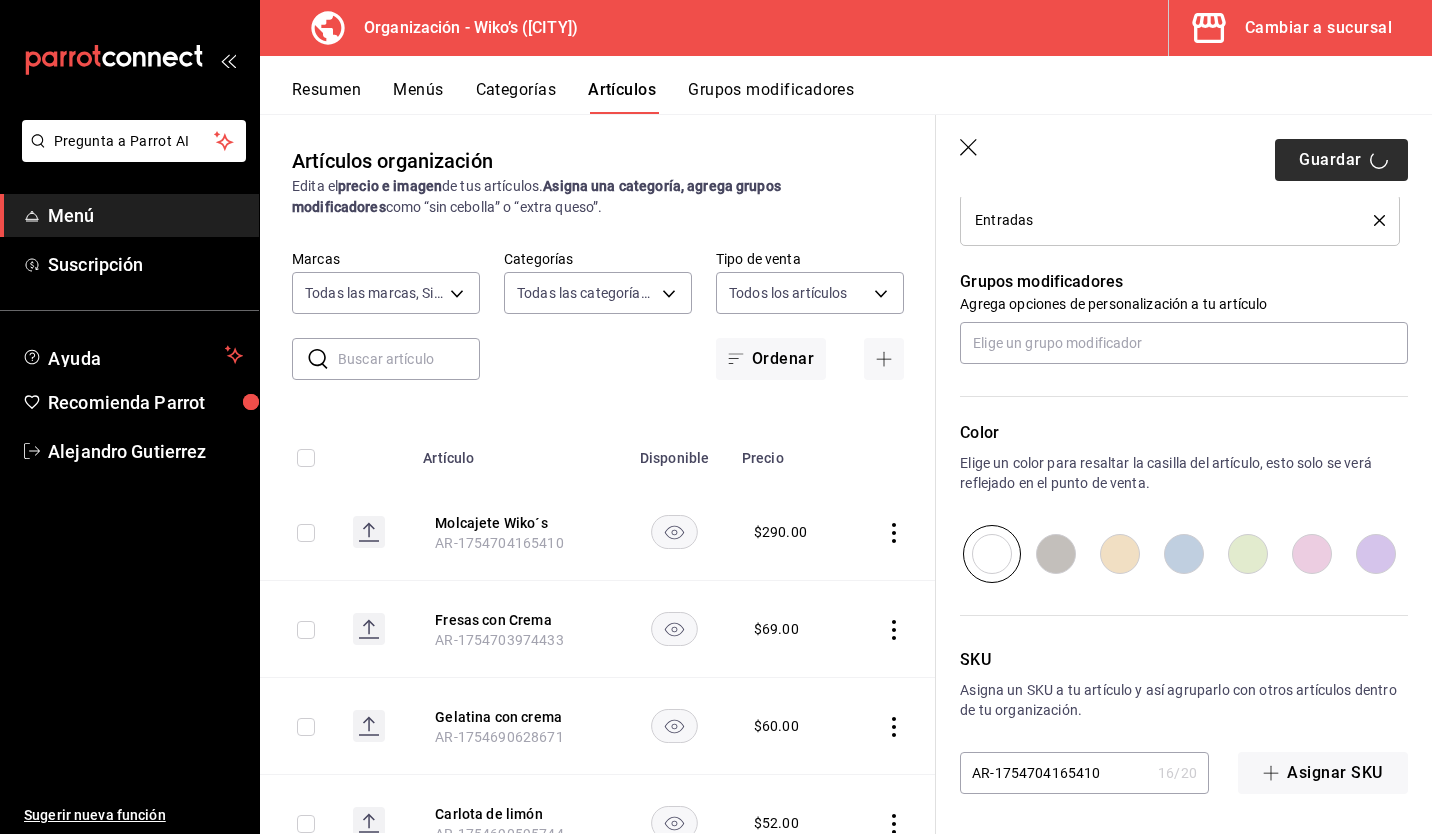 type on "x" 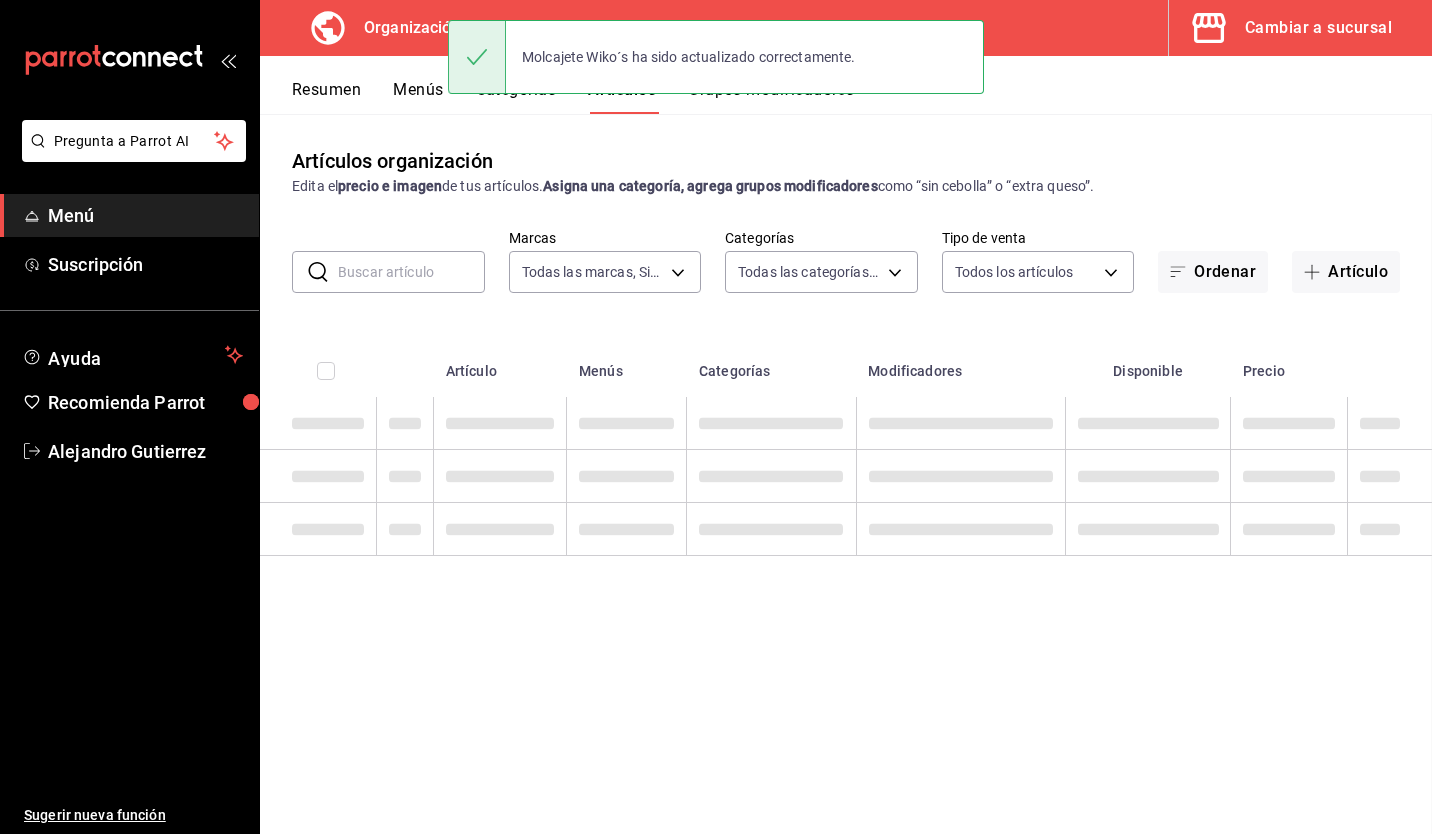 scroll, scrollTop: 0, scrollLeft: 0, axis: both 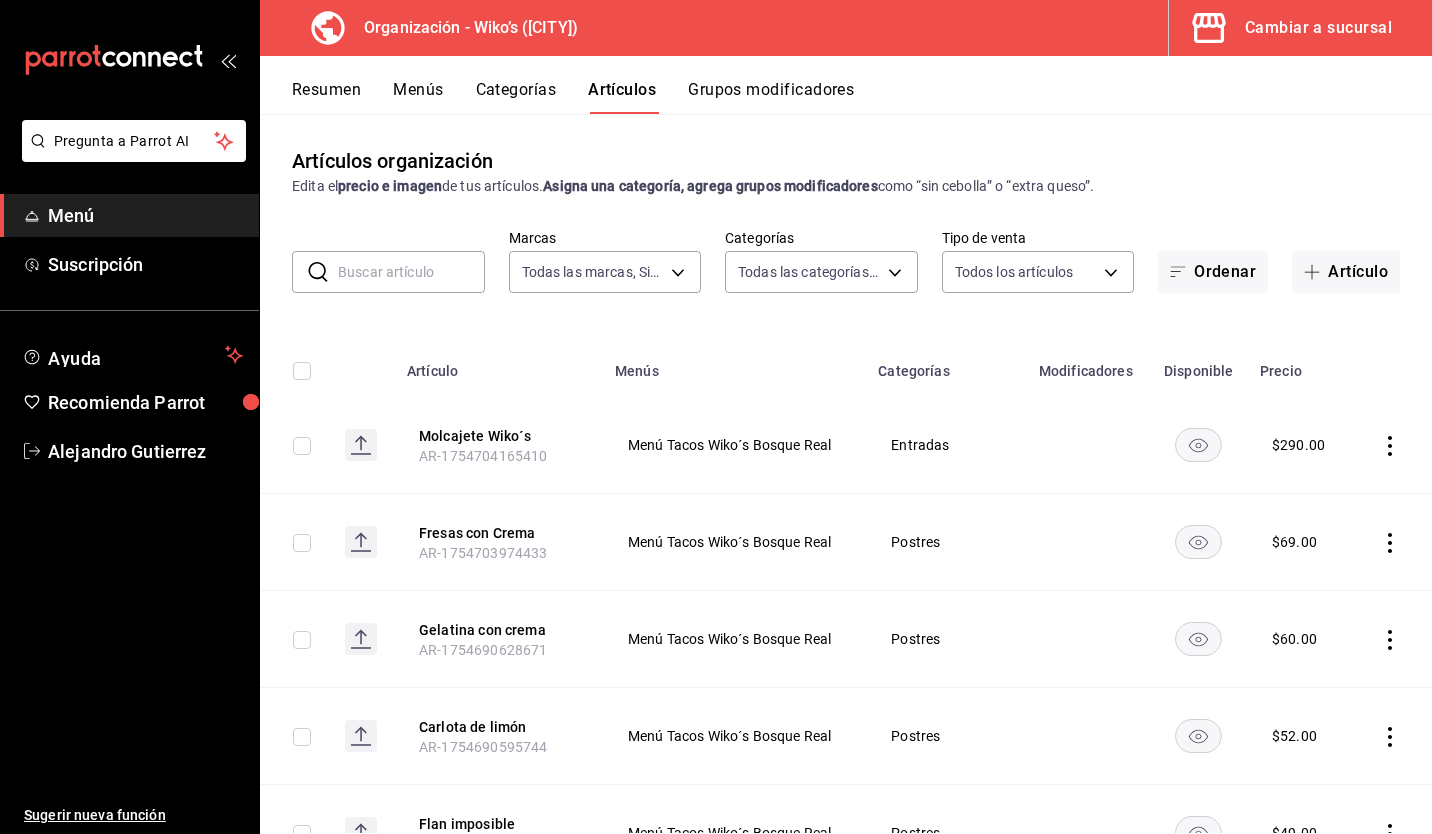 click on "Categorías" at bounding box center [516, 97] 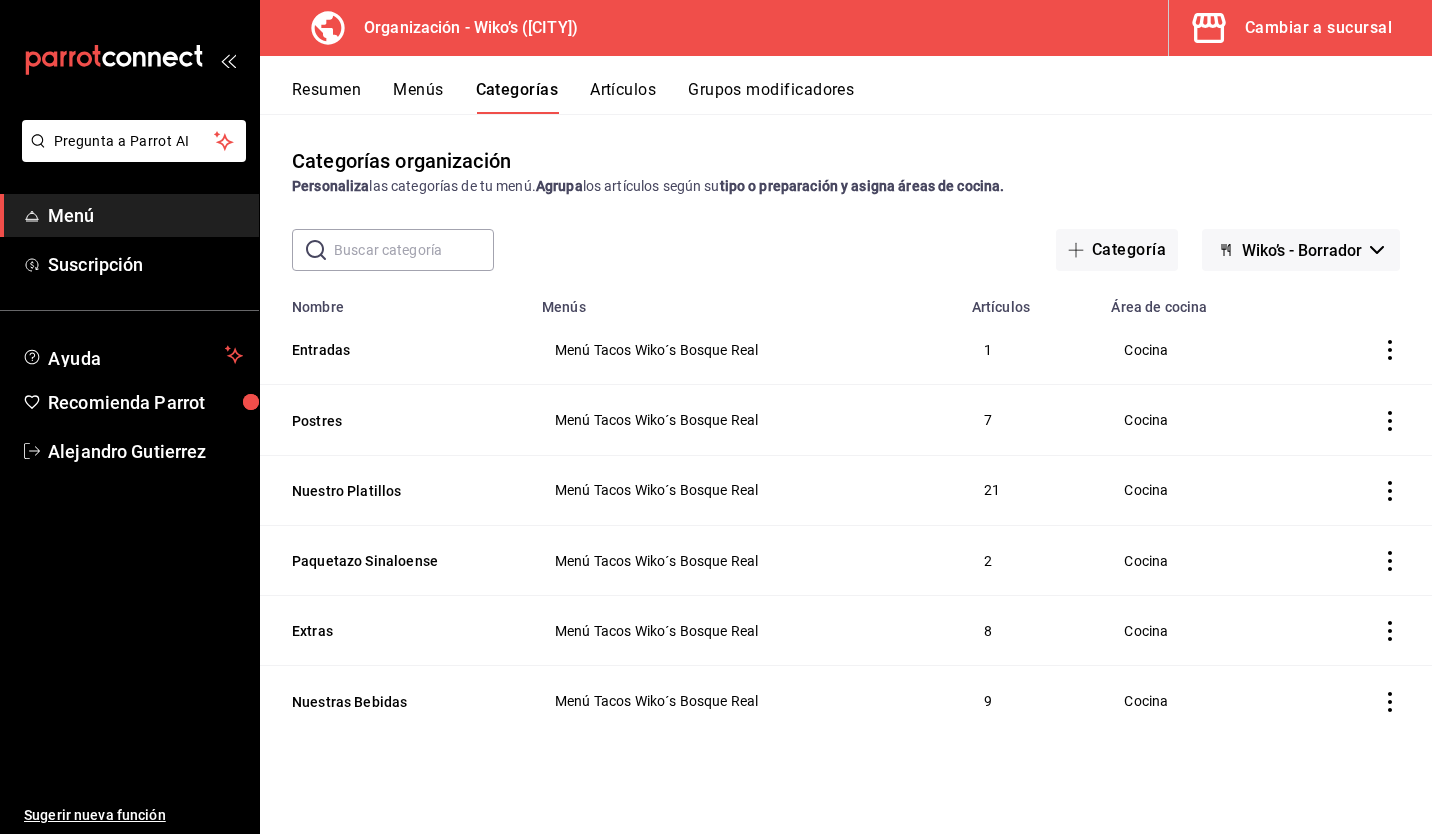 click on "Artículos" at bounding box center [623, 97] 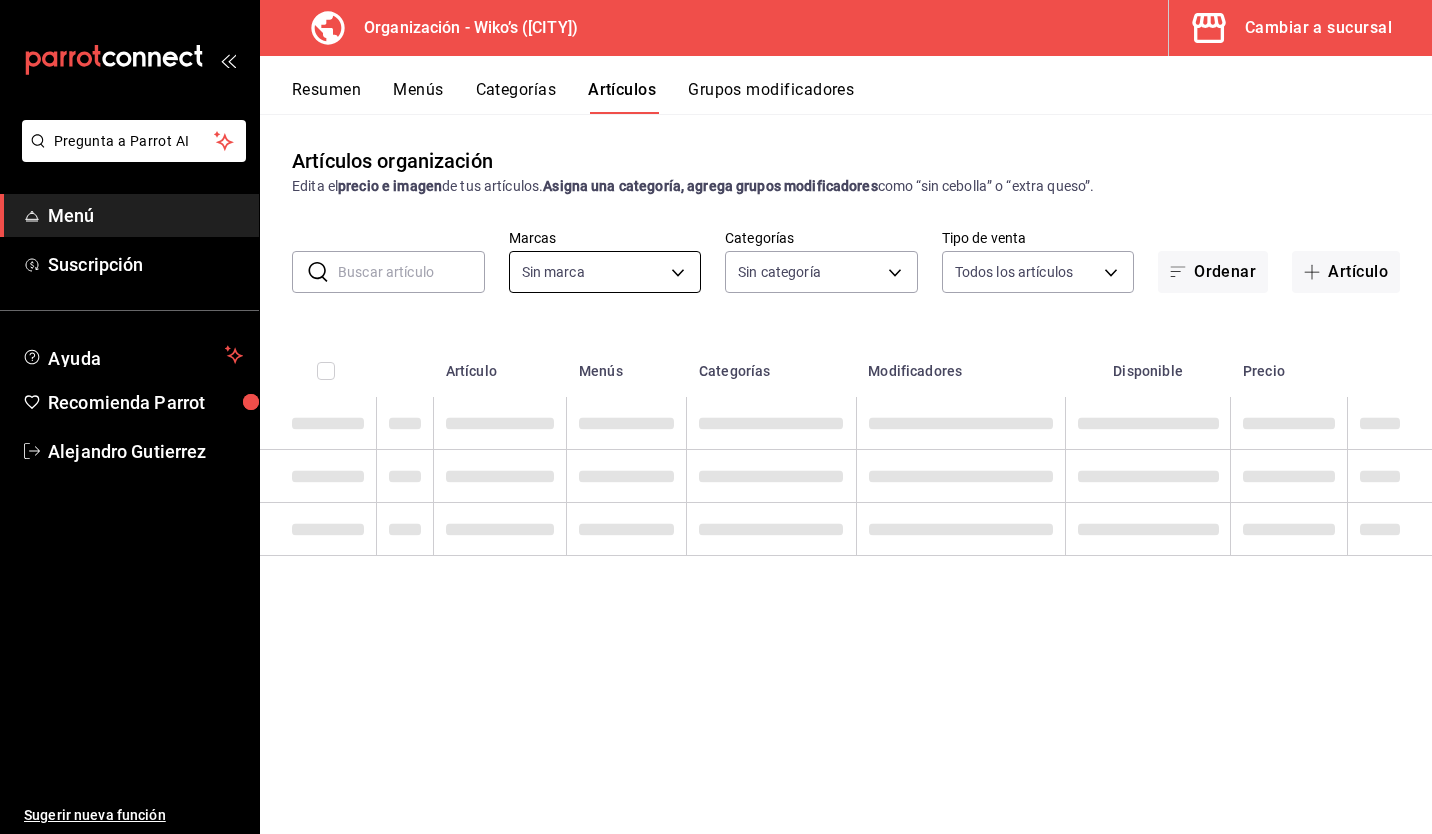 type on "aaf74735-a574-4c5b-b44e-50139090ff3f" 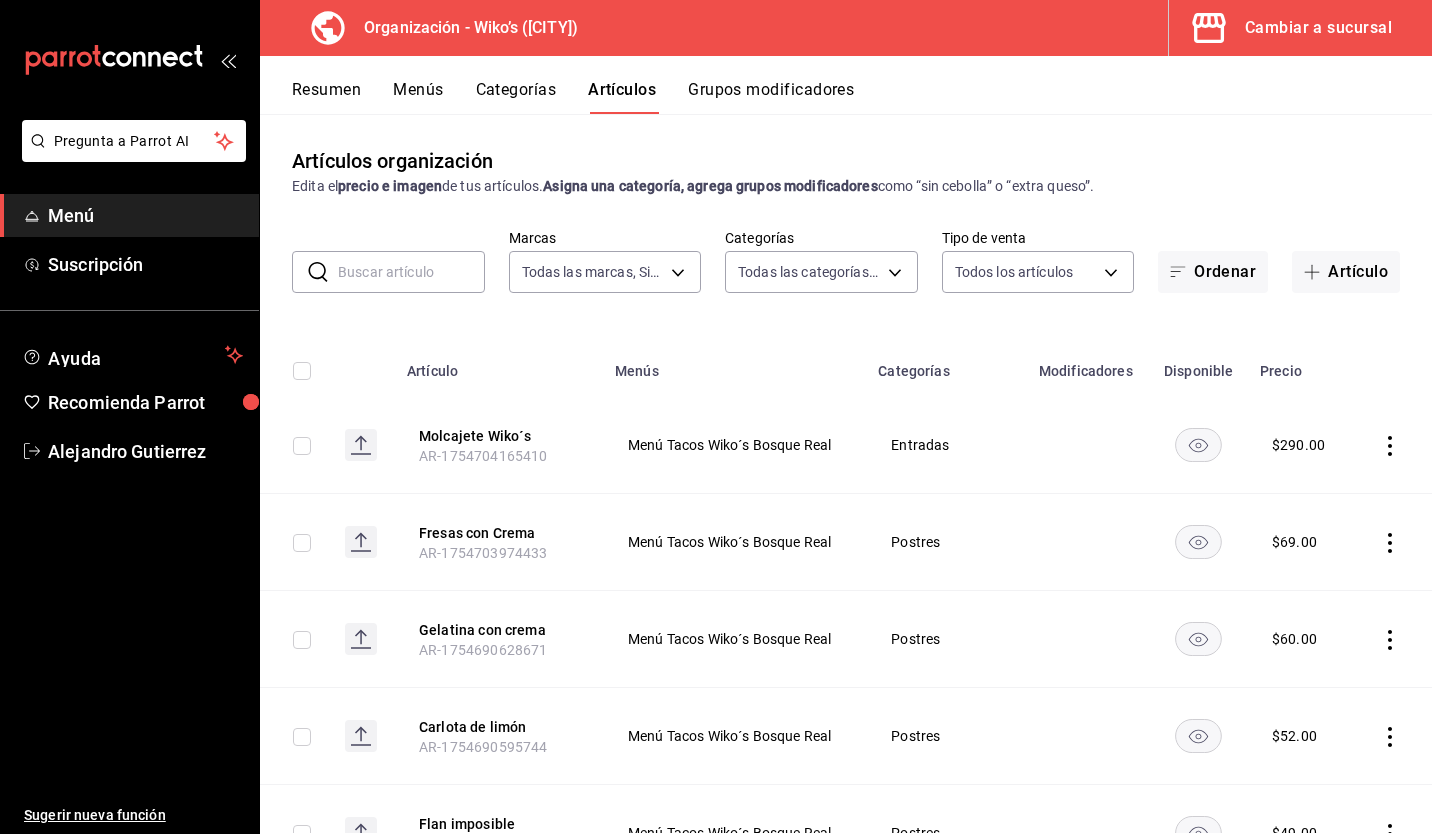 type on "6ae0447c-64b2-4fbc-9f7e-f9260551b07a,08f68e2e-8fd4-4c02-93c4-e31345bb600a,207b02af-7ed9-4cff-9d29-856ee10ce78e,2faf1659-7429-4bc4-94c8-18516f1324b6,300735d7-5df1-4d5b-9fe2-deac190f4ba0,195d164a-fdad-48ef-807e-cd6a550f10fa" 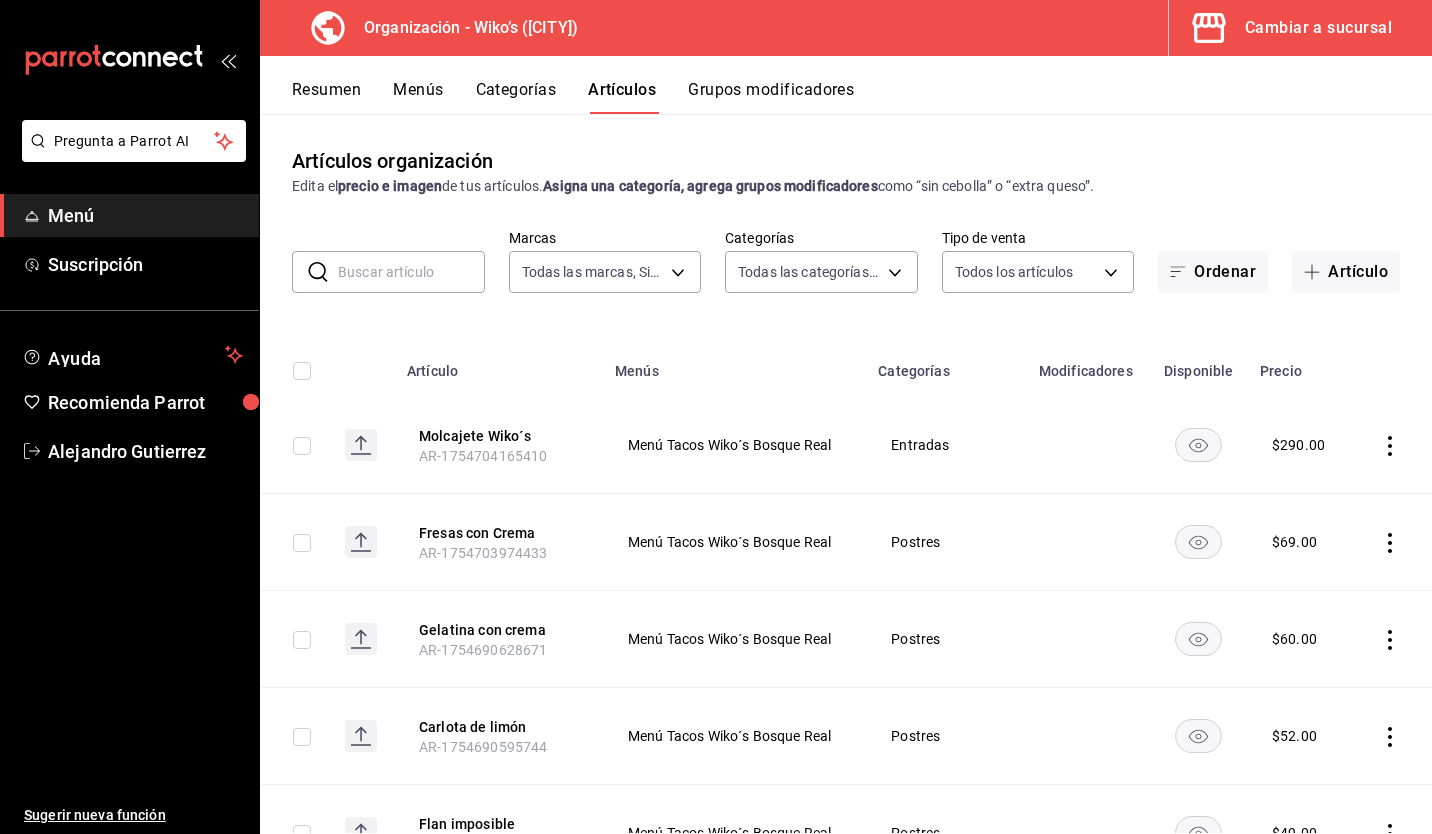click at bounding box center [411, 272] 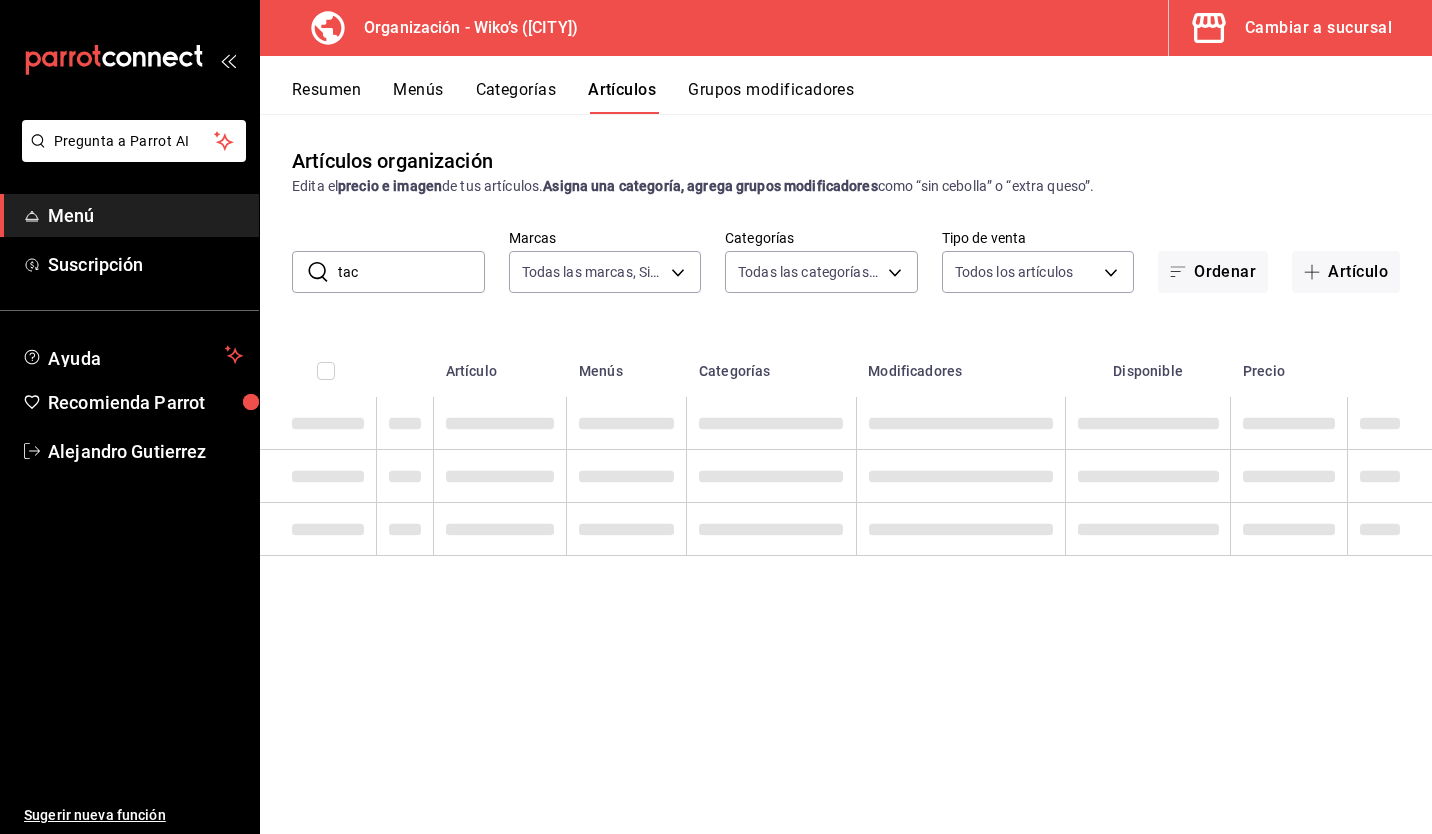 type on "taco" 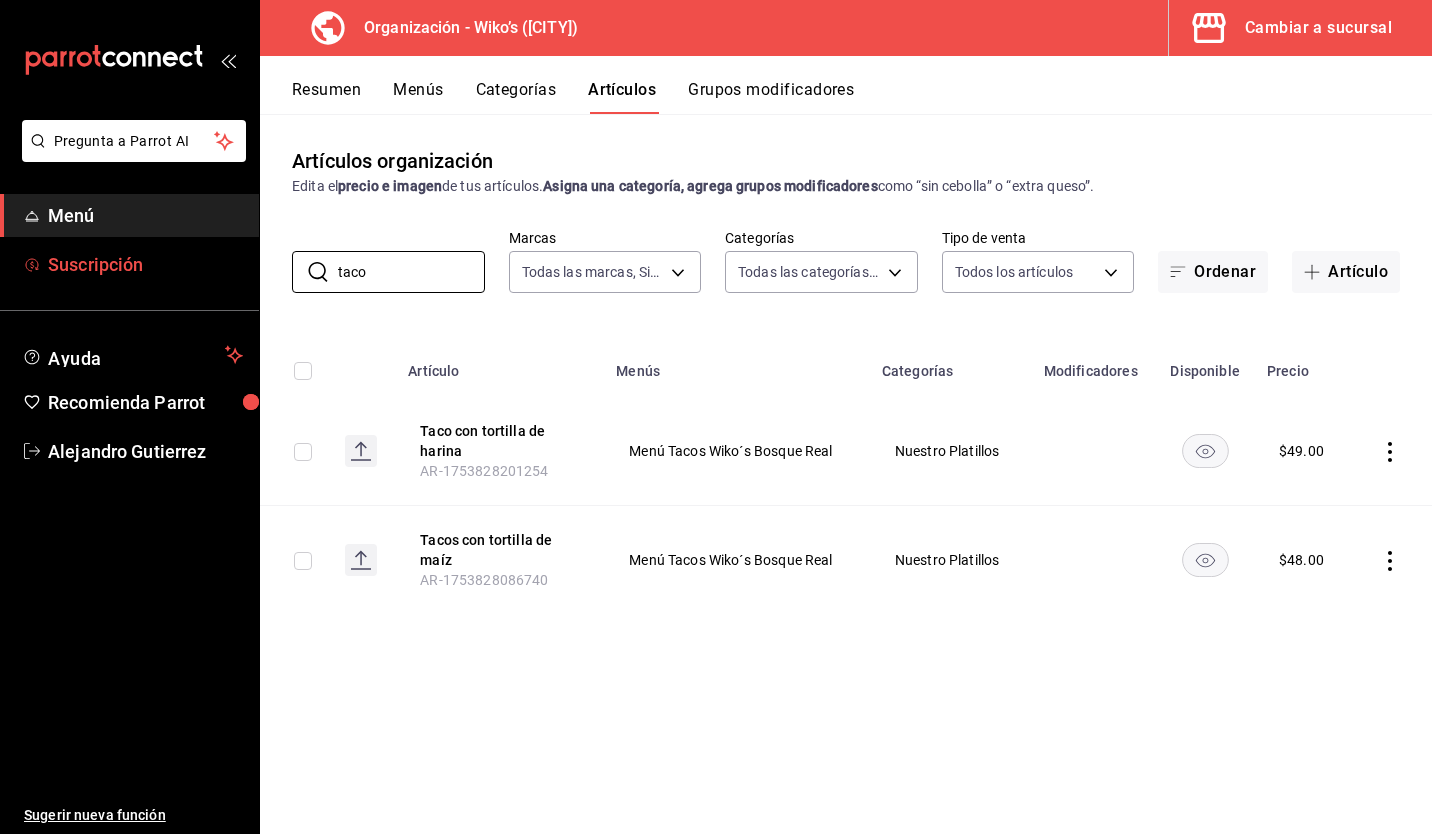 drag, startPoint x: 443, startPoint y: 290, endPoint x: 118, endPoint y: 243, distance: 328.3809 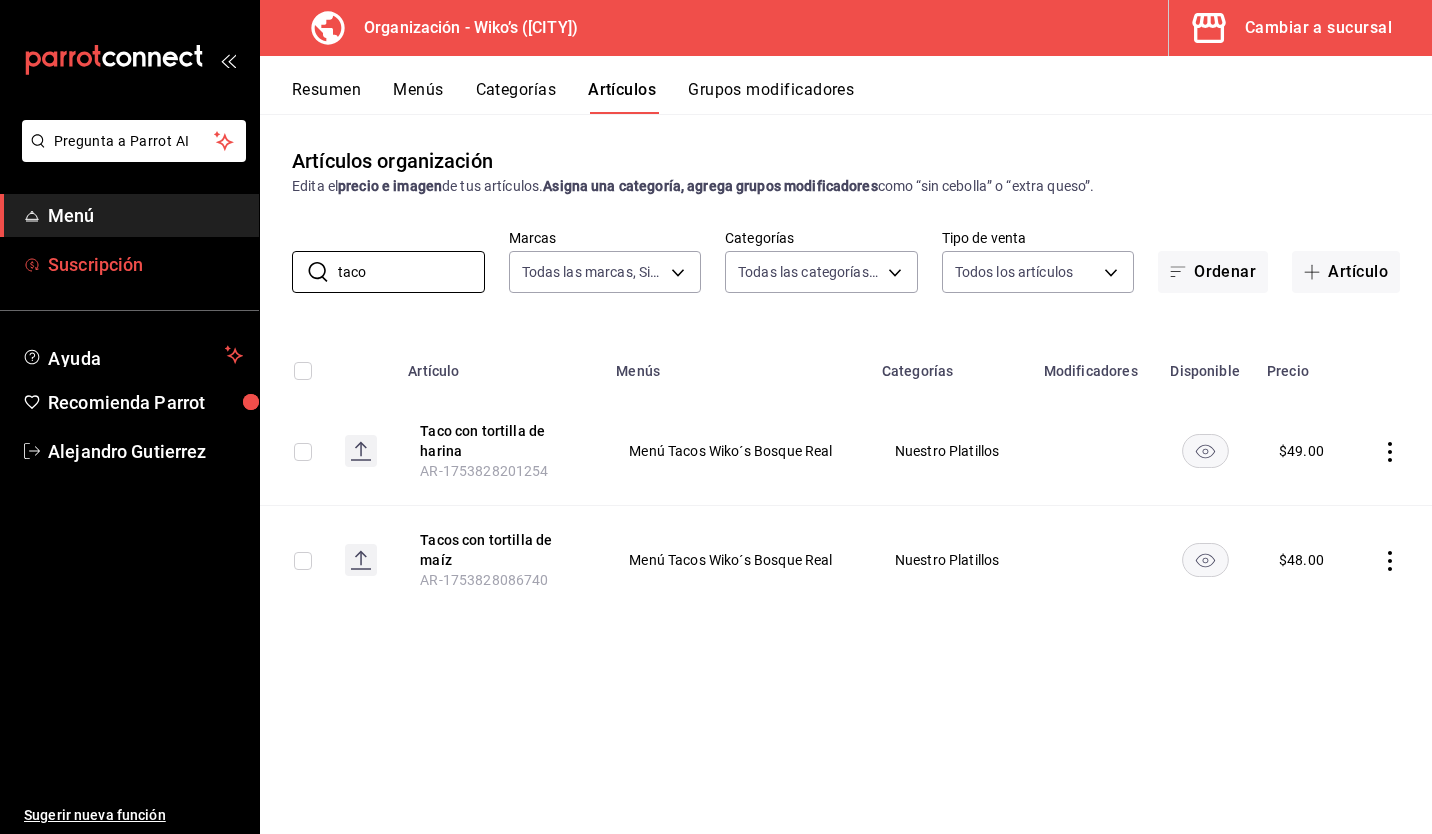 click on "Pregunta a Parrot AI Menú   Suscripción   Ayuda Recomienda Parrot   [FIRST] [LAST]   Sugerir nueva función   Organización - Wiko’s ([CITY]) Cambiar a sucursal Resumen Menús Categorías Artículos Grupos modificadores Artículos organización Edita el  precio e imagen  de tus artículos.  Asigna una categoría, agrega grupos modificadores  como “sin cebolla” o “extra queso”. ​ taco ​ Marcas Todas las marcas, Sin marca [UUID] Categorías Todas las categorías, Sin categoría [UUID],[UUID],[UUID],[UUID],[UUID],[UUID] Tipo de venta Todos los artículos ALL Ordenar Artículo Artículo Menús Categorías Modificadores Disponible Precio Taco con tortilla de harina [ID] Menú Tacos Wiko´s Bosque Real Nuestro Platillos $ 49.00 Tacos con tortilla de maíz $ 48.00 Guardar" at bounding box center (716, 417) 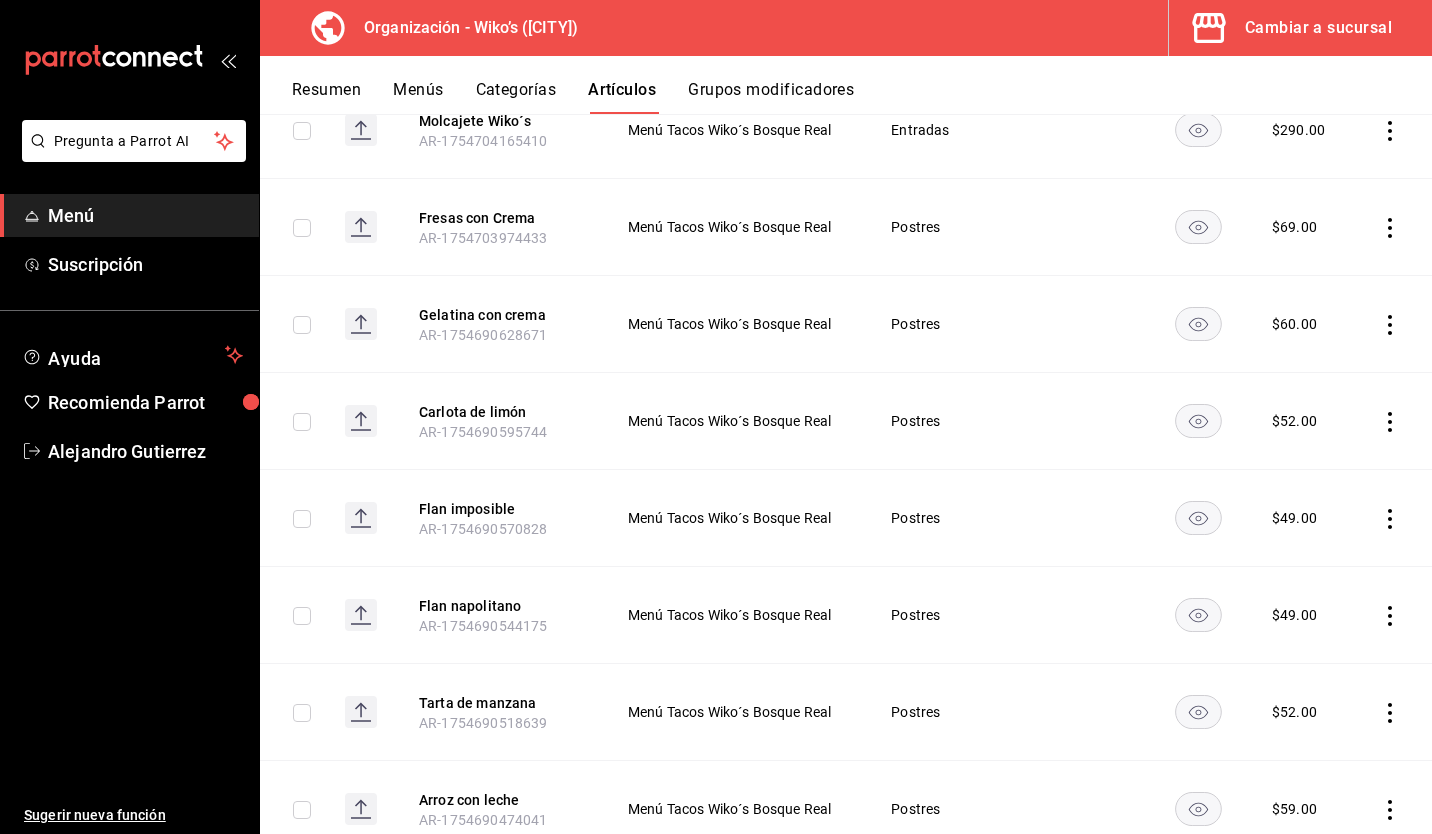 scroll, scrollTop: 196, scrollLeft: 0, axis: vertical 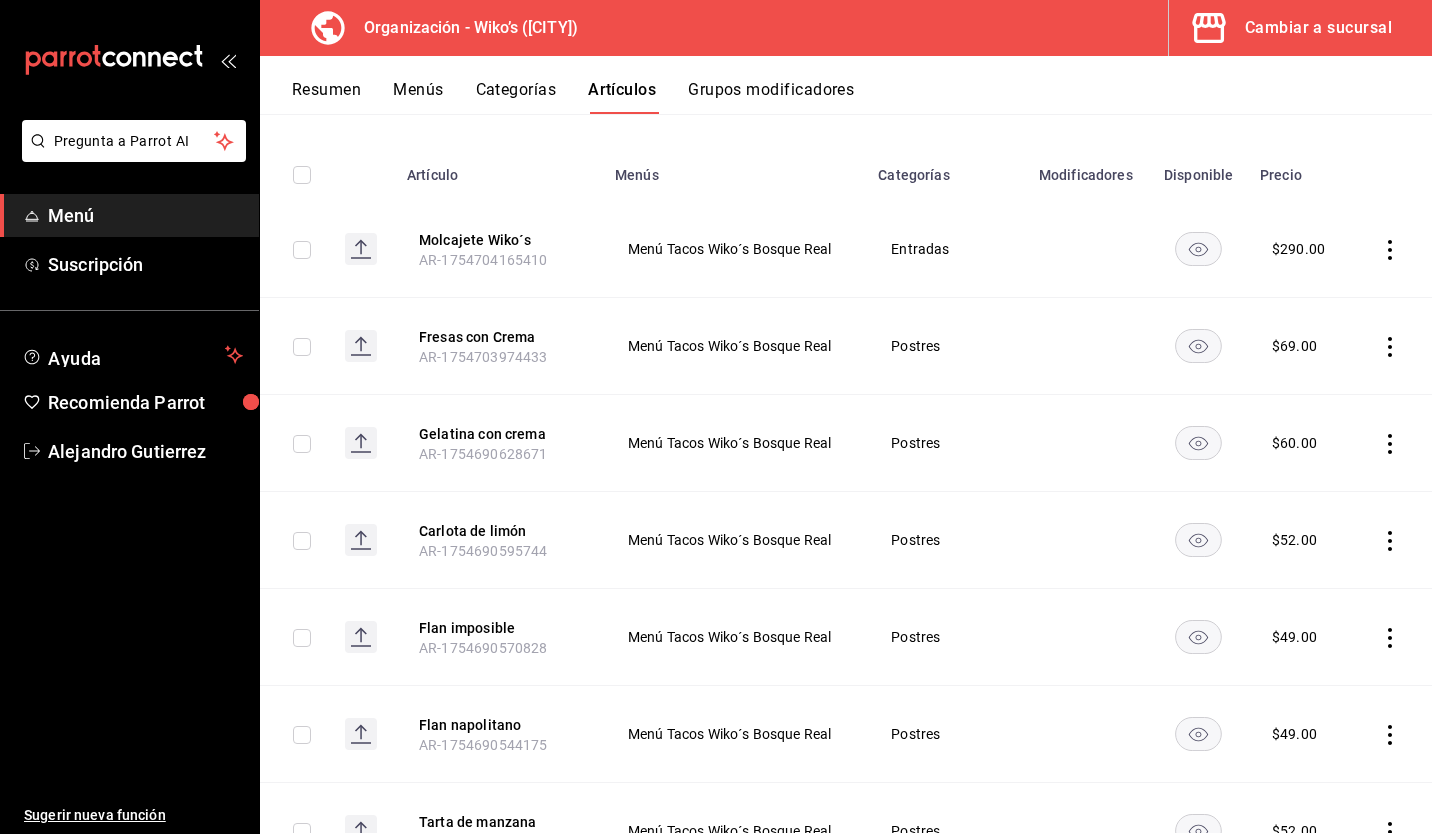 click at bounding box center [1392, 443] 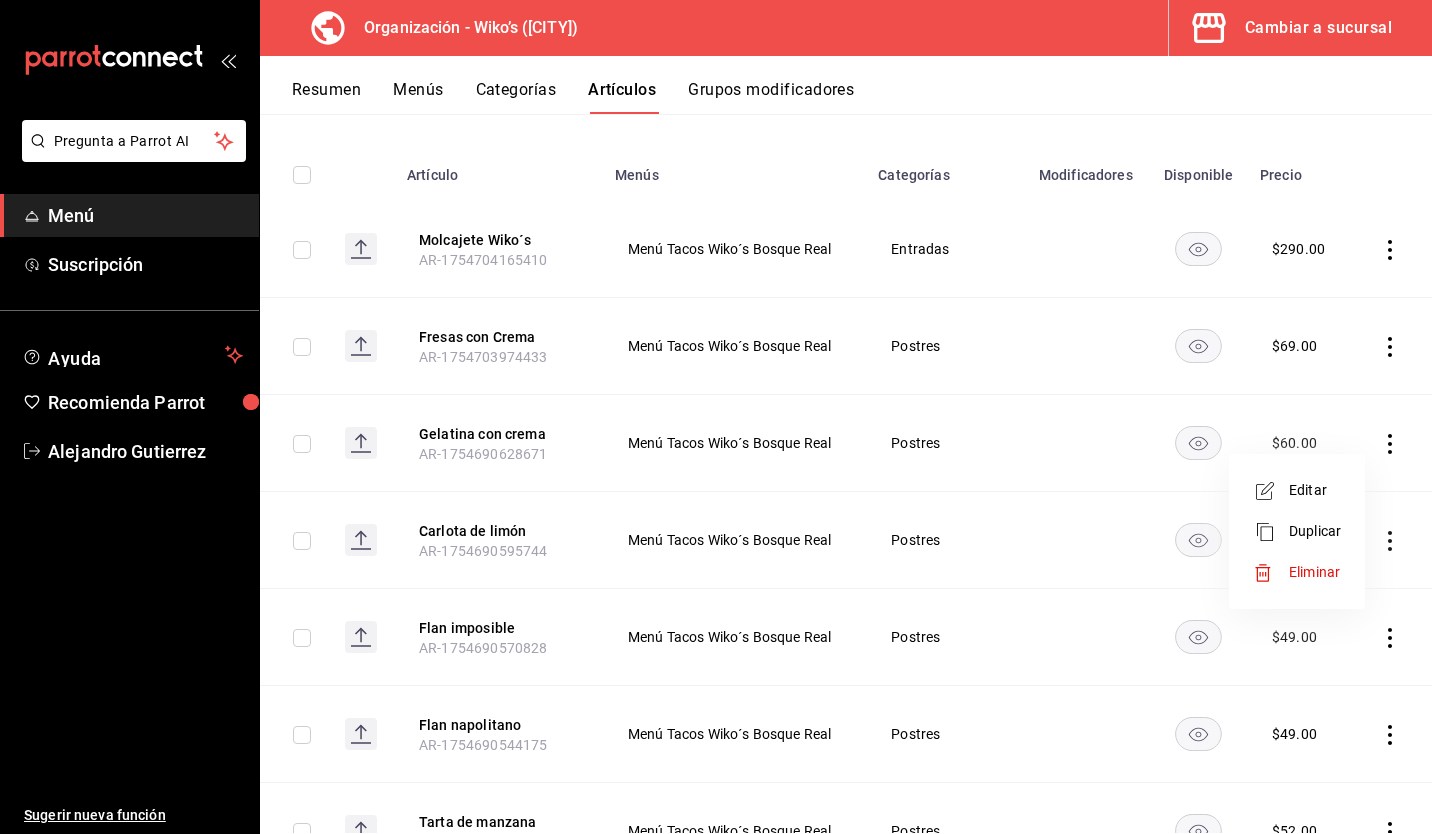 click on "Editar" at bounding box center [1297, 490] 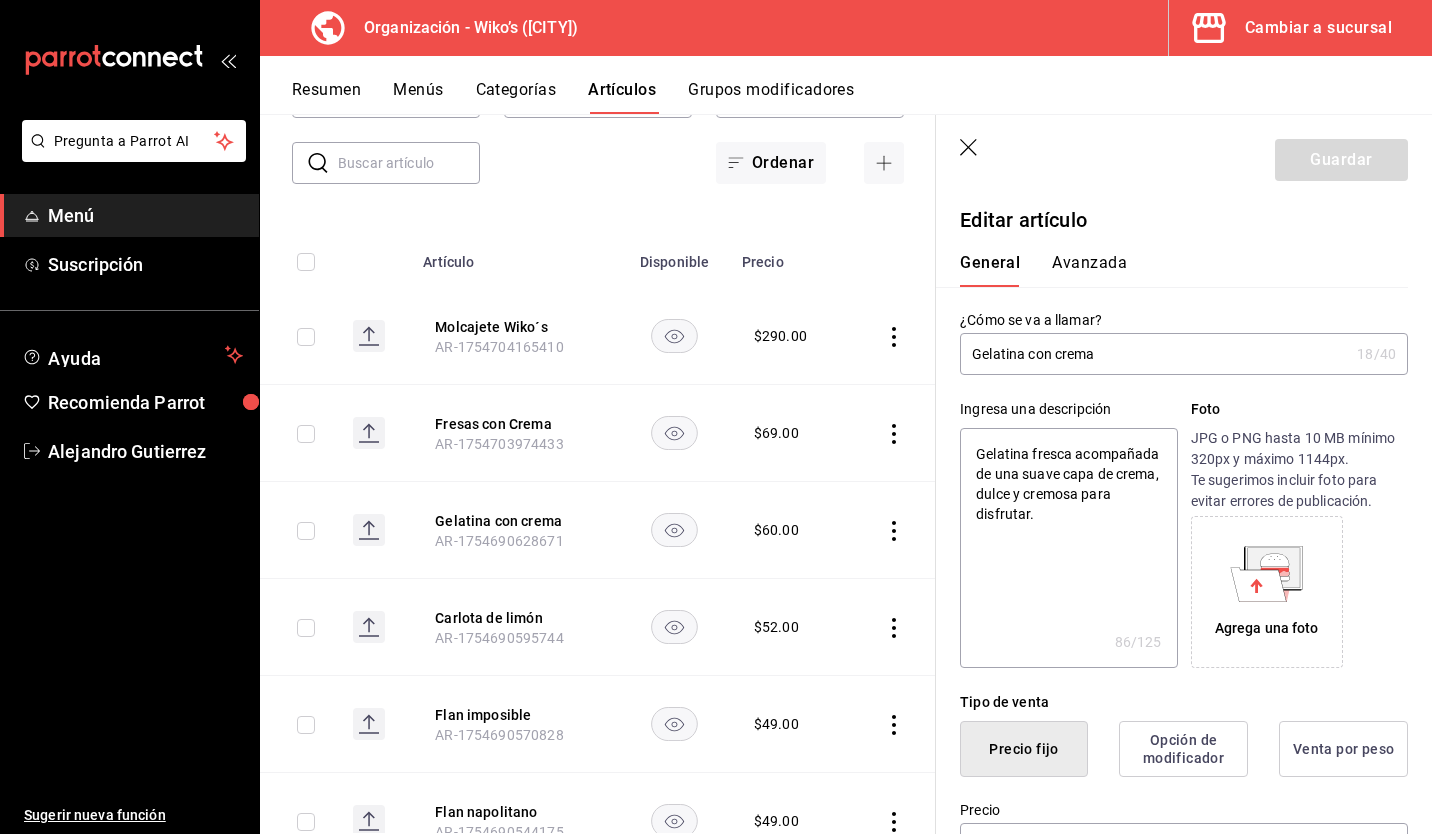 click on "Gelatina con crema" at bounding box center (1154, 354) 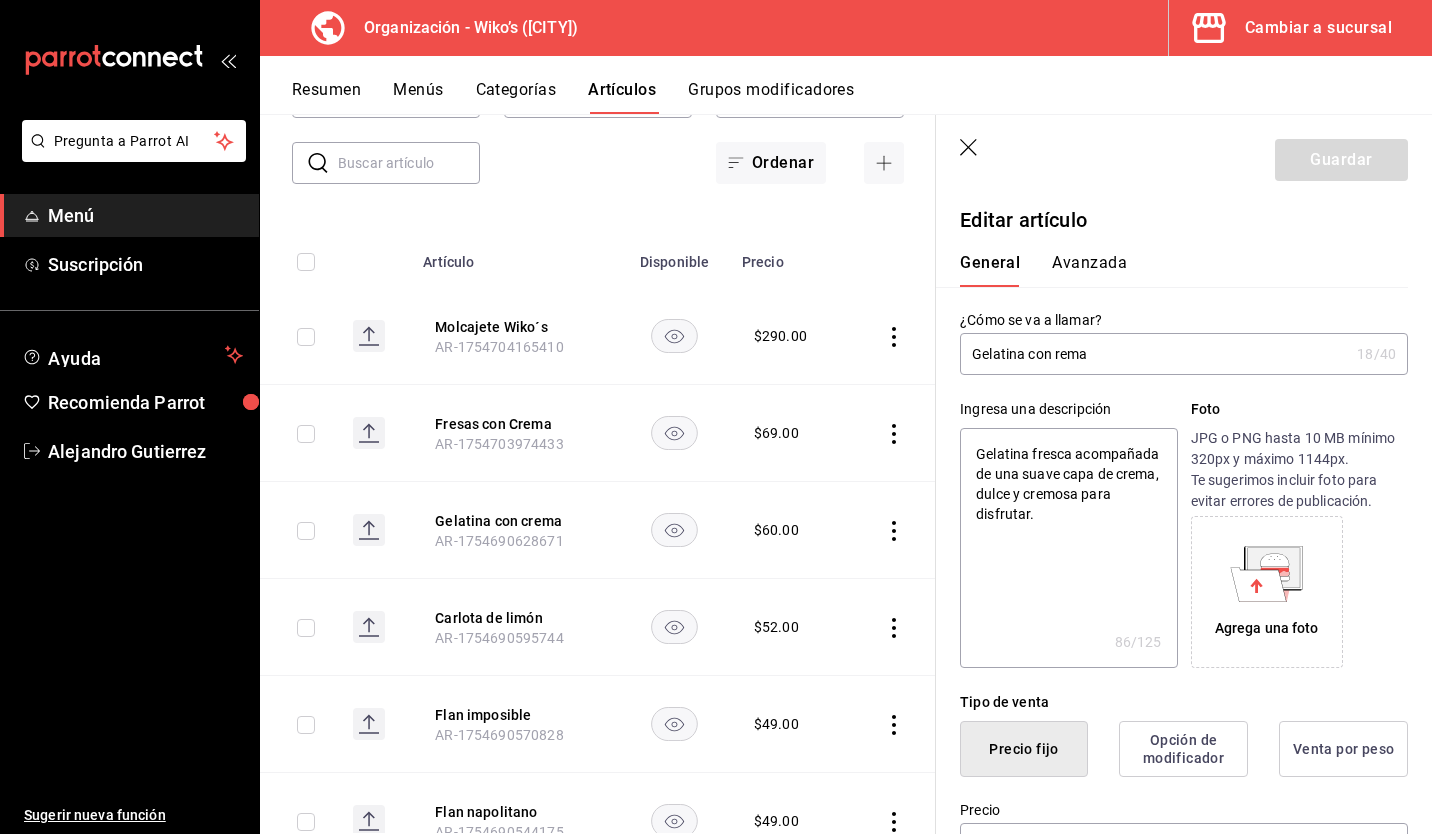 type on "x" 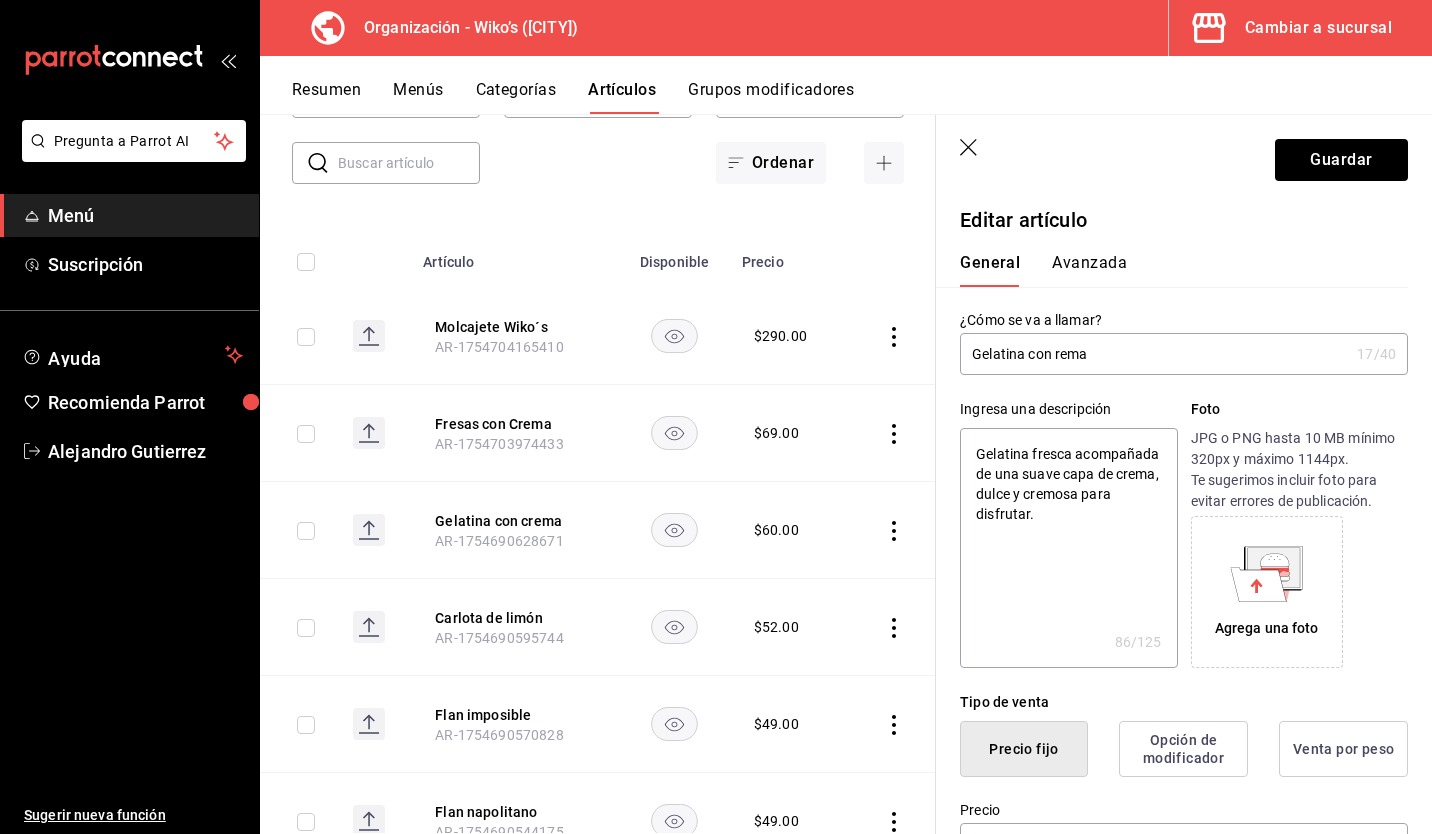 type on "Gelatina con Crema" 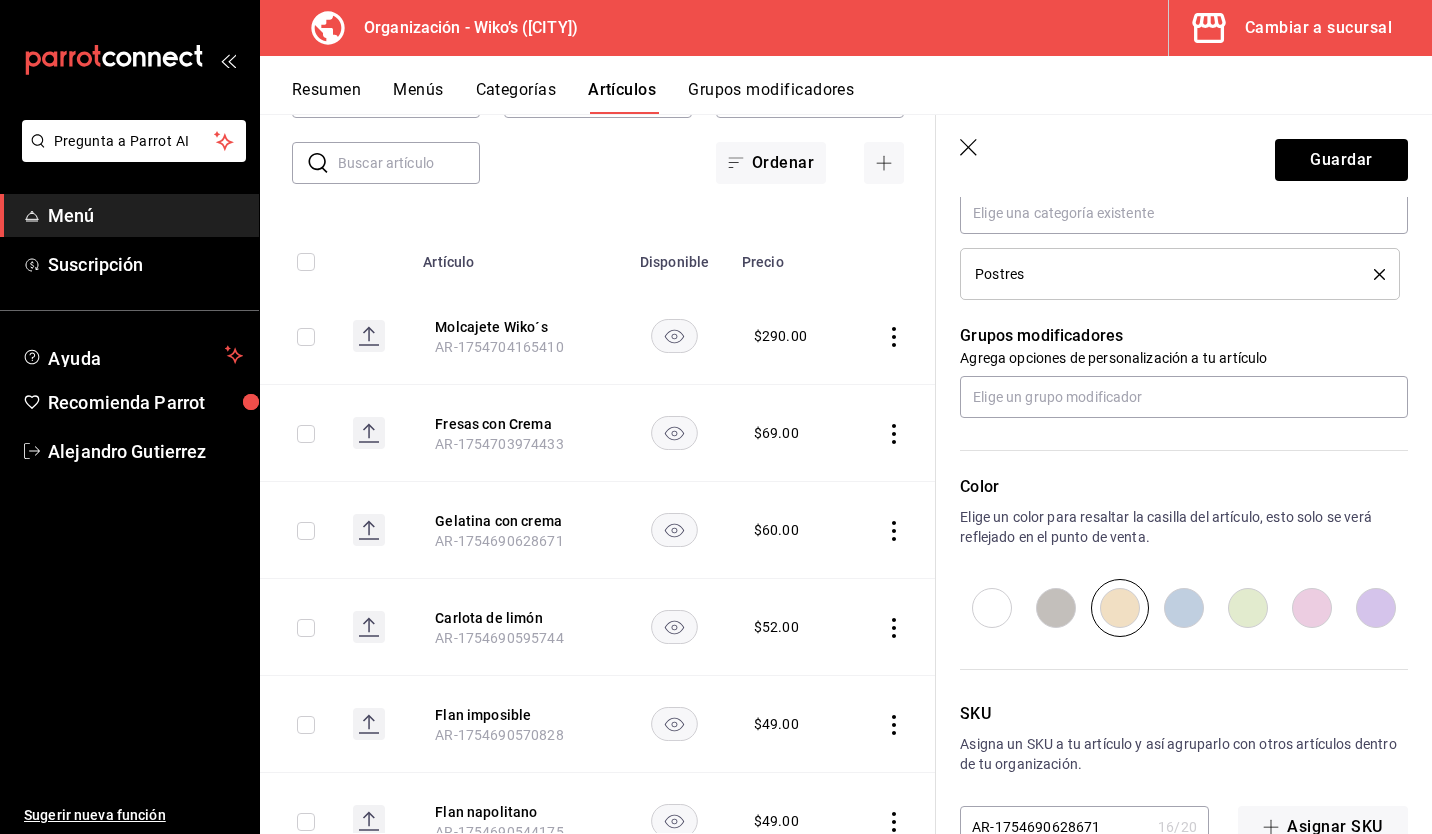 scroll, scrollTop: 831, scrollLeft: 0, axis: vertical 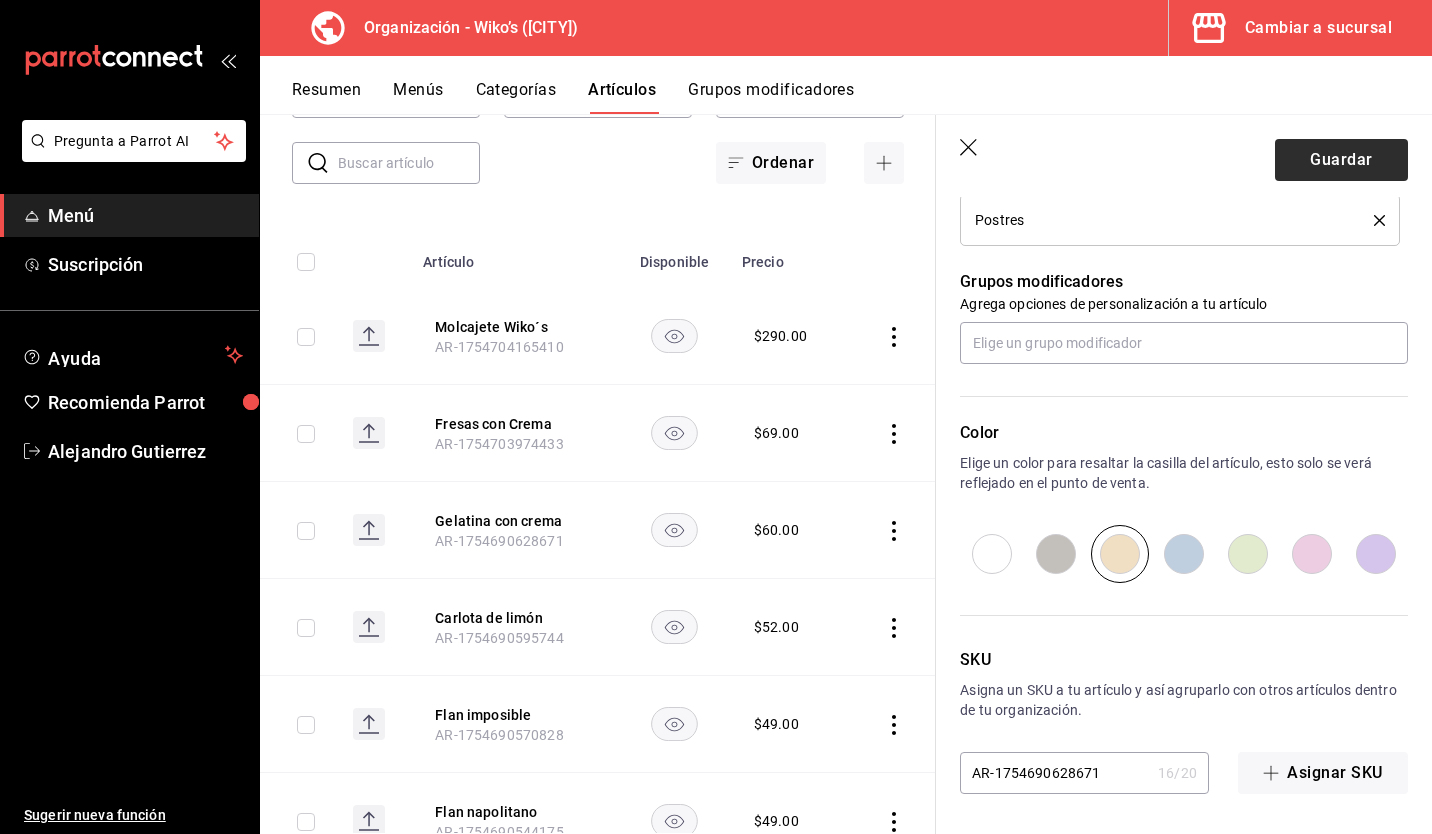 type on "Gelatina con Crema" 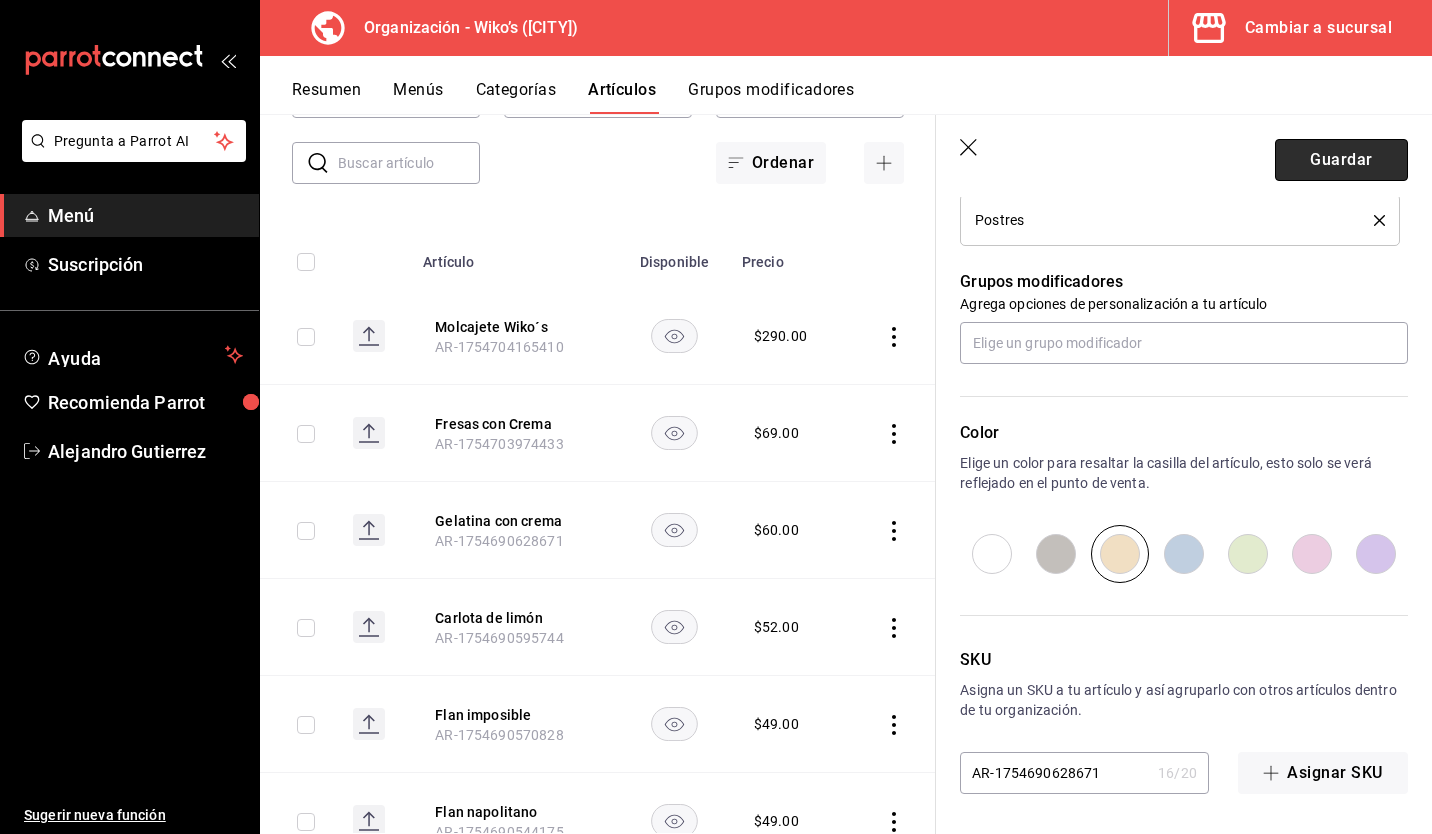 click on "Guardar" at bounding box center [1341, 160] 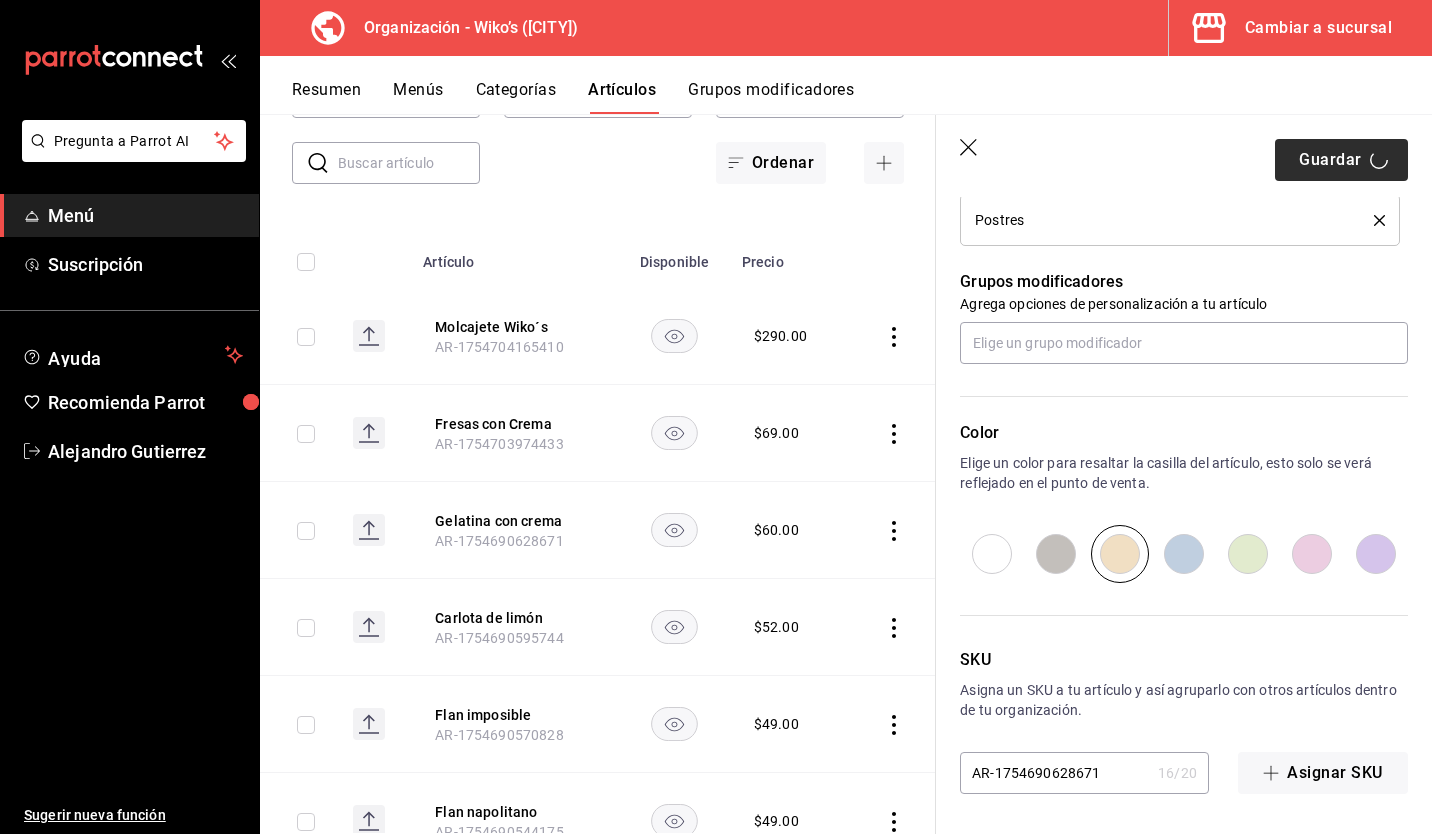 type on "x" 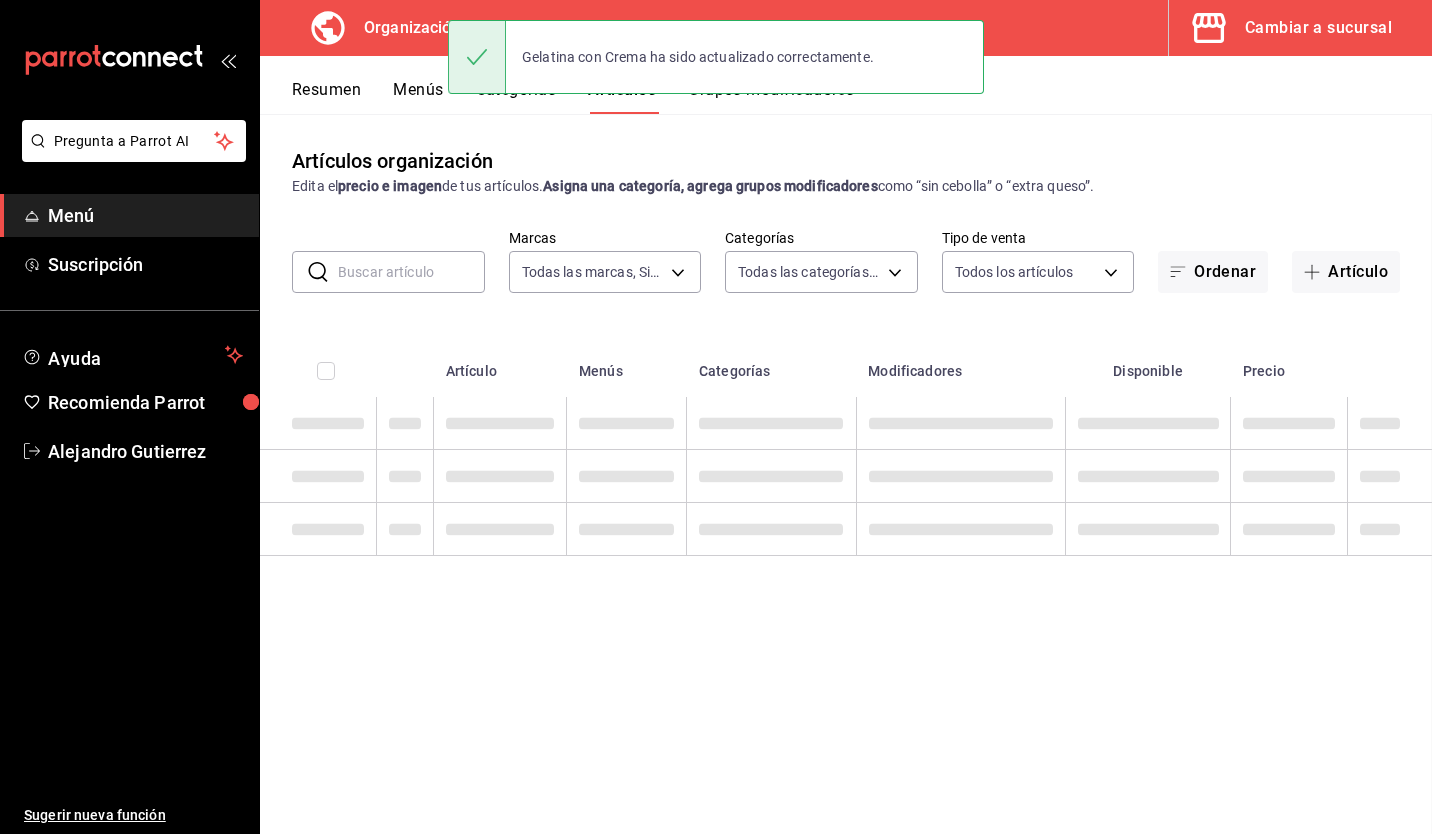 scroll, scrollTop: 0, scrollLeft: 0, axis: both 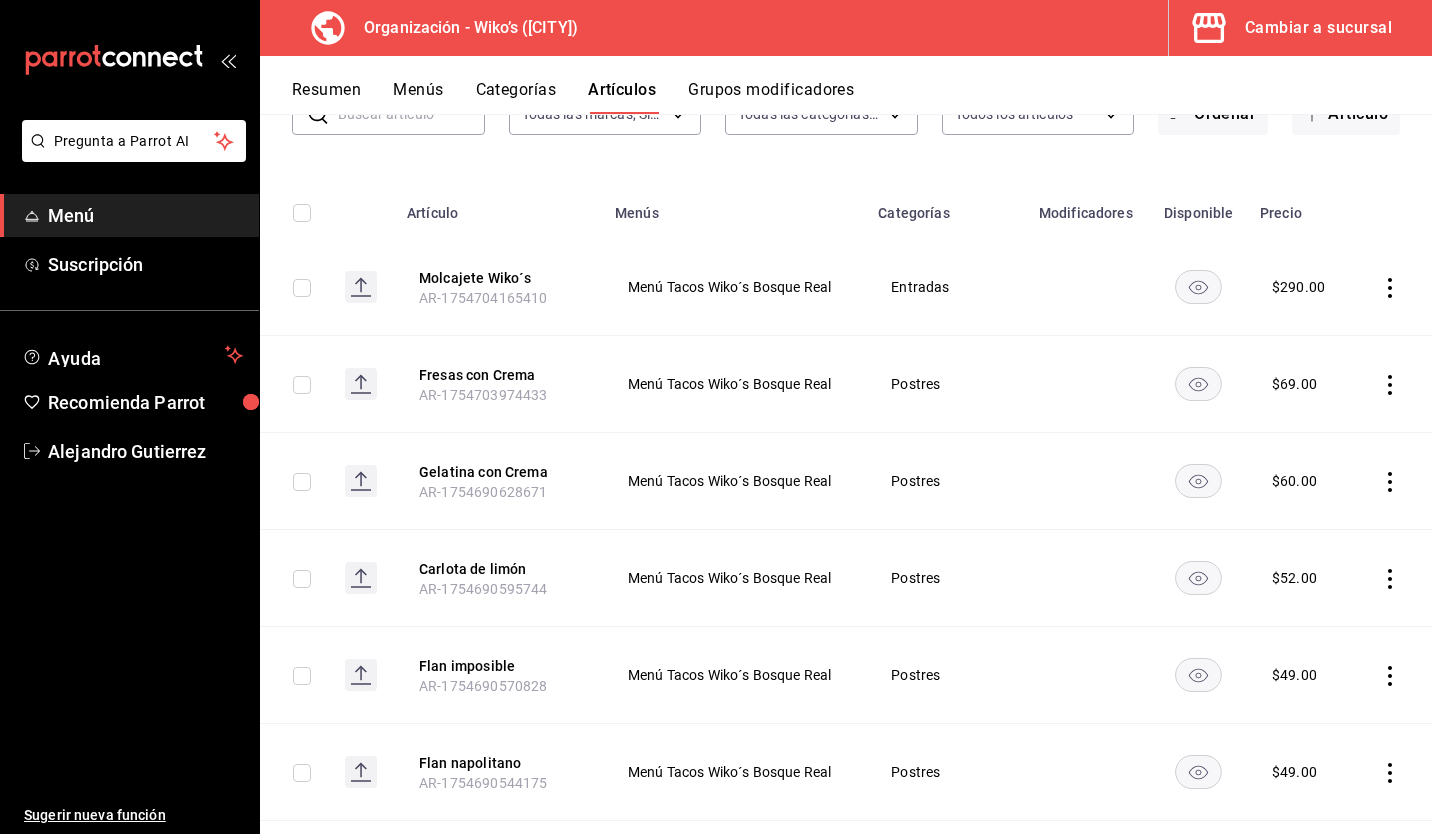click 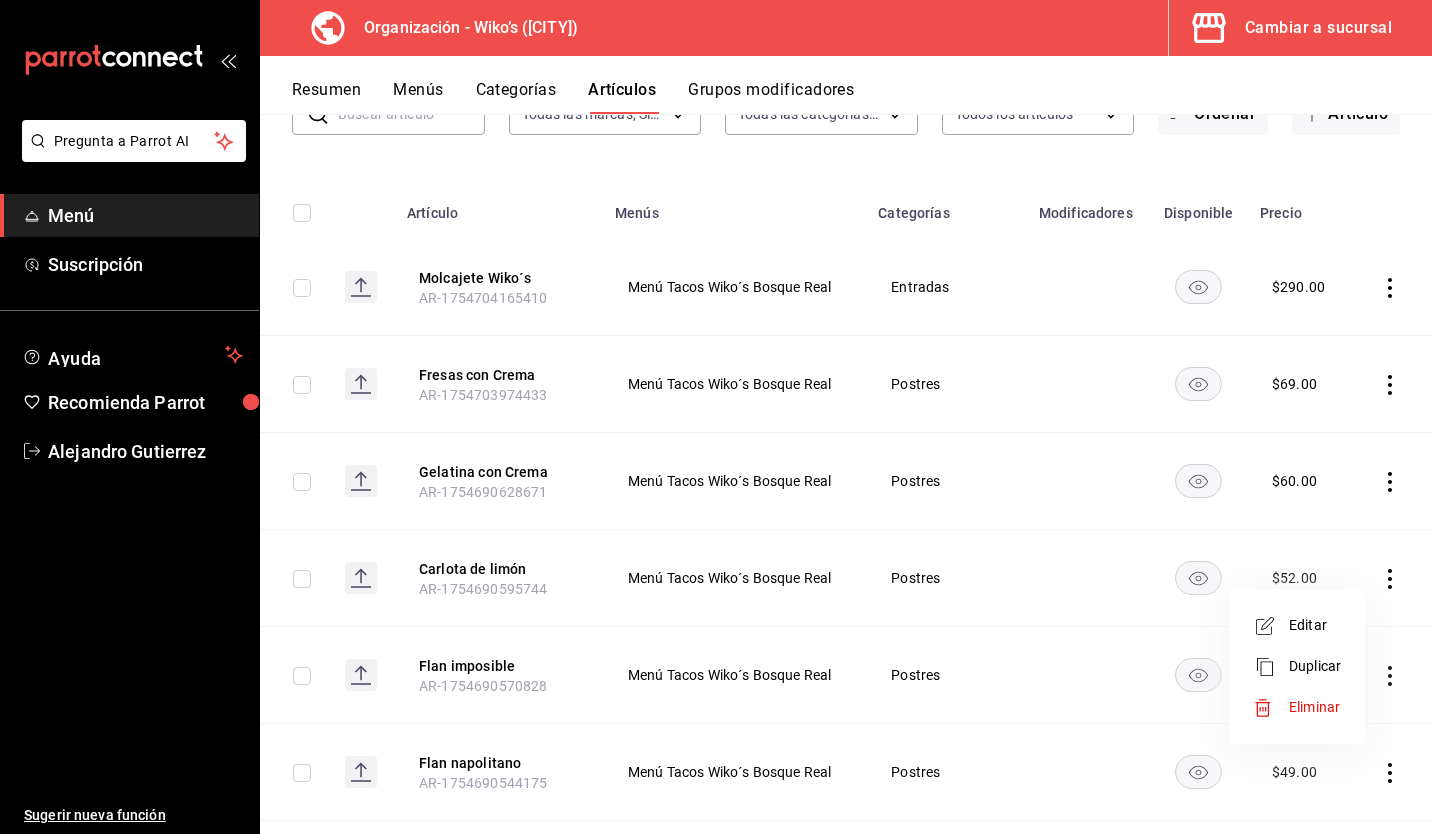click on "Editar" at bounding box center [1297, 625] 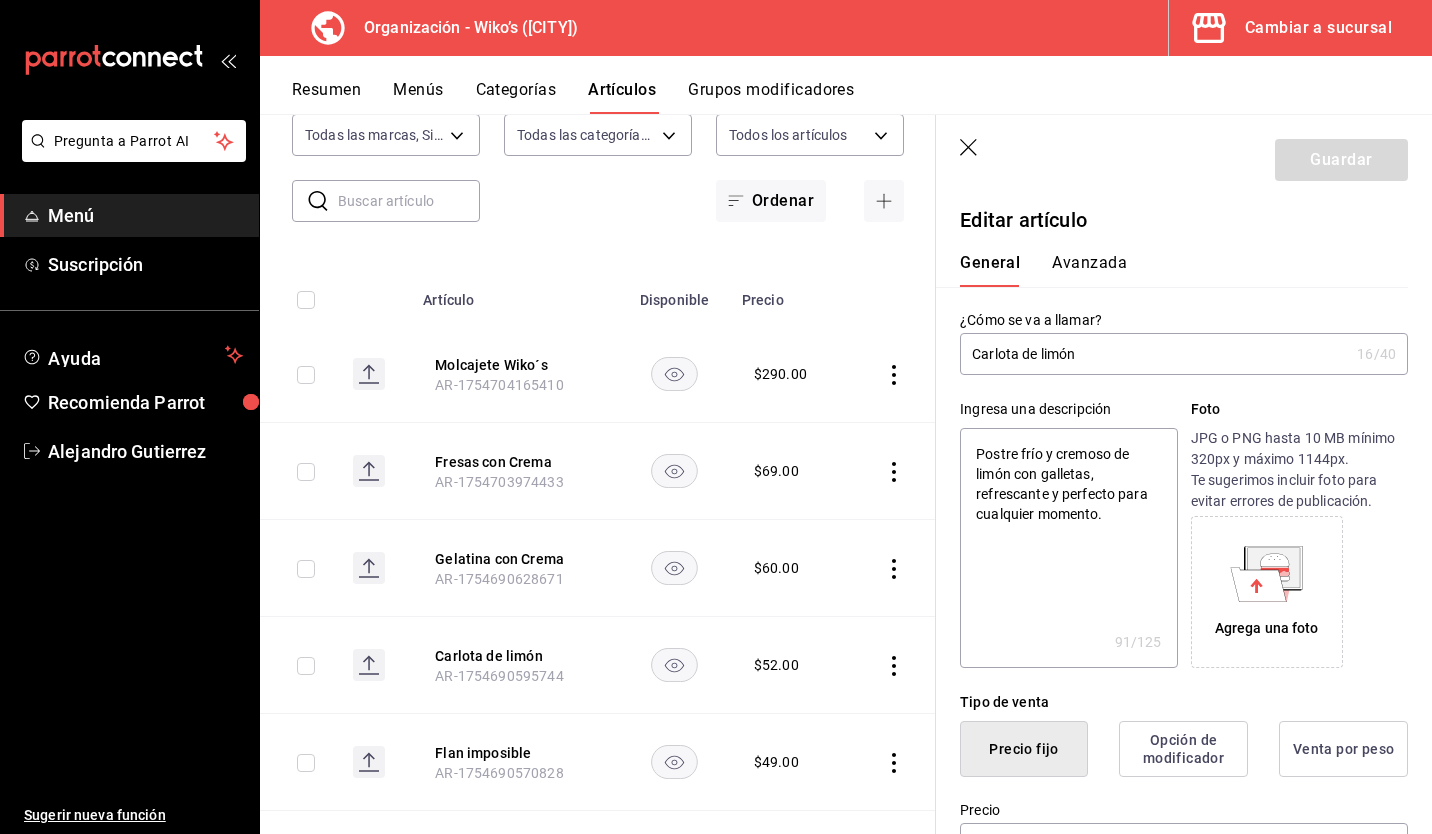 click on "Carlota de limón" at bounding box center (1154, 354) 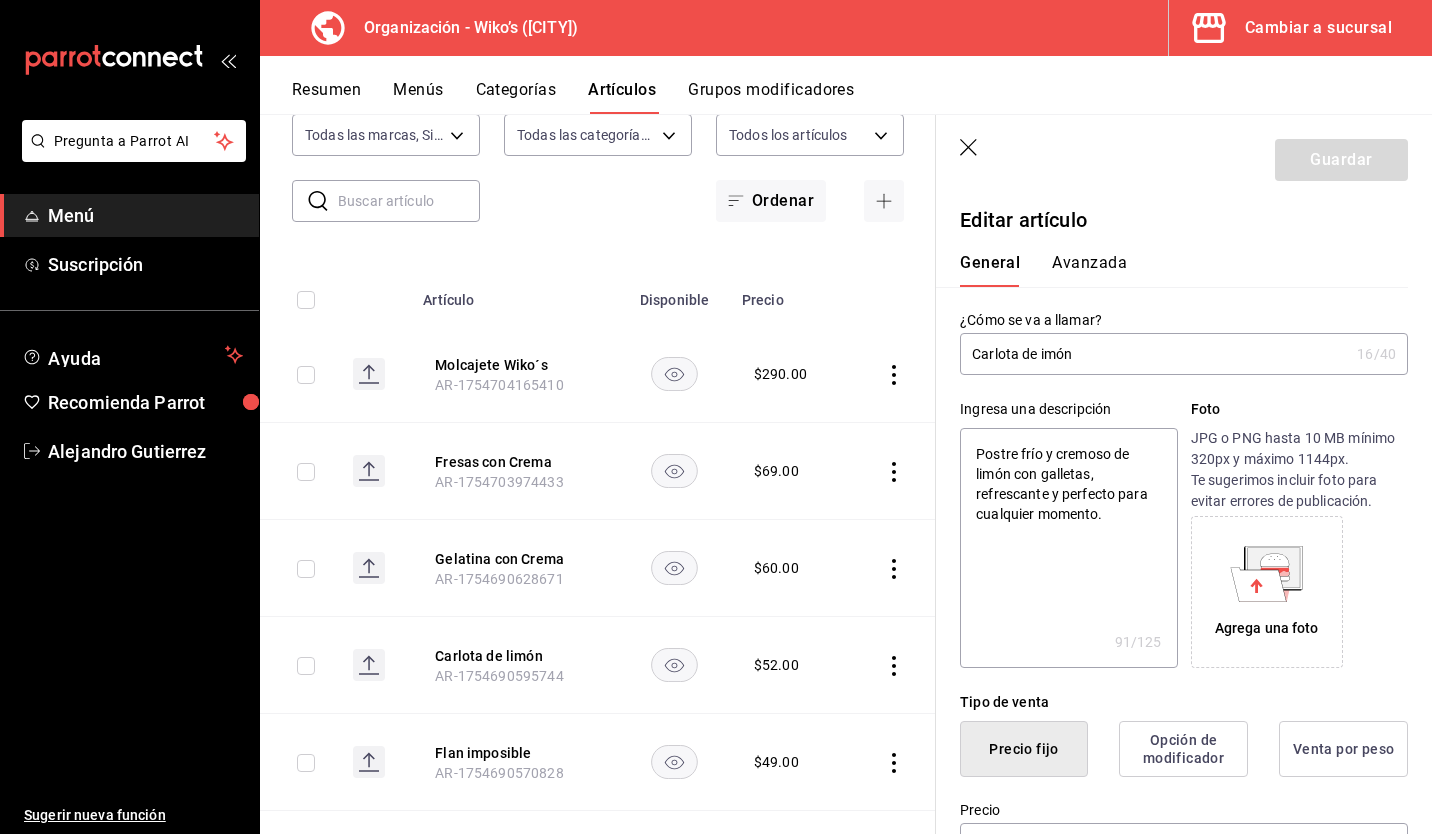 type on "x" 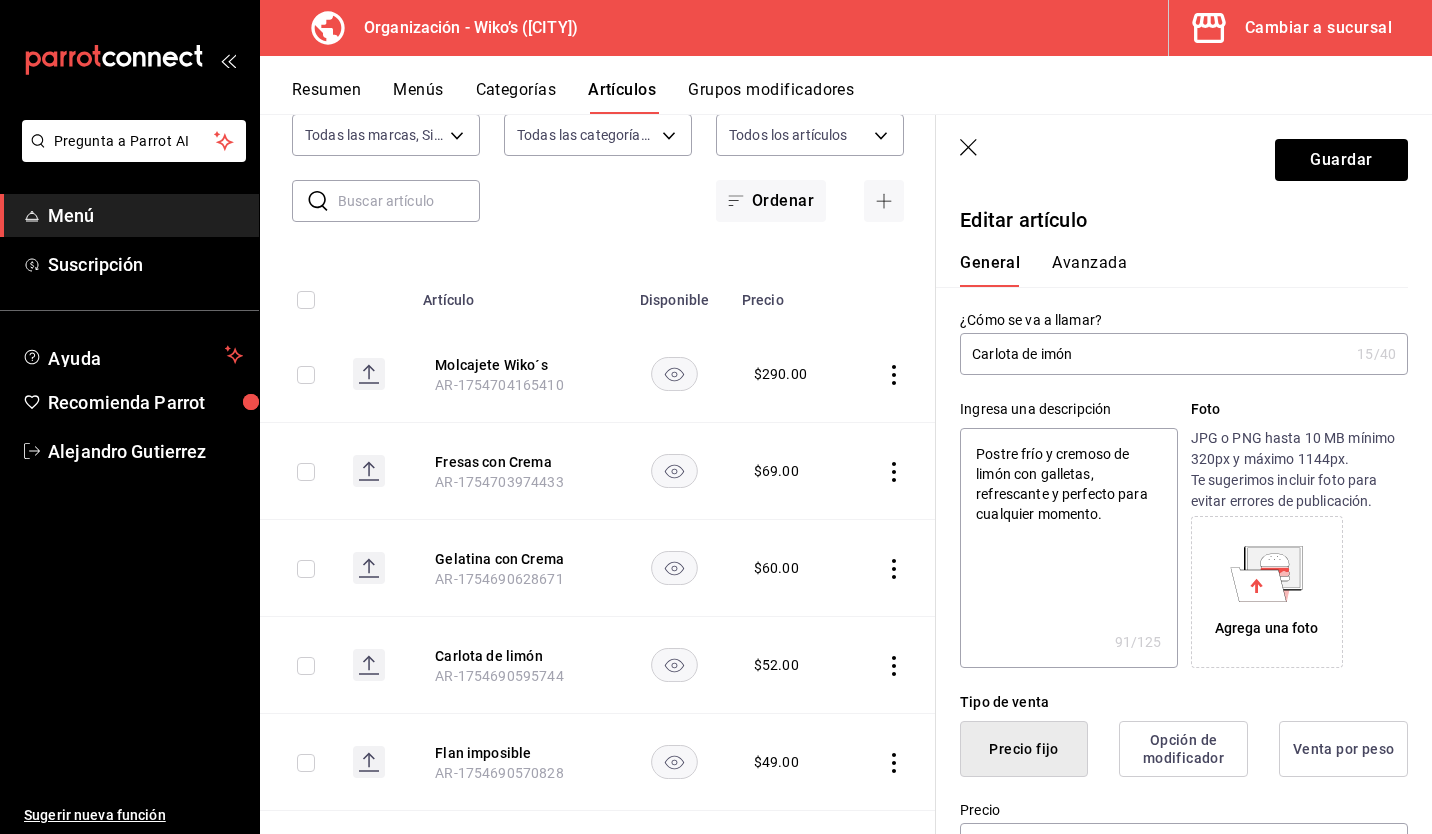 type on "Carlota de Limón" 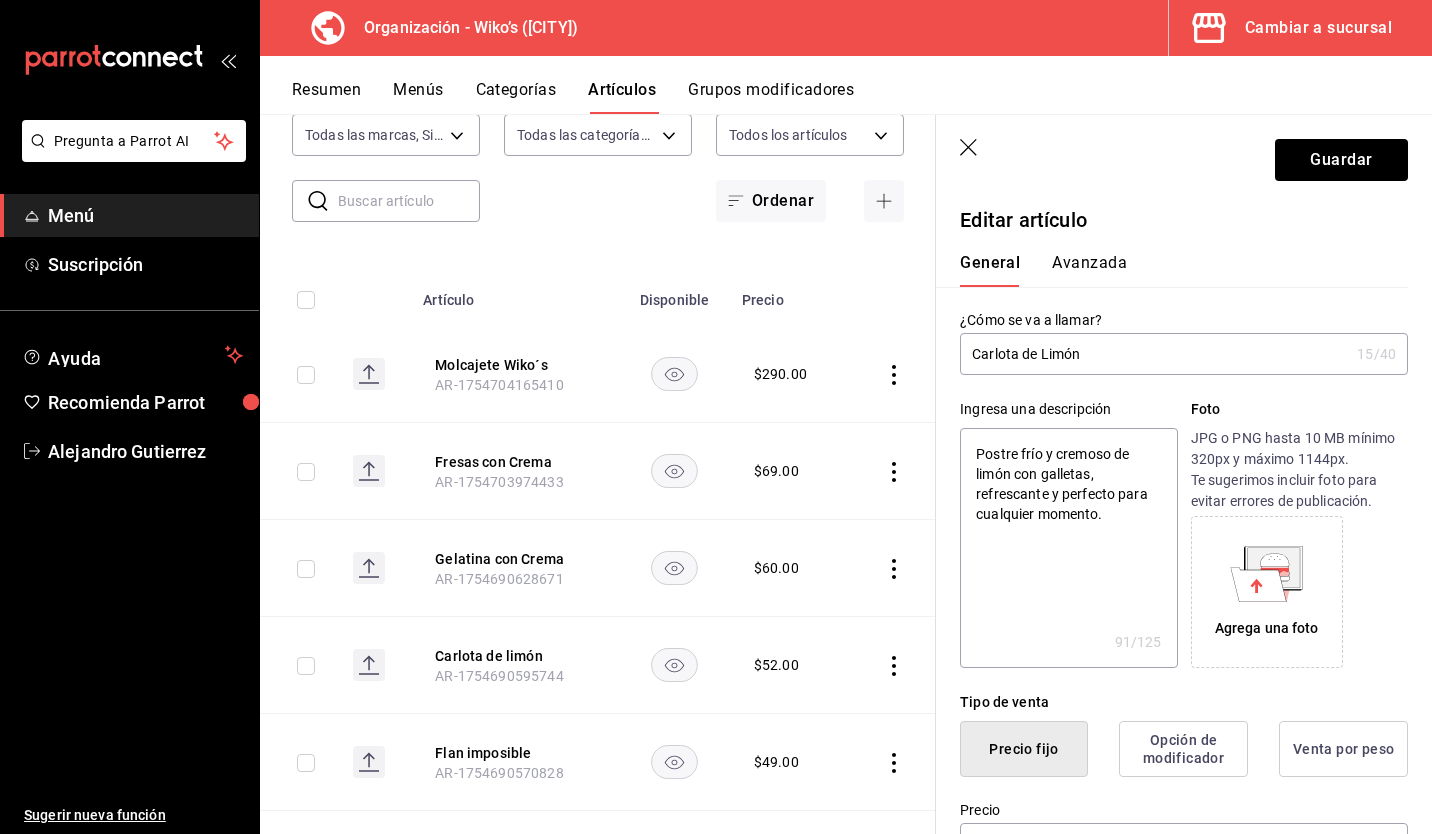 type on "x" 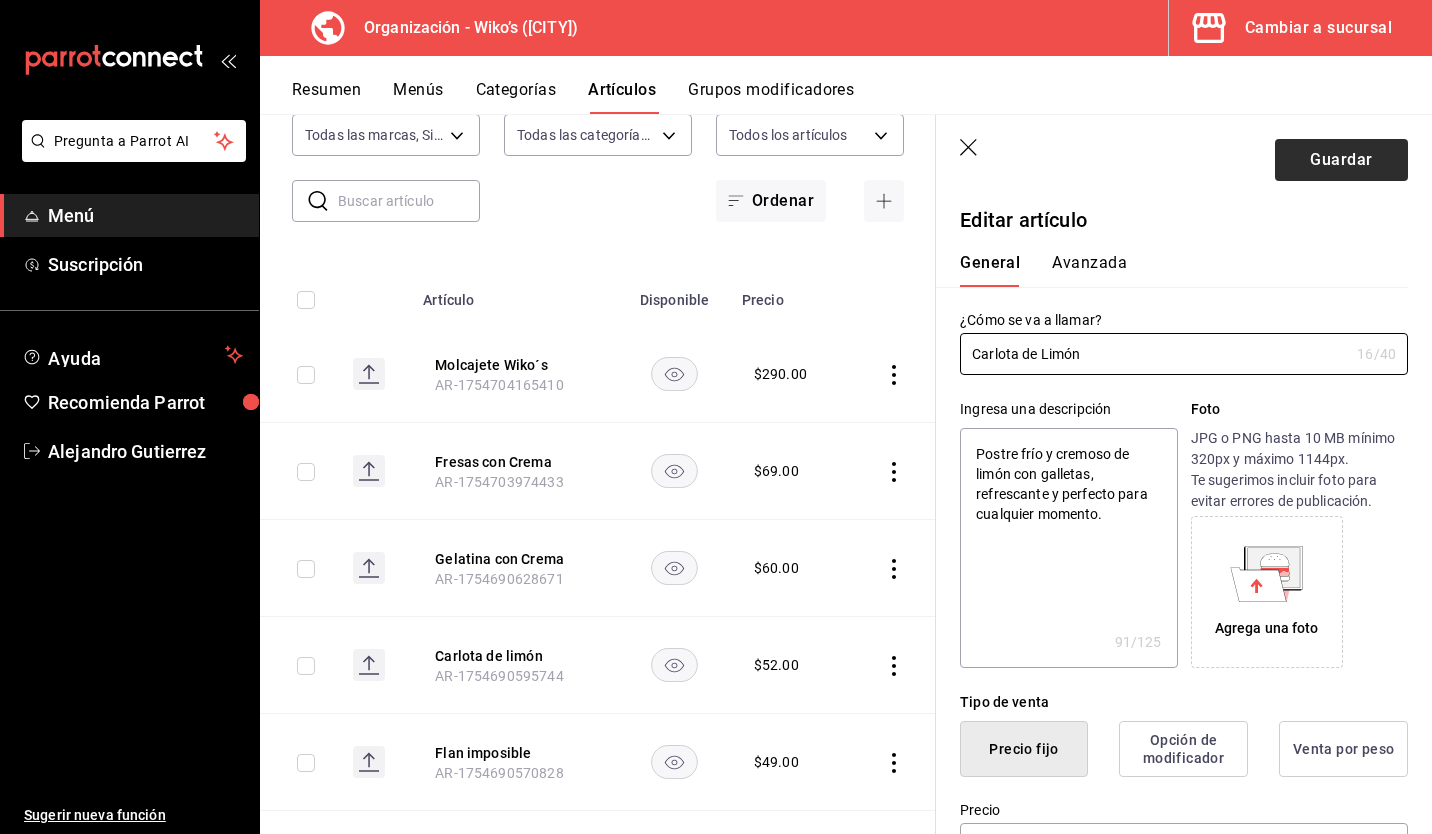 type on "Carlota de Limón" 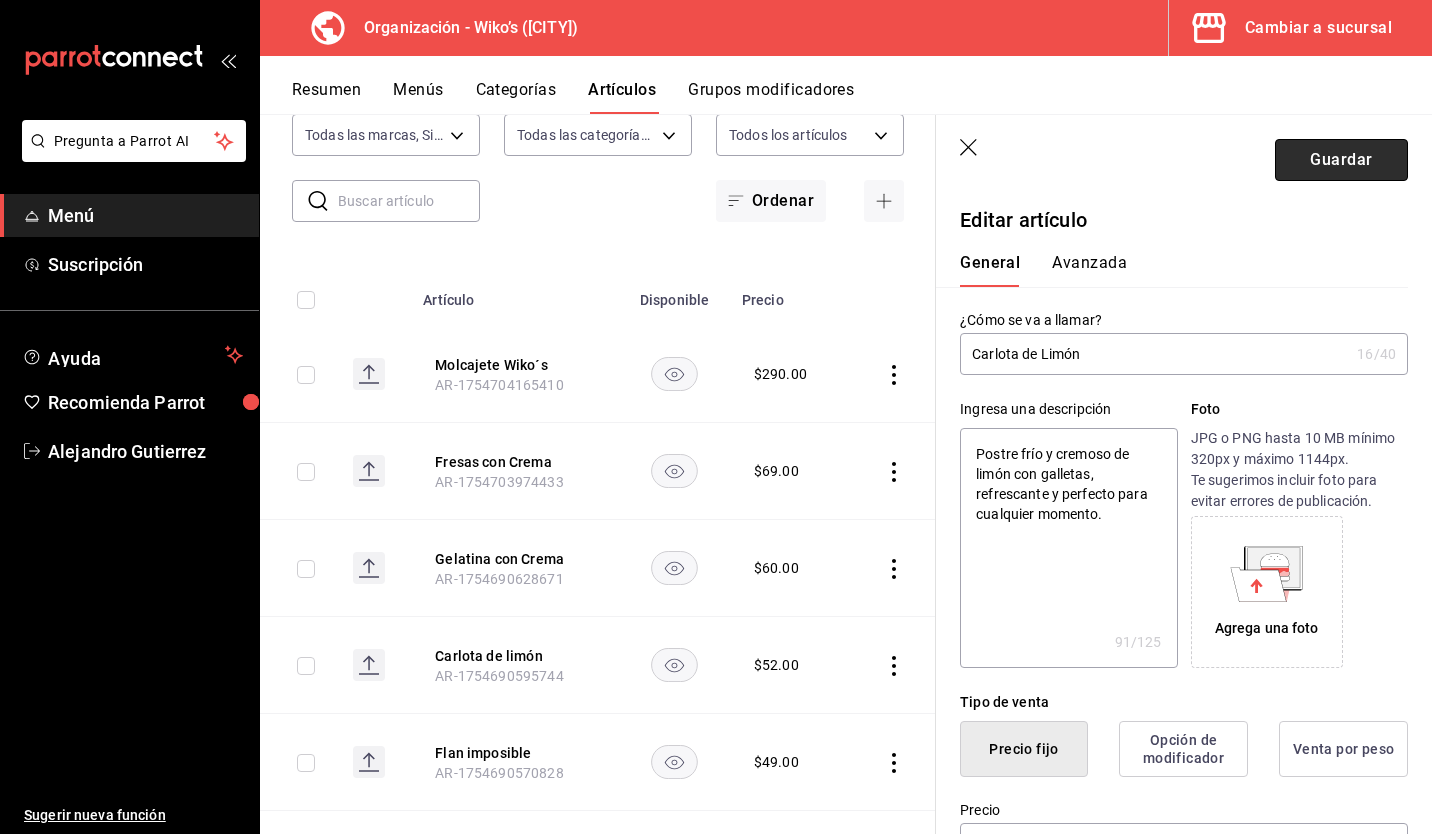 click on "Guardar" at bounding box center [1341, 160] 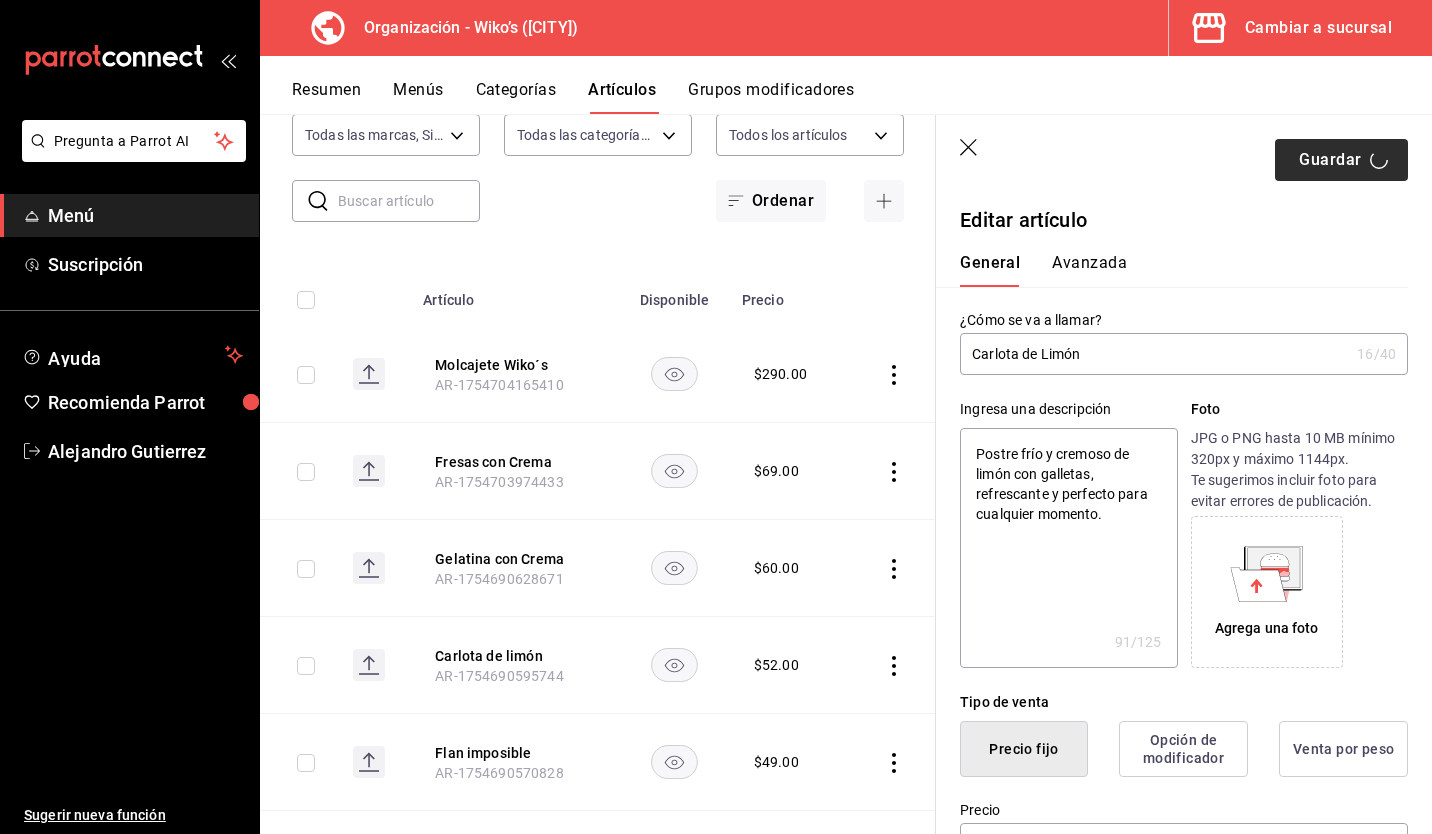 type on "x" 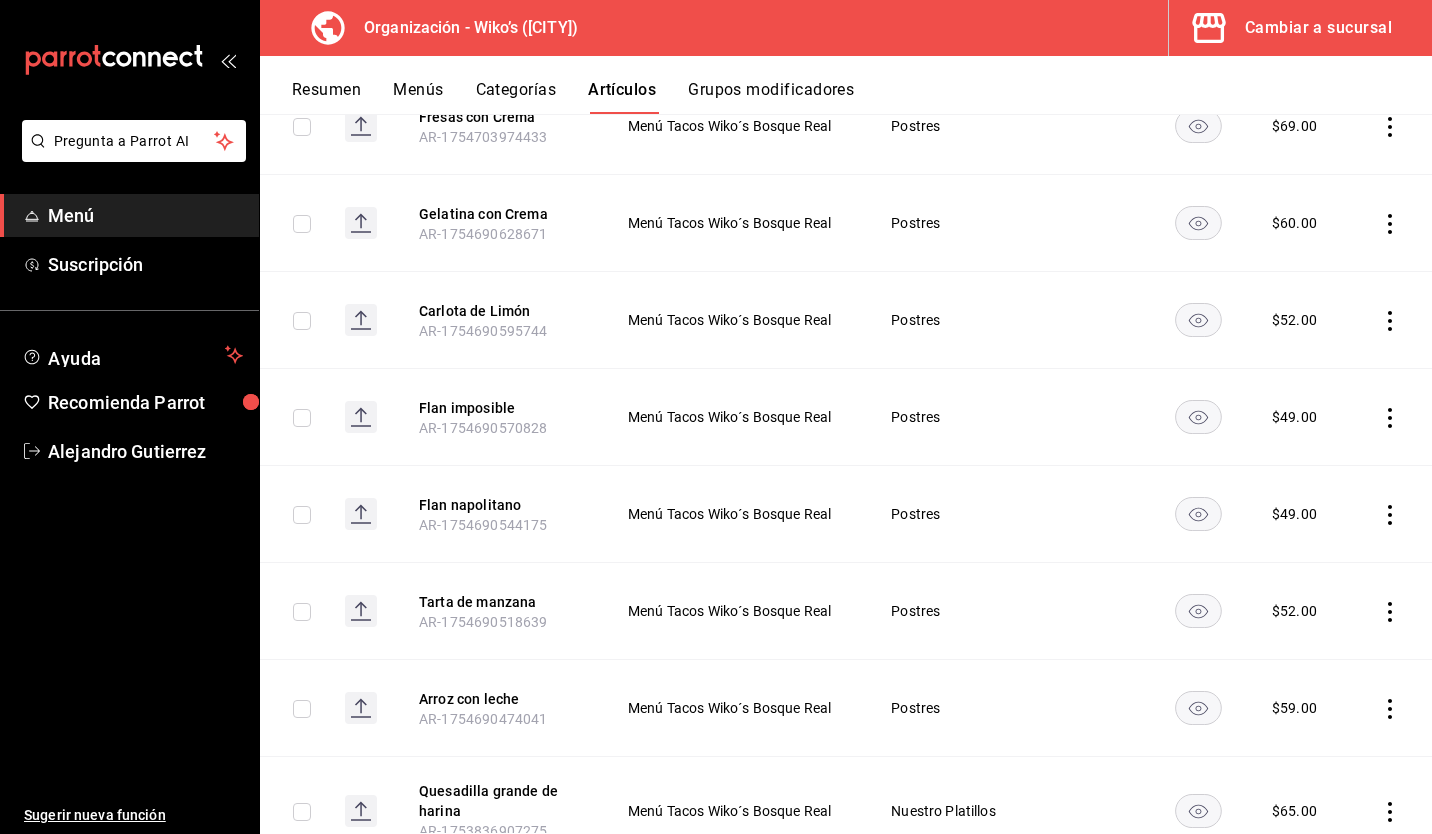 scroll, scrollTop: 417, scrollLeft: 0, axis: vertical 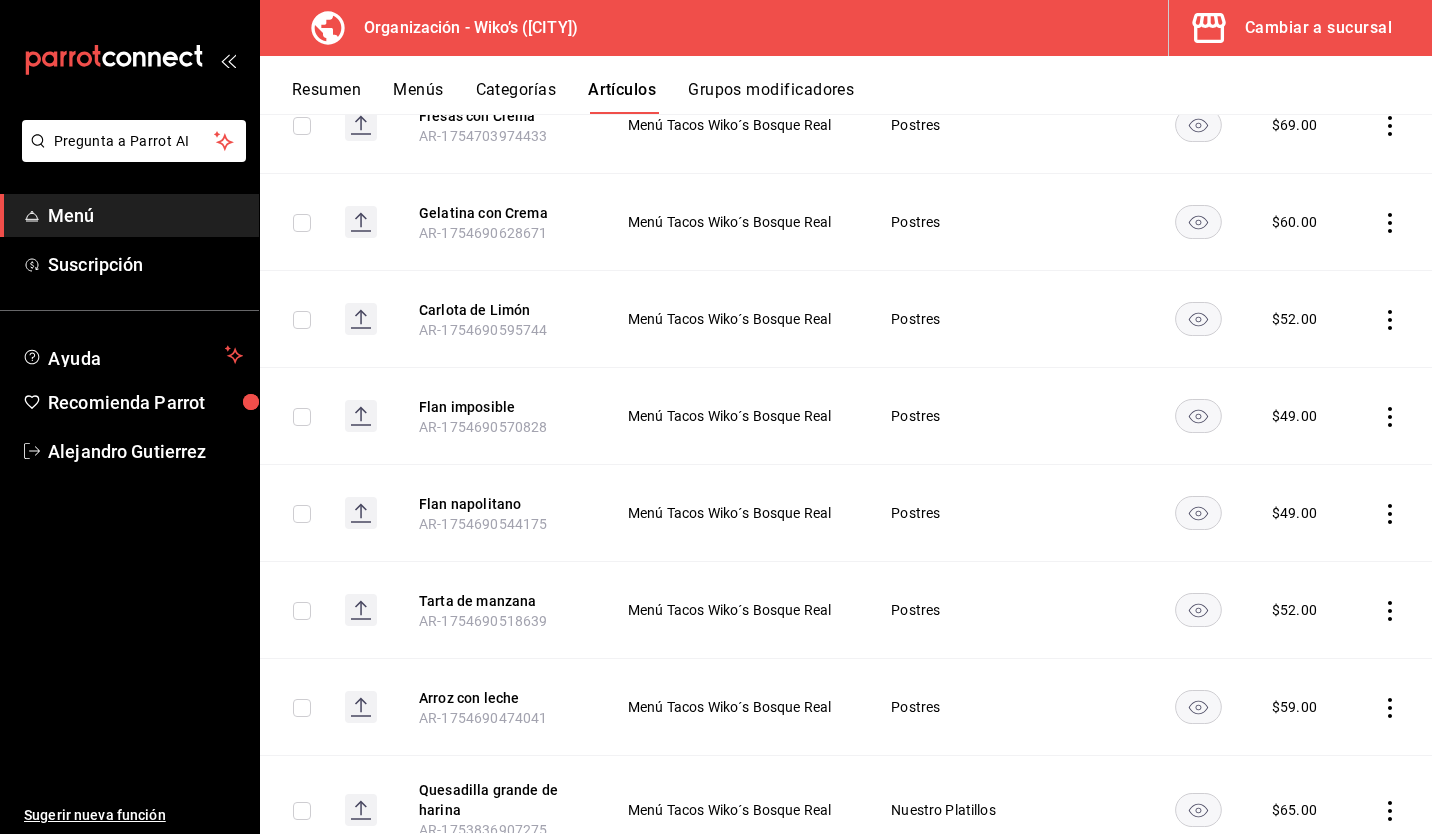 click 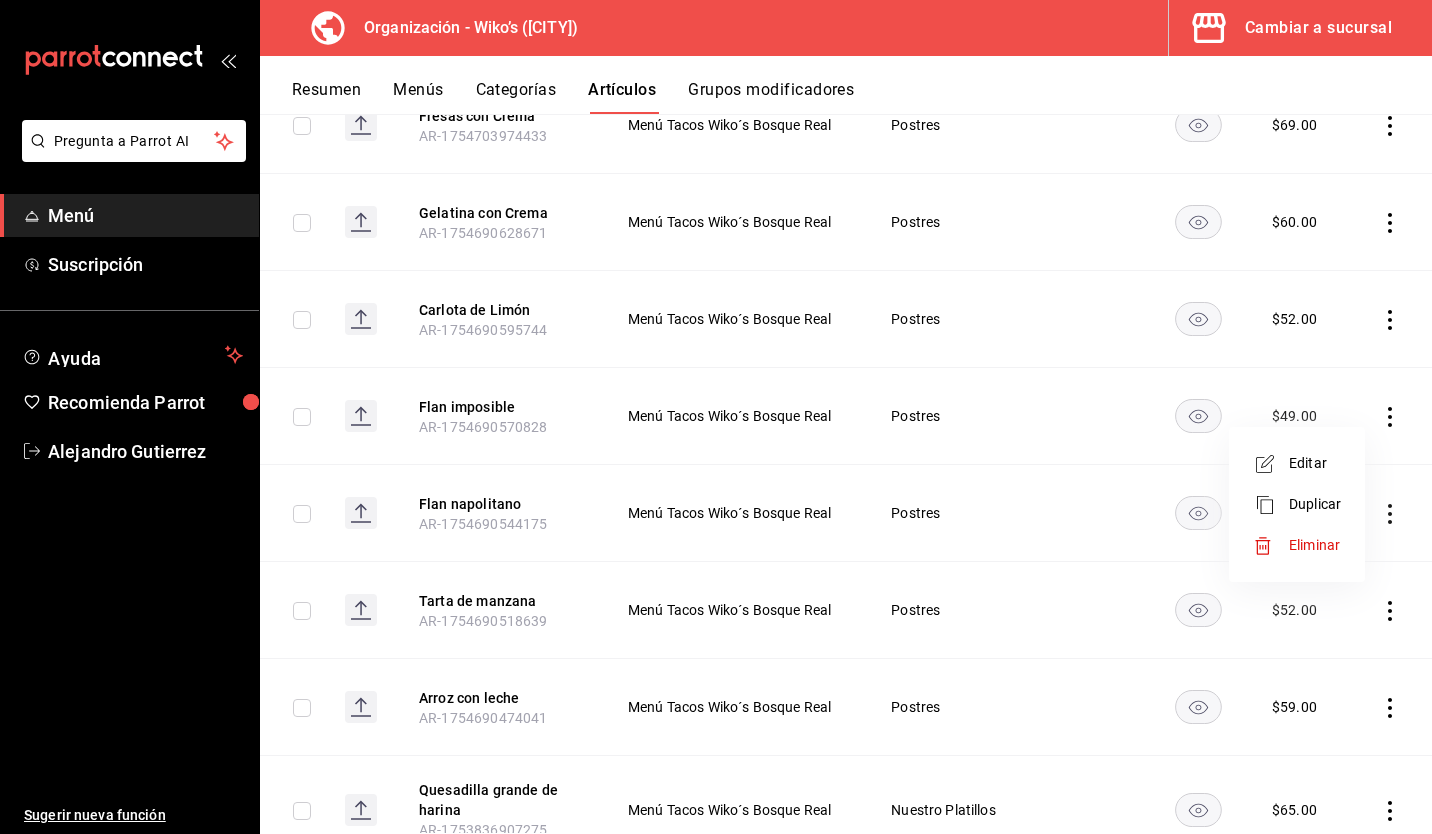 click on "Editar" at bounding box center [1315, 463] 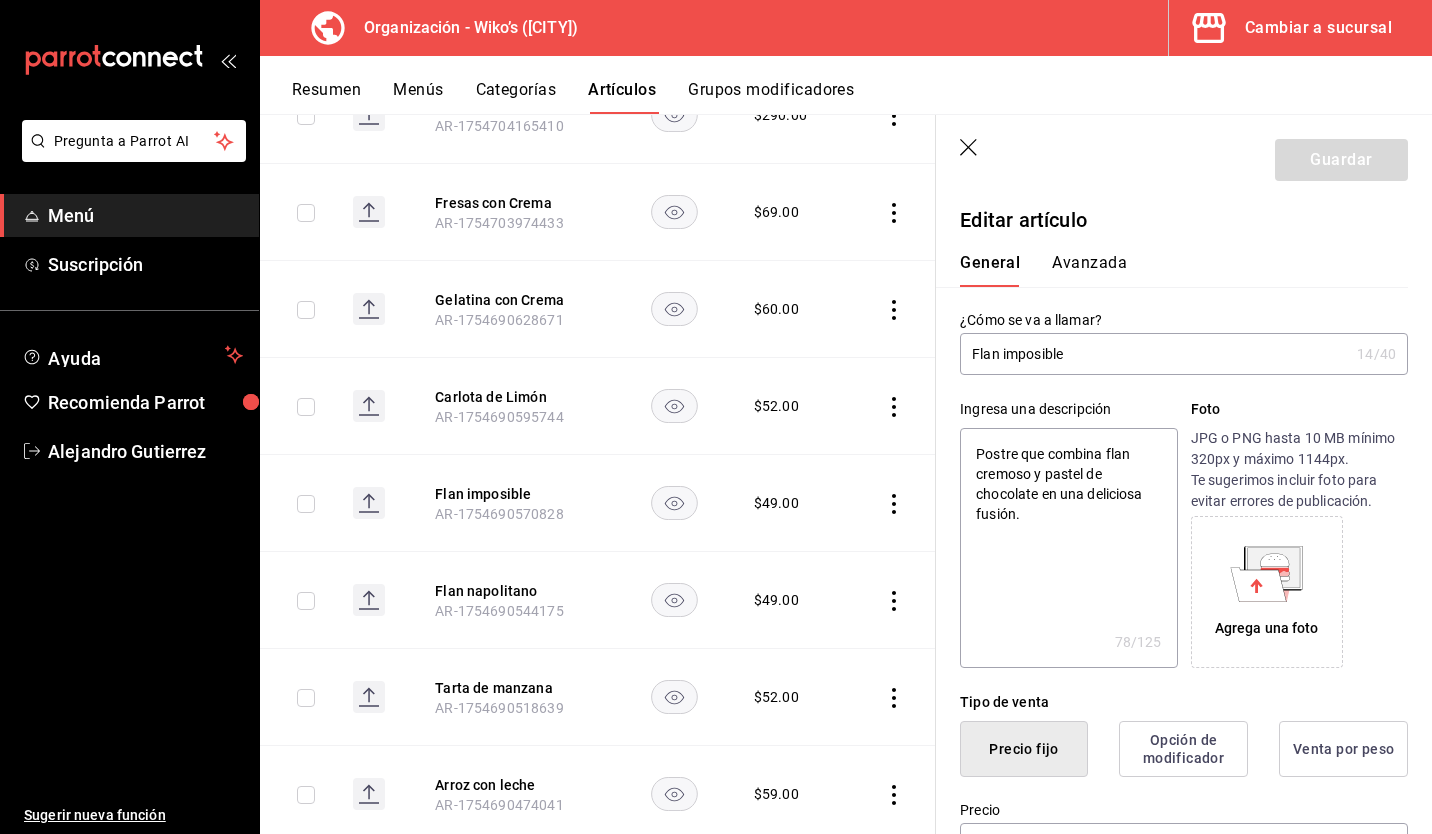 click on "Flan imposible" at bounding box center [1154, 354] 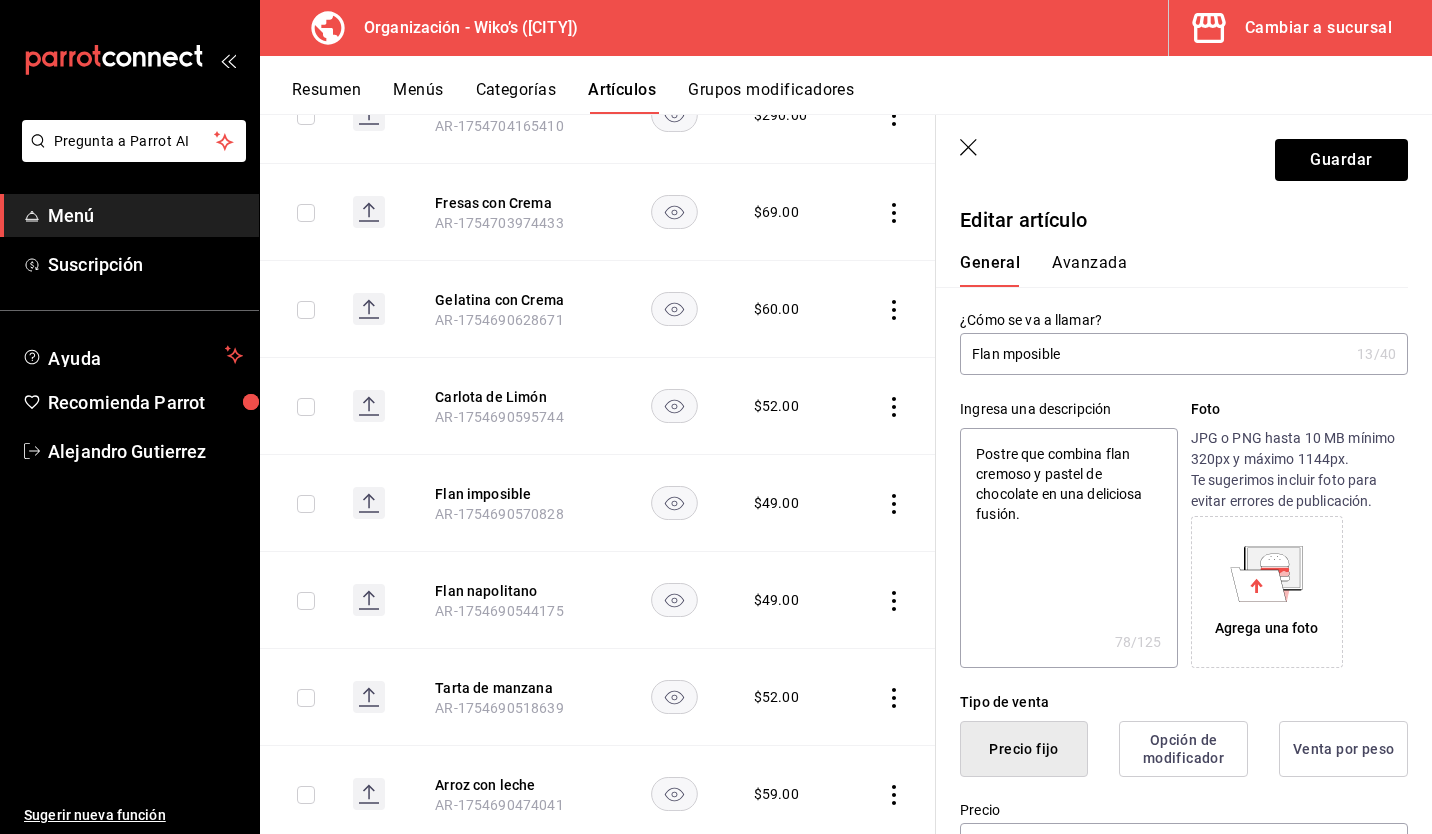 type on "x" 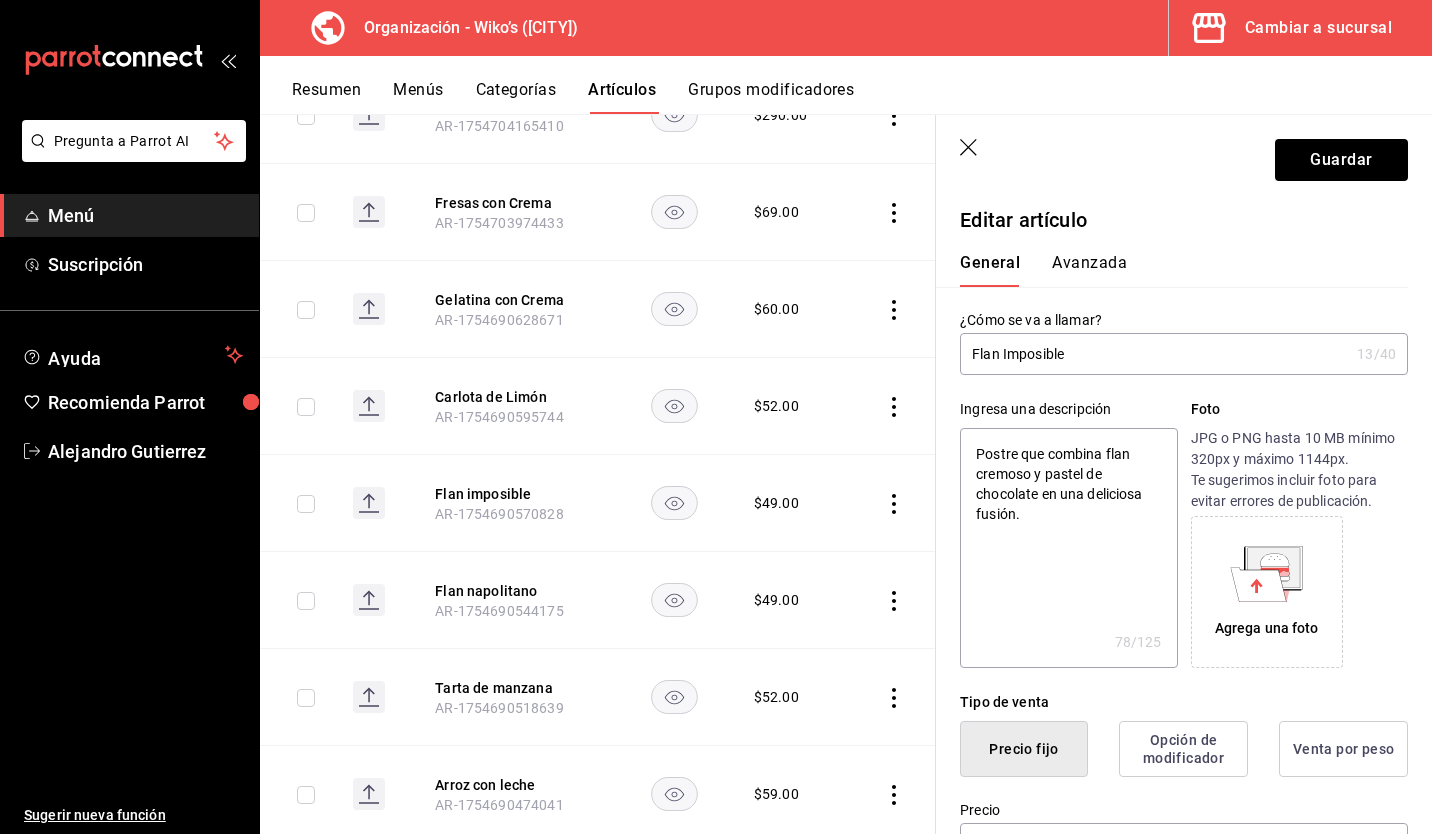 type on "x" 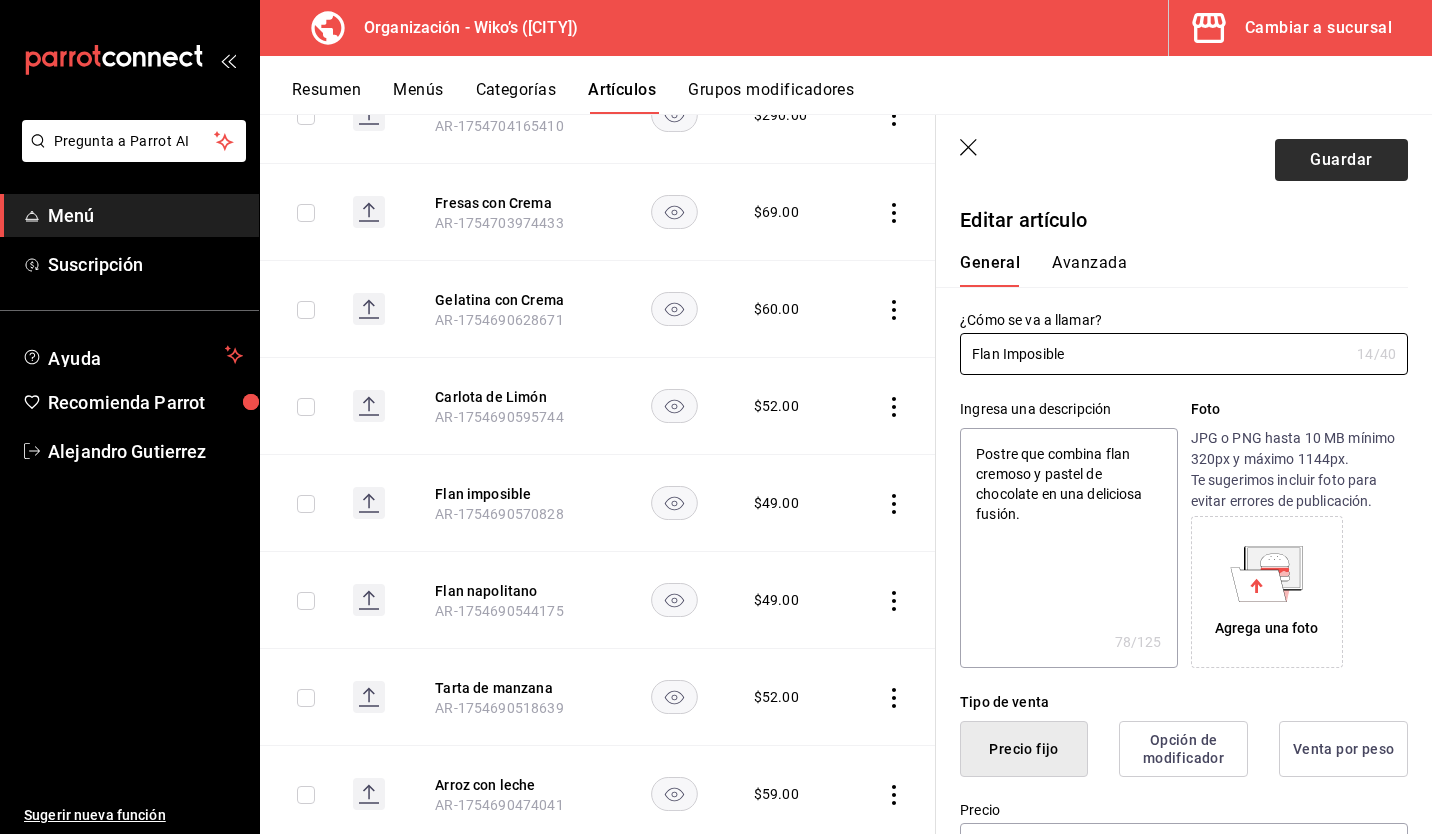 type on "Flan Imposible" 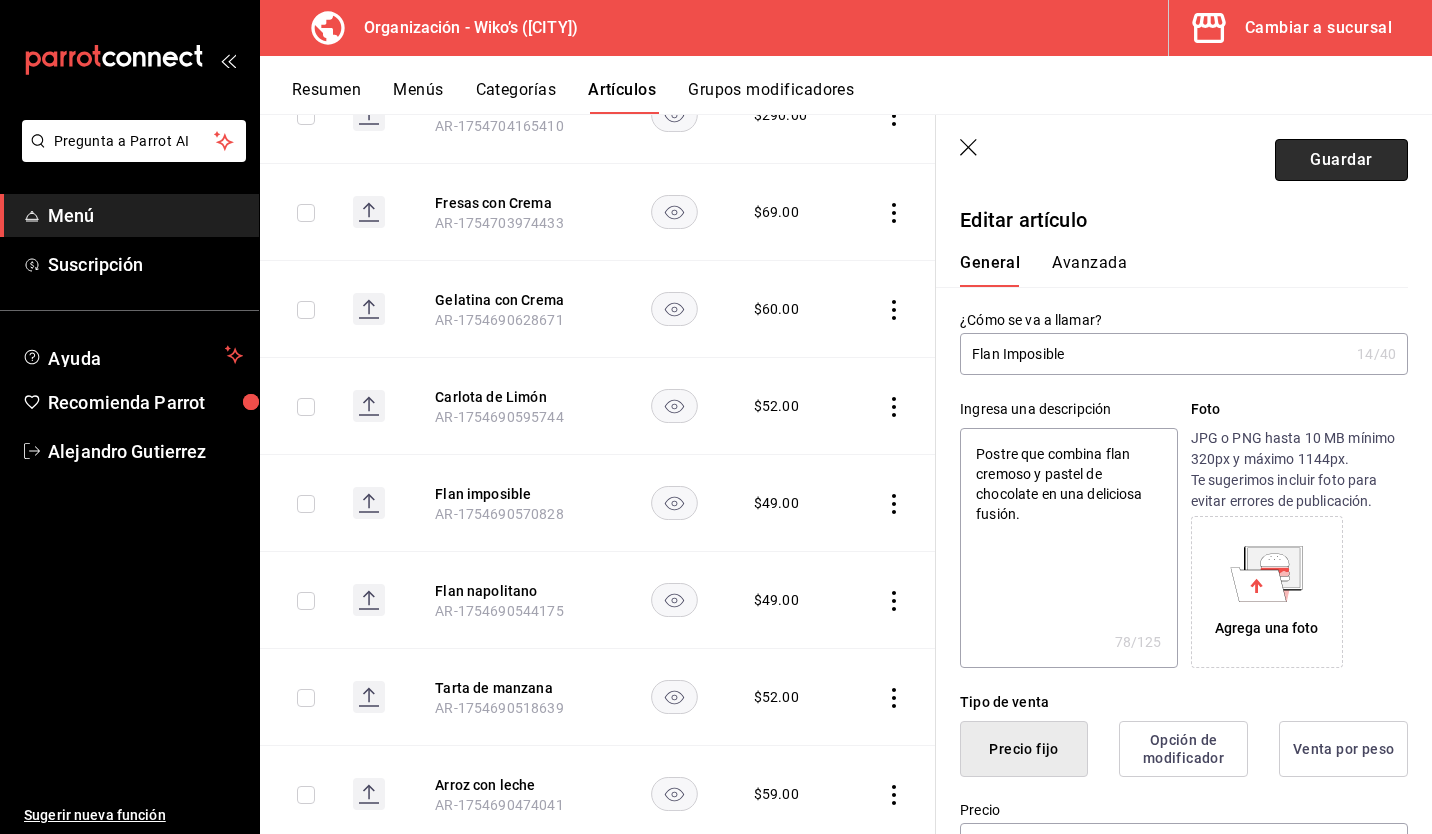 click on "Guardar" at bounding box center [1341, 160] 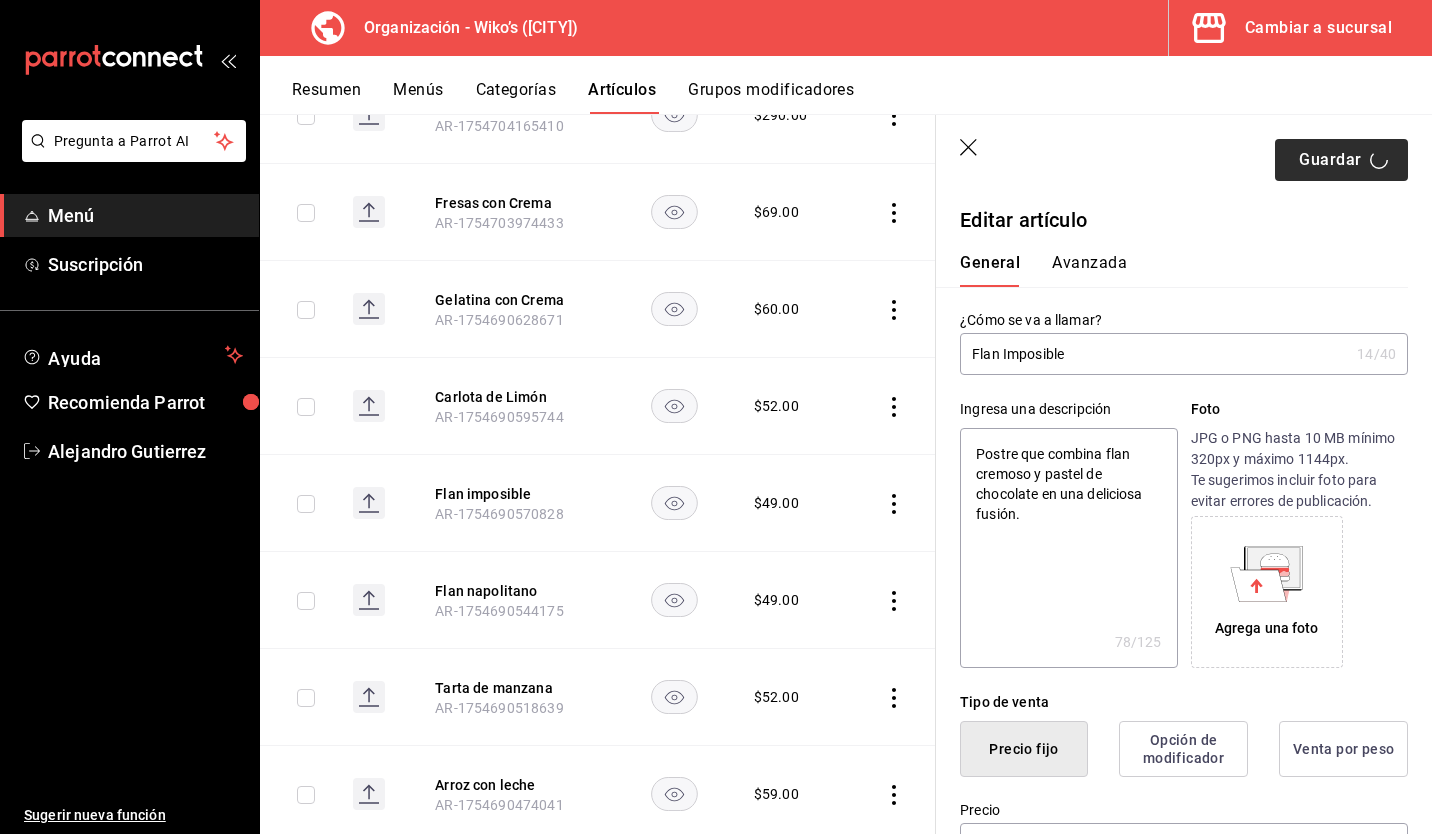 type on "x" 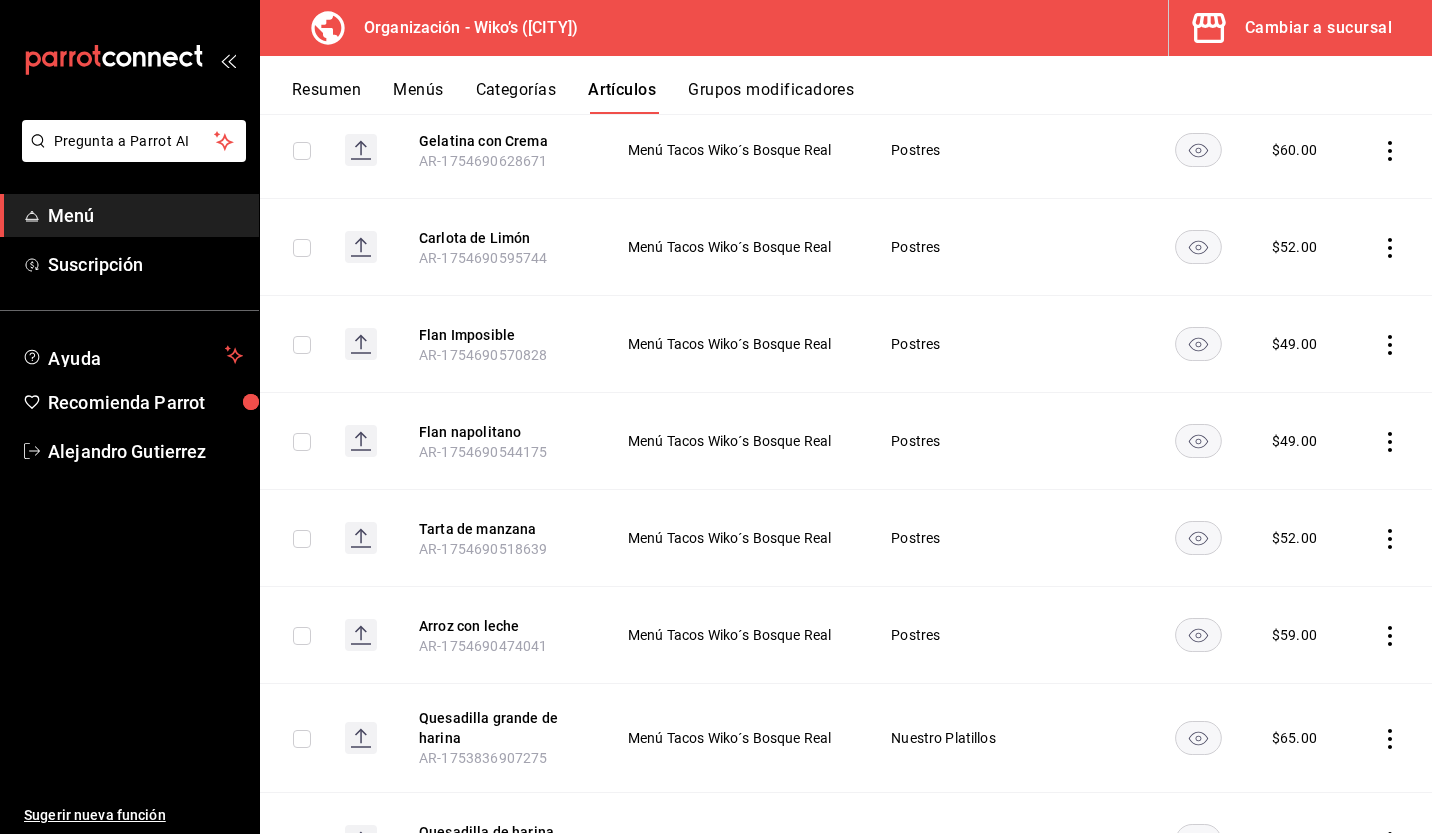 scroll, scrollTop: 490, scrollLeft: 0, axis: vertical 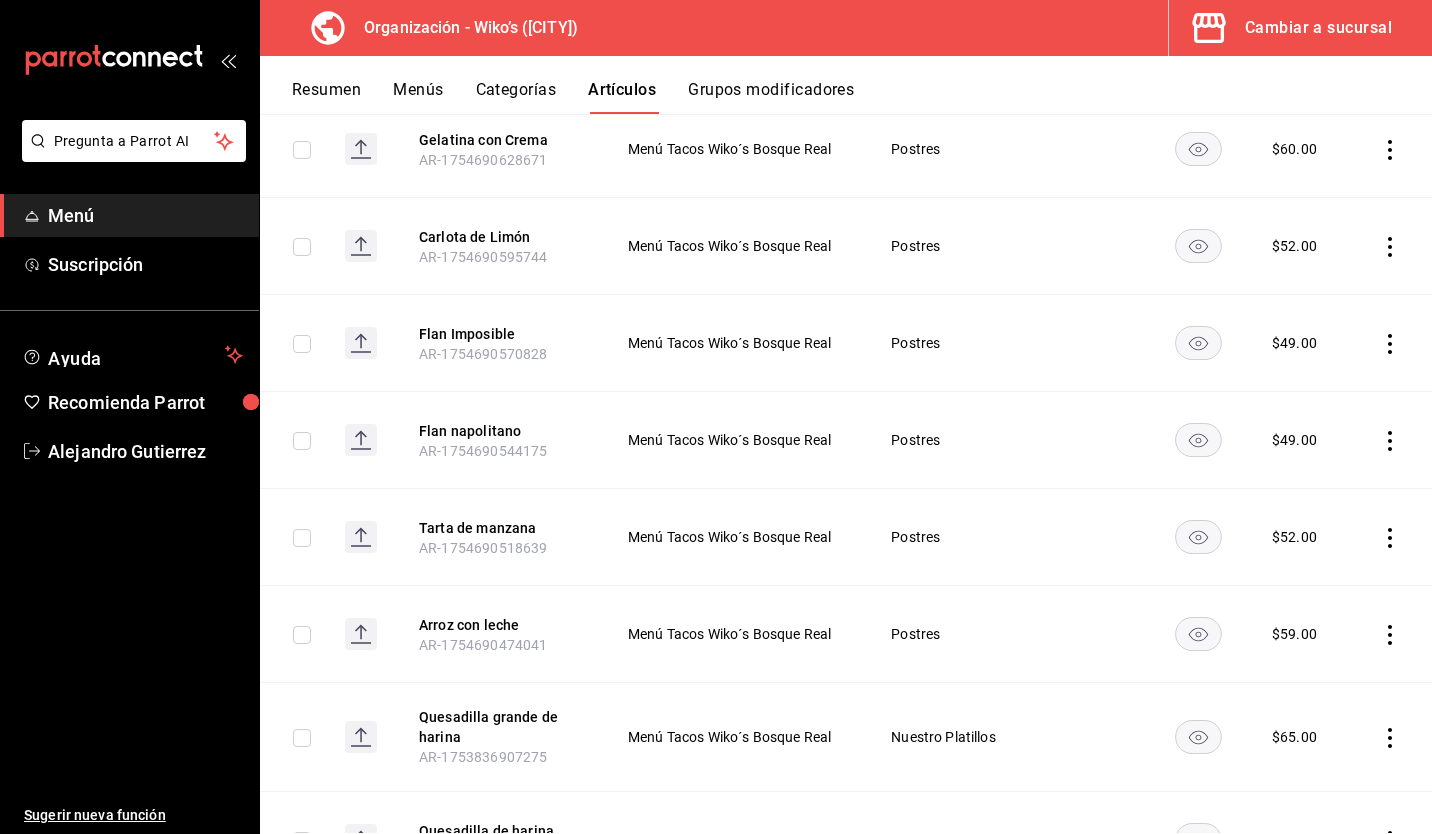 click 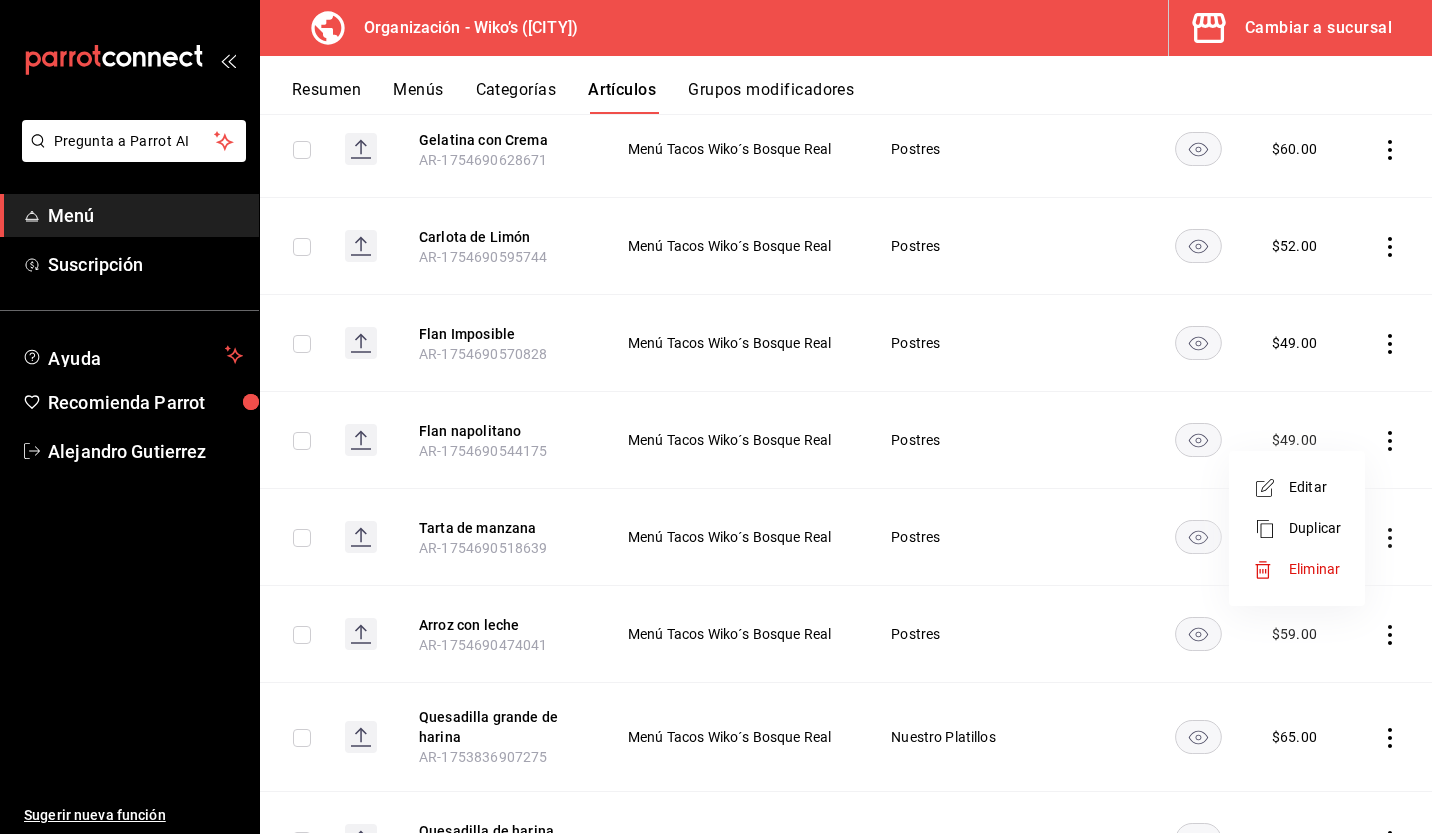 click 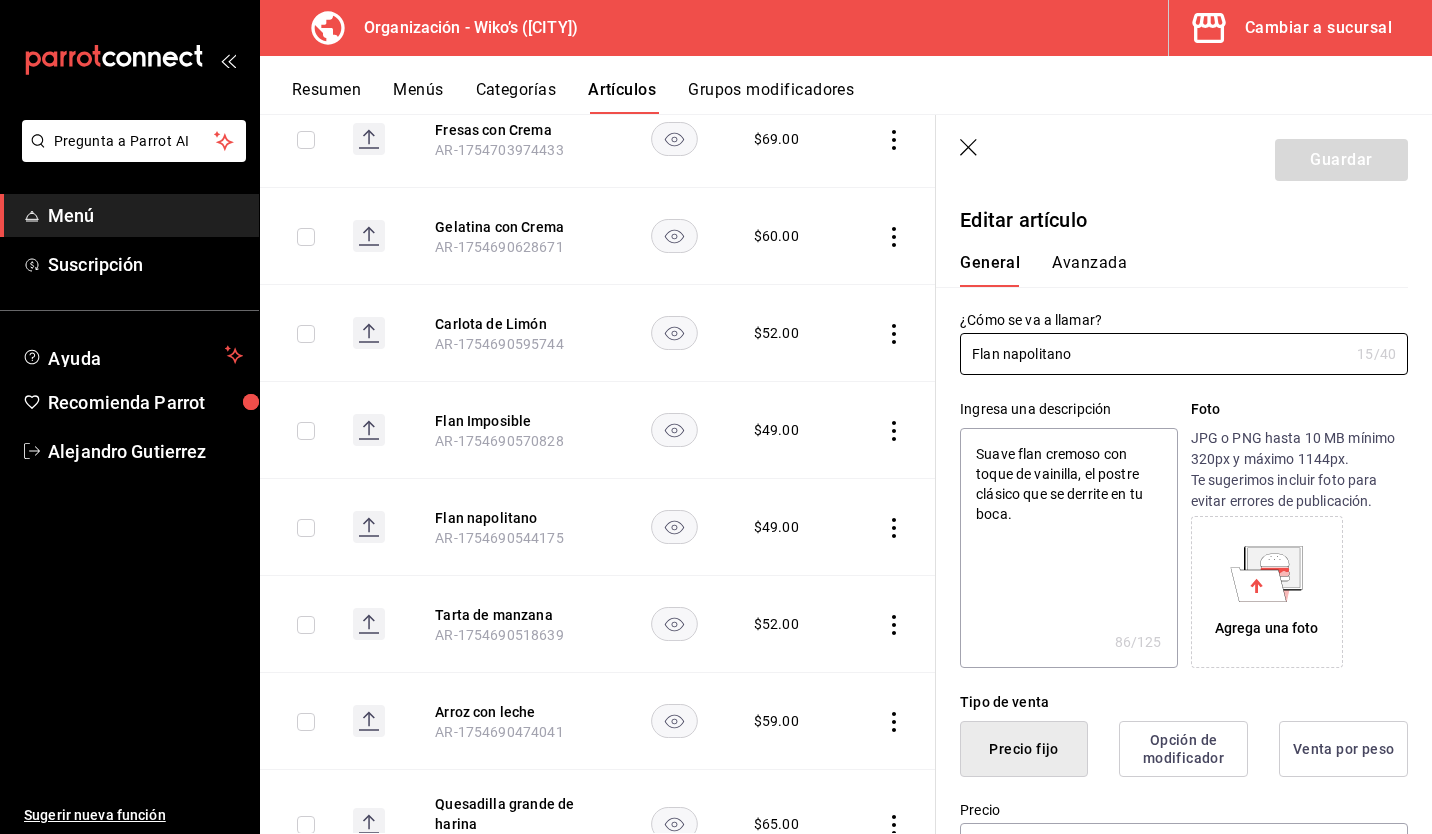 type on "x" 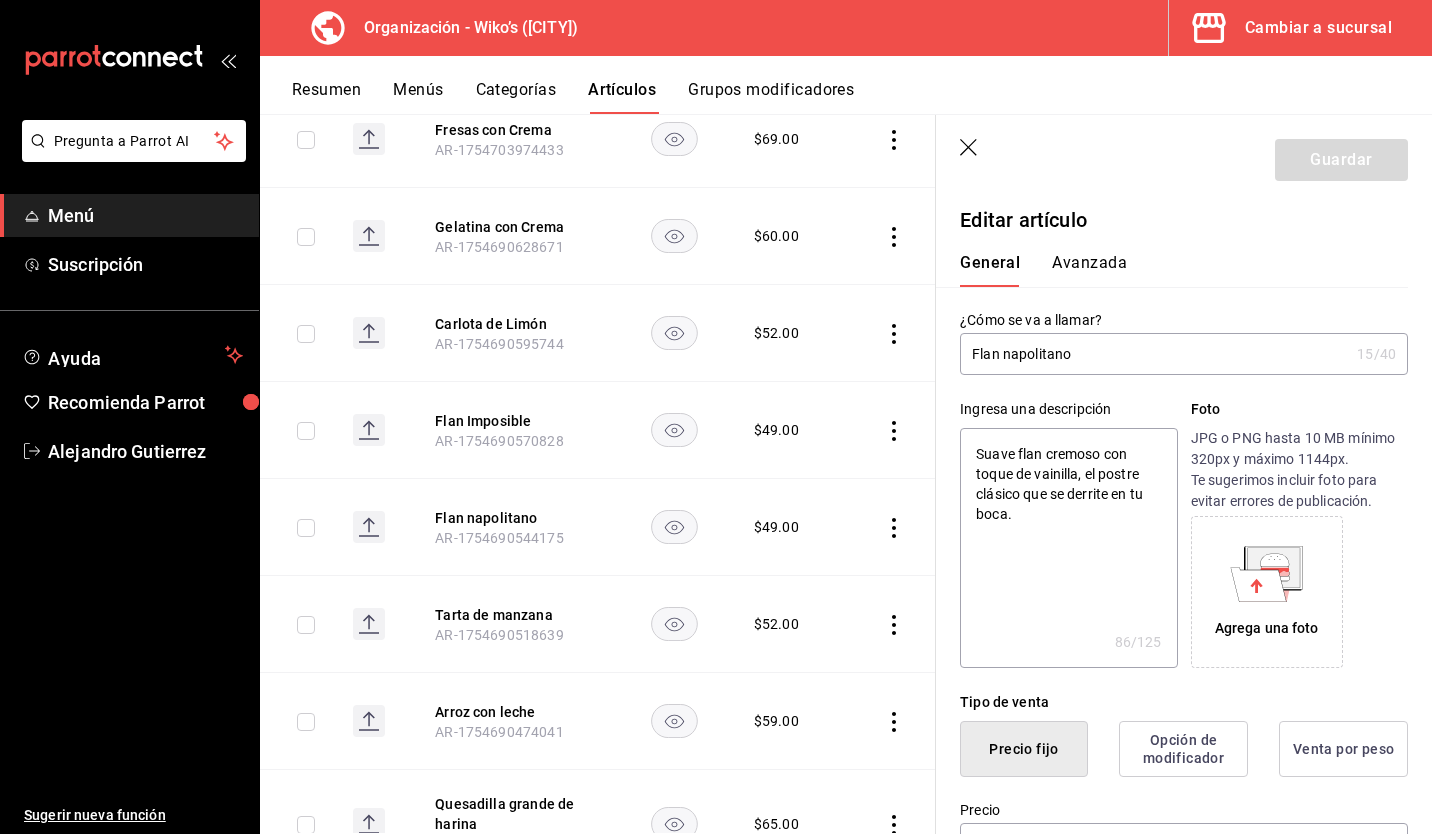 click on "Flan napolitano" at bounding box center (1154, 354) 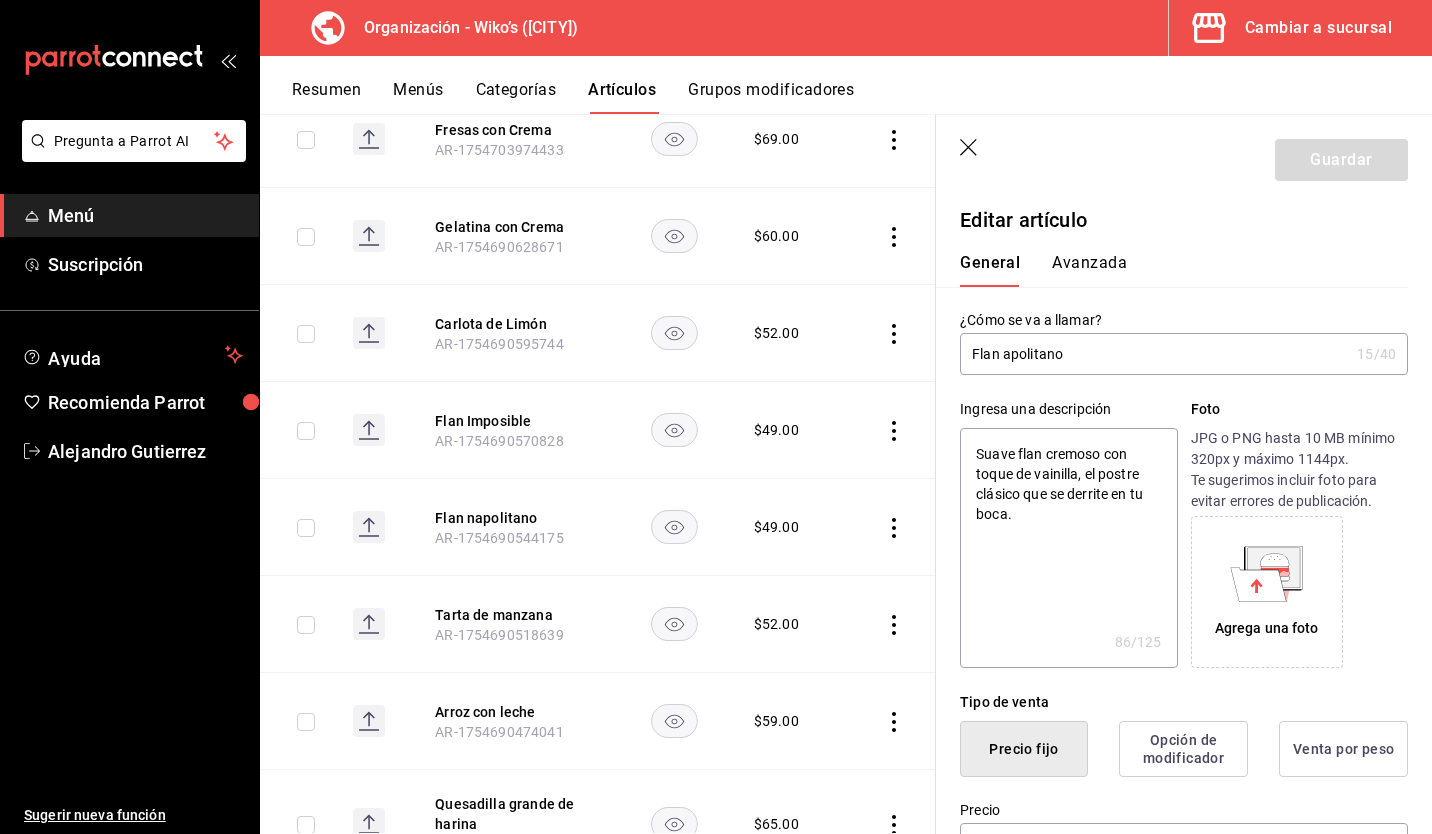 type on "x" 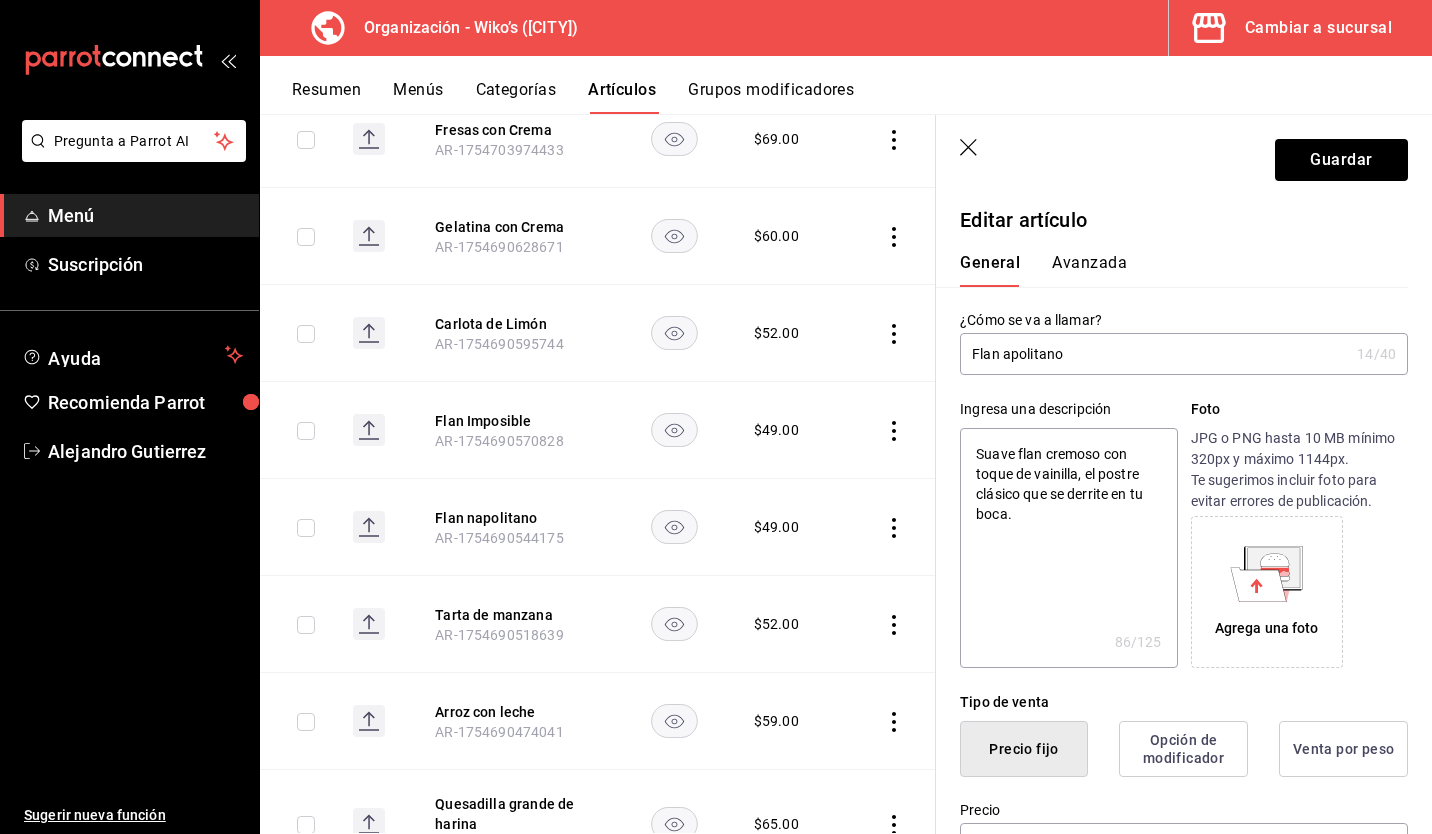 type on "Flan Napolitano" 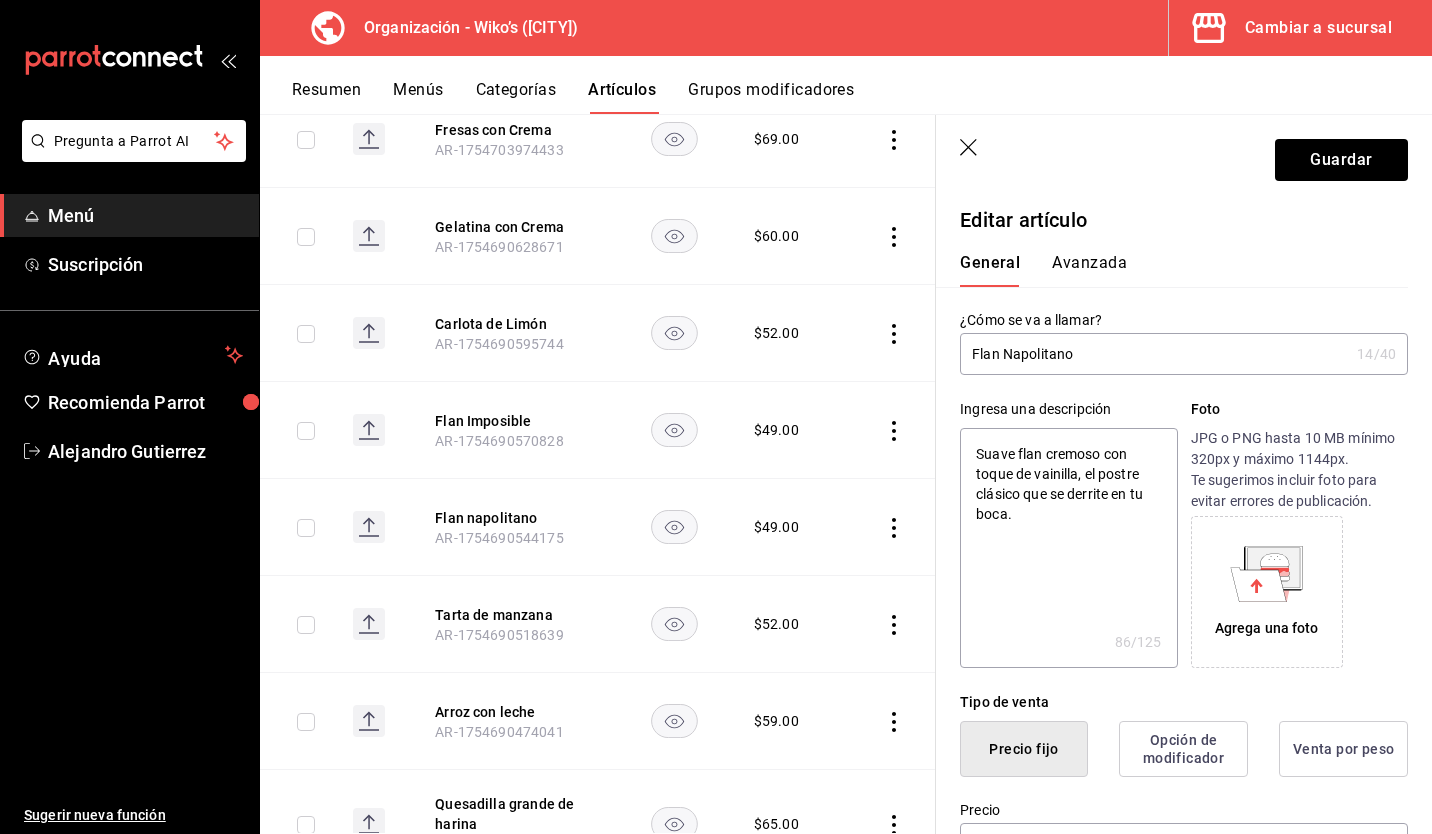 type on "x" 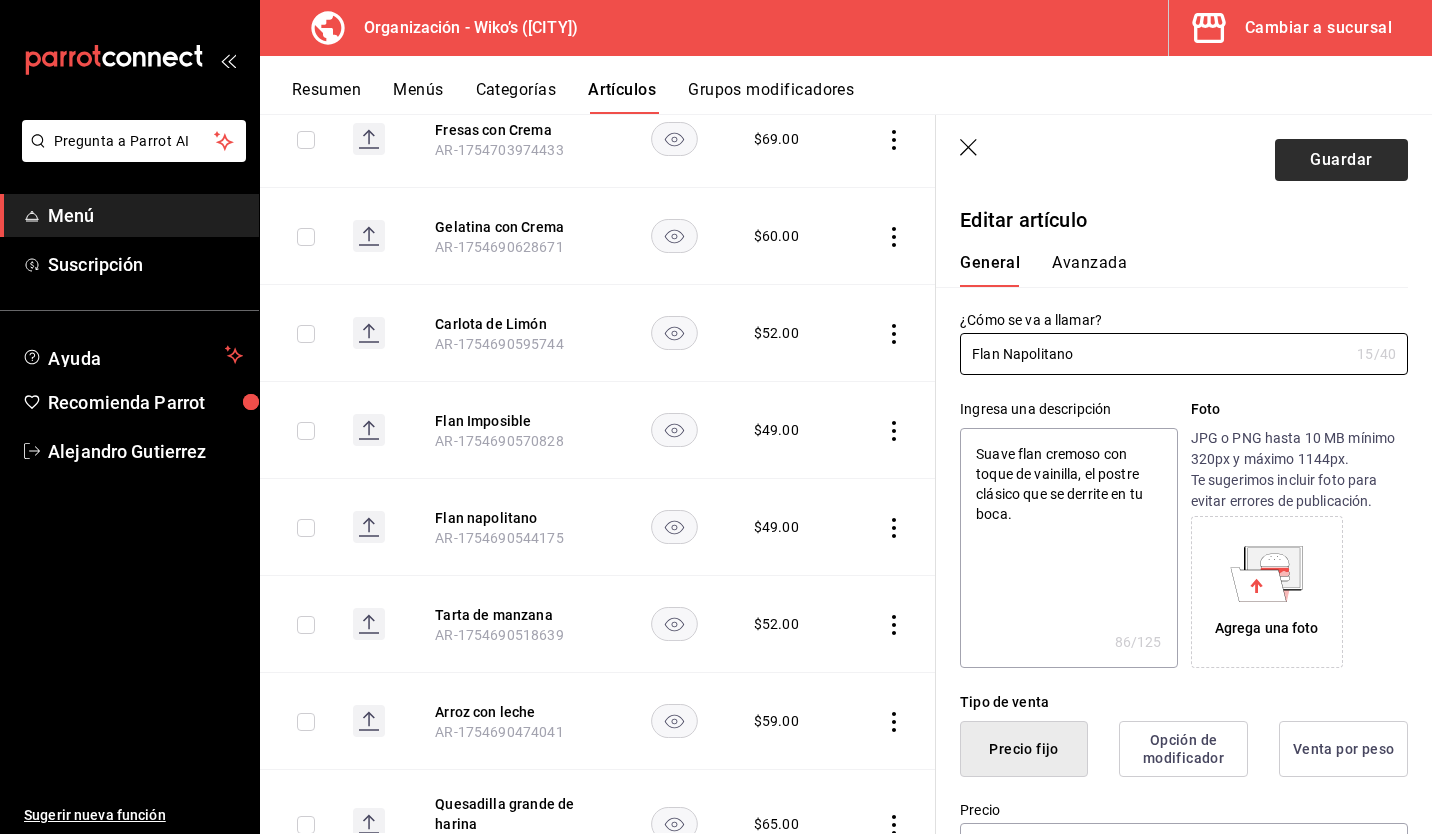 type on "Flan Napolitano" 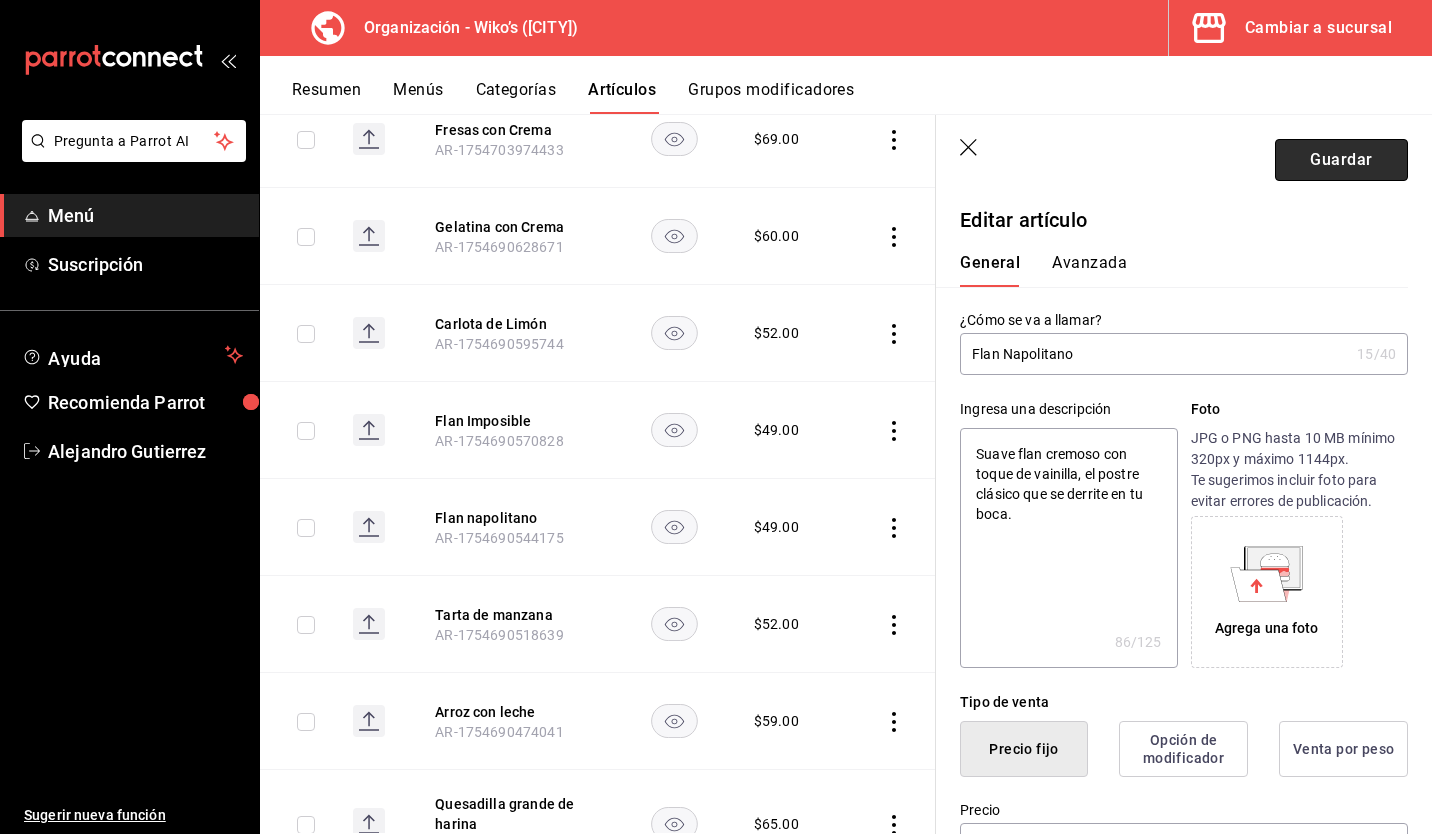 click on "Guardar" at bounding box center (1341, 160) 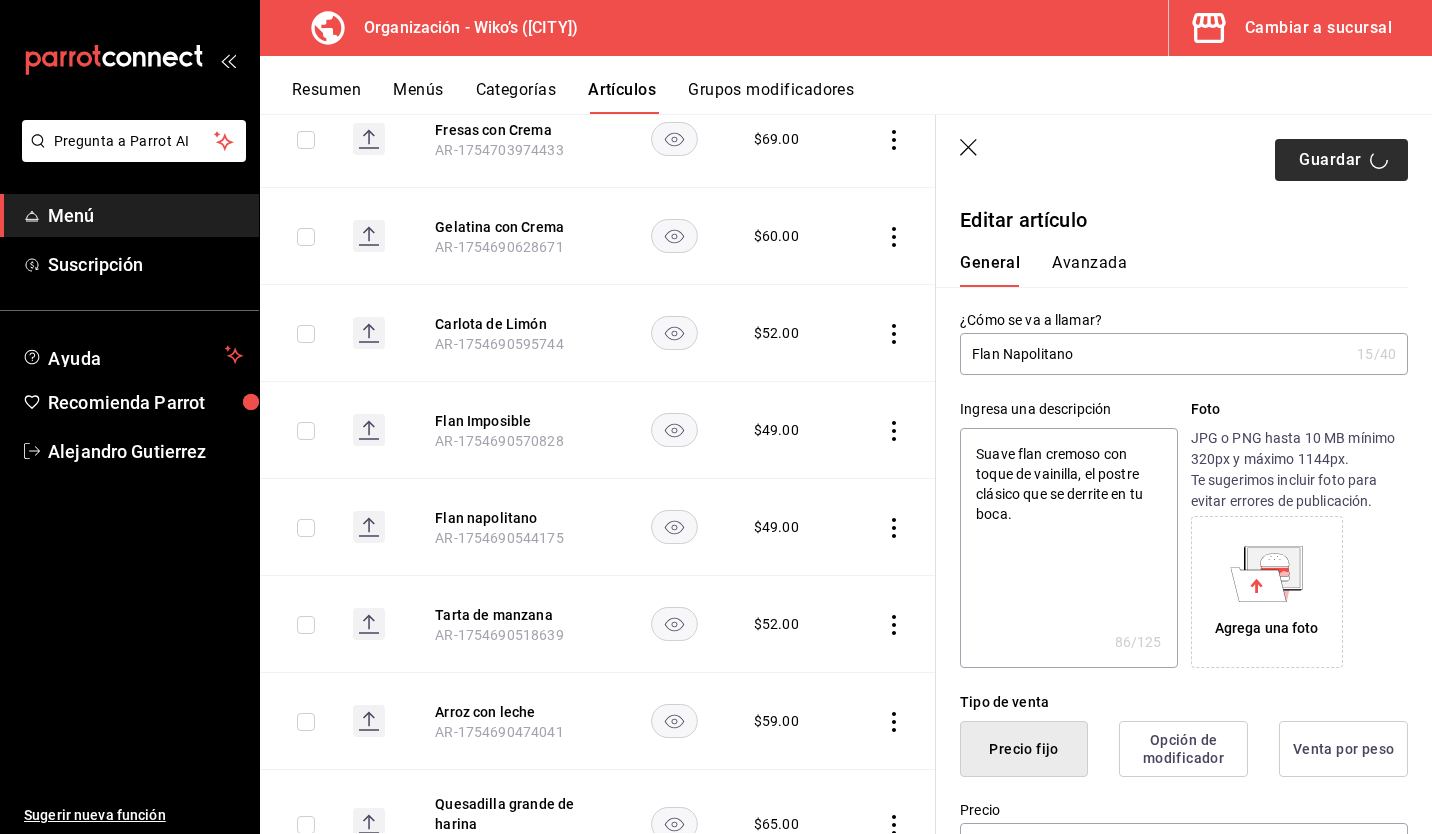 type on "x" 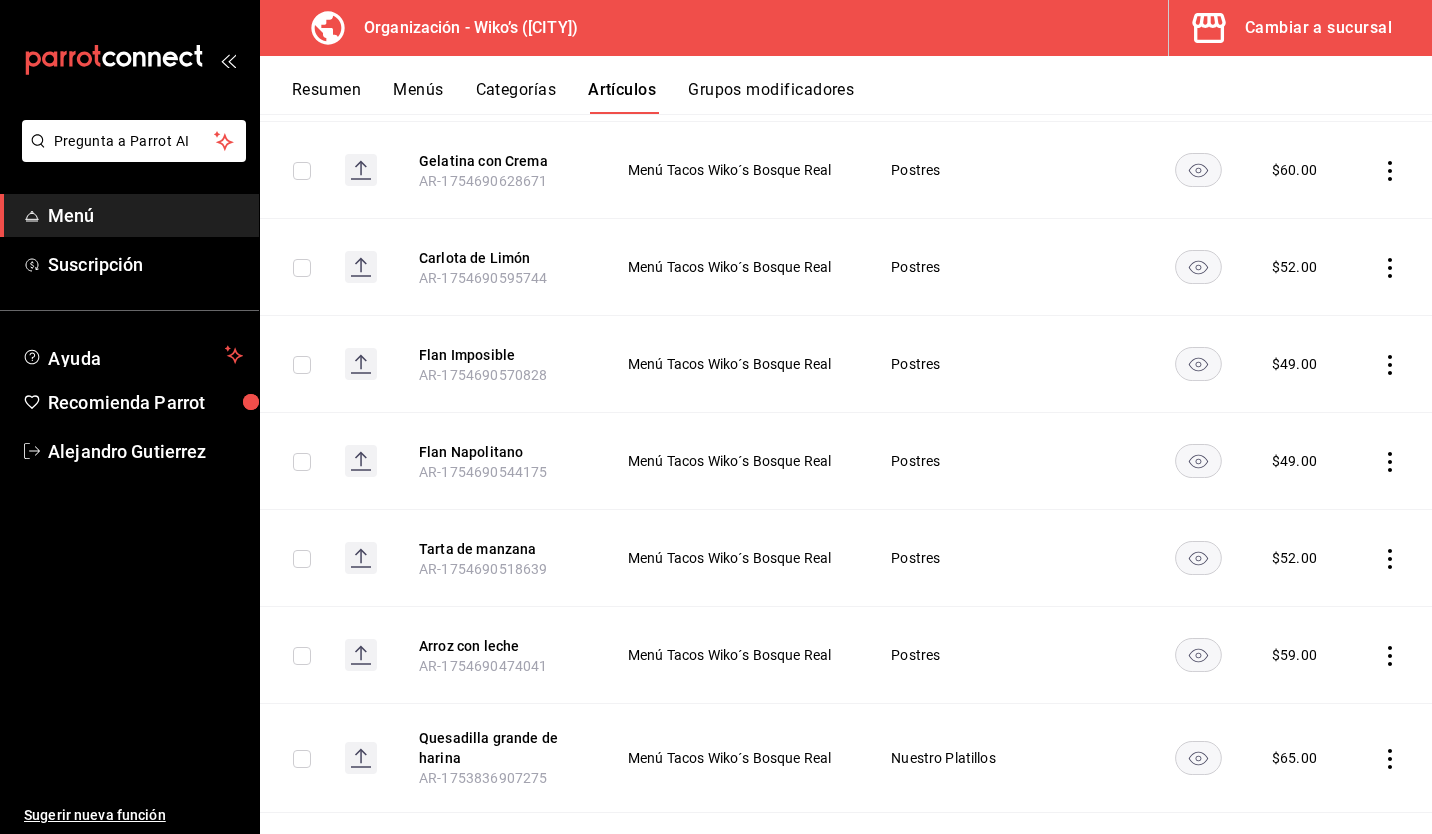 scroll, scrollTop: 470, scrollLeft: 0, axis: vertical 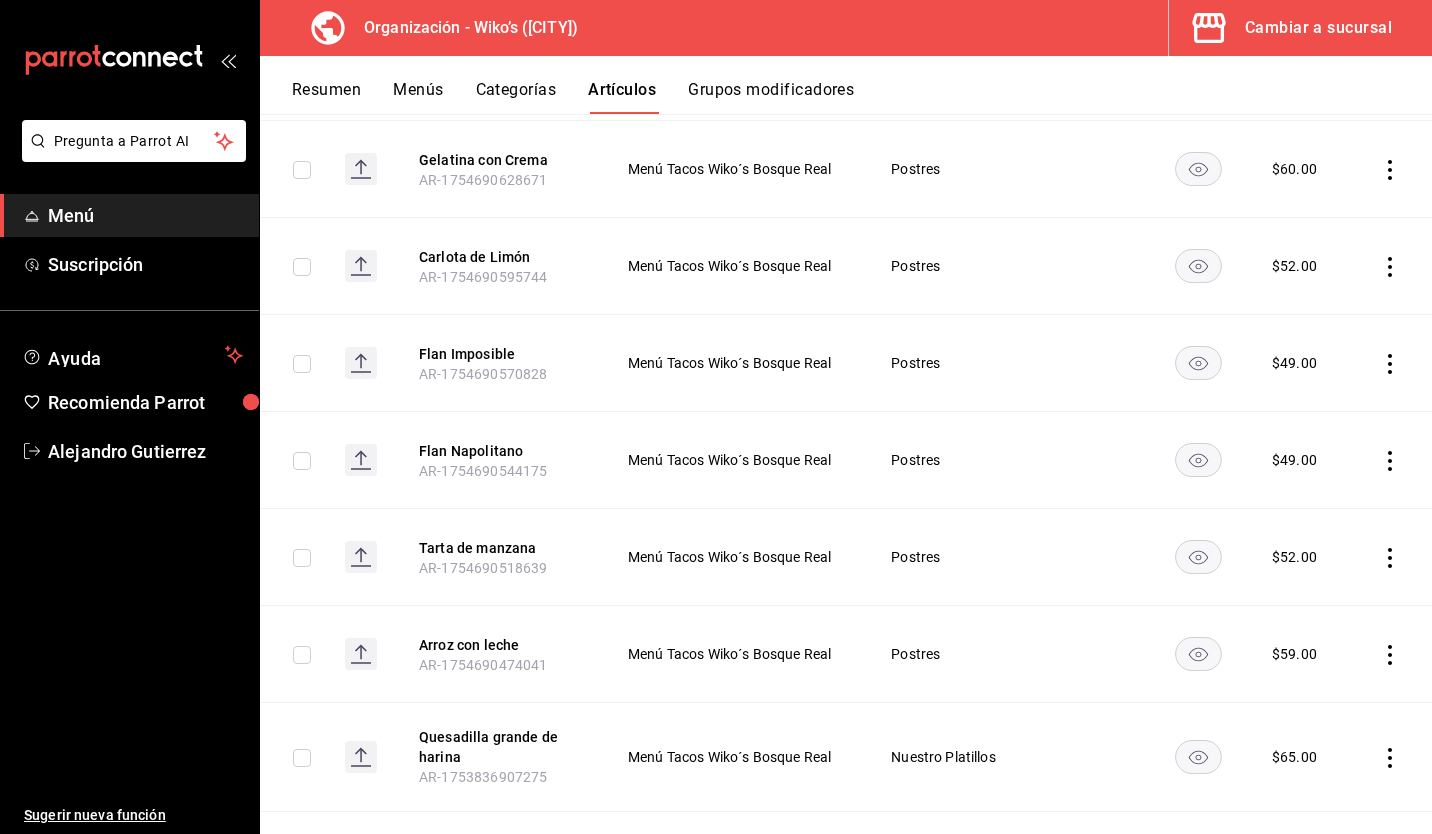 click at bounding box center (1392, 557) 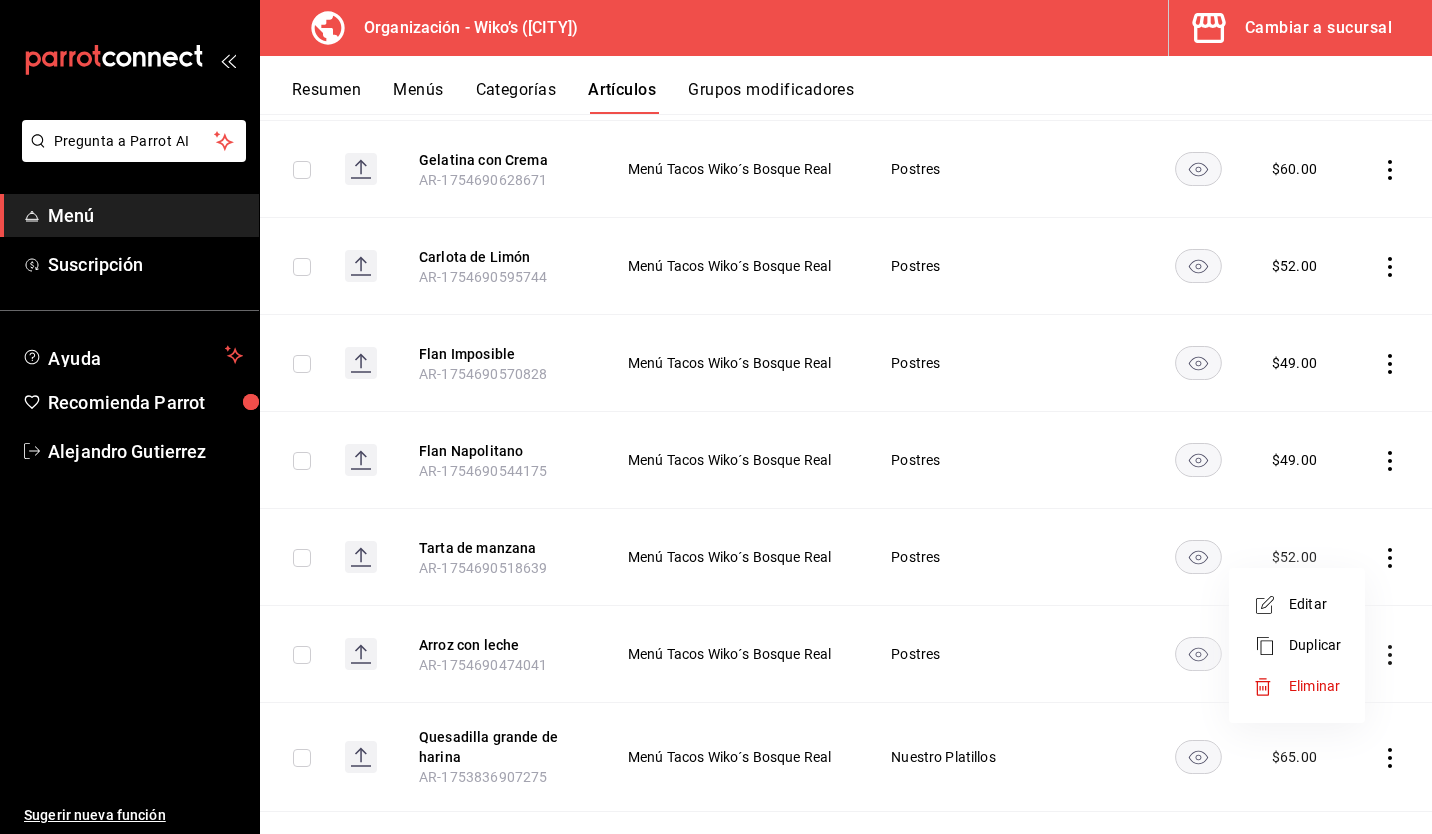 click on "Editar" at bounding box center (1297, 604) 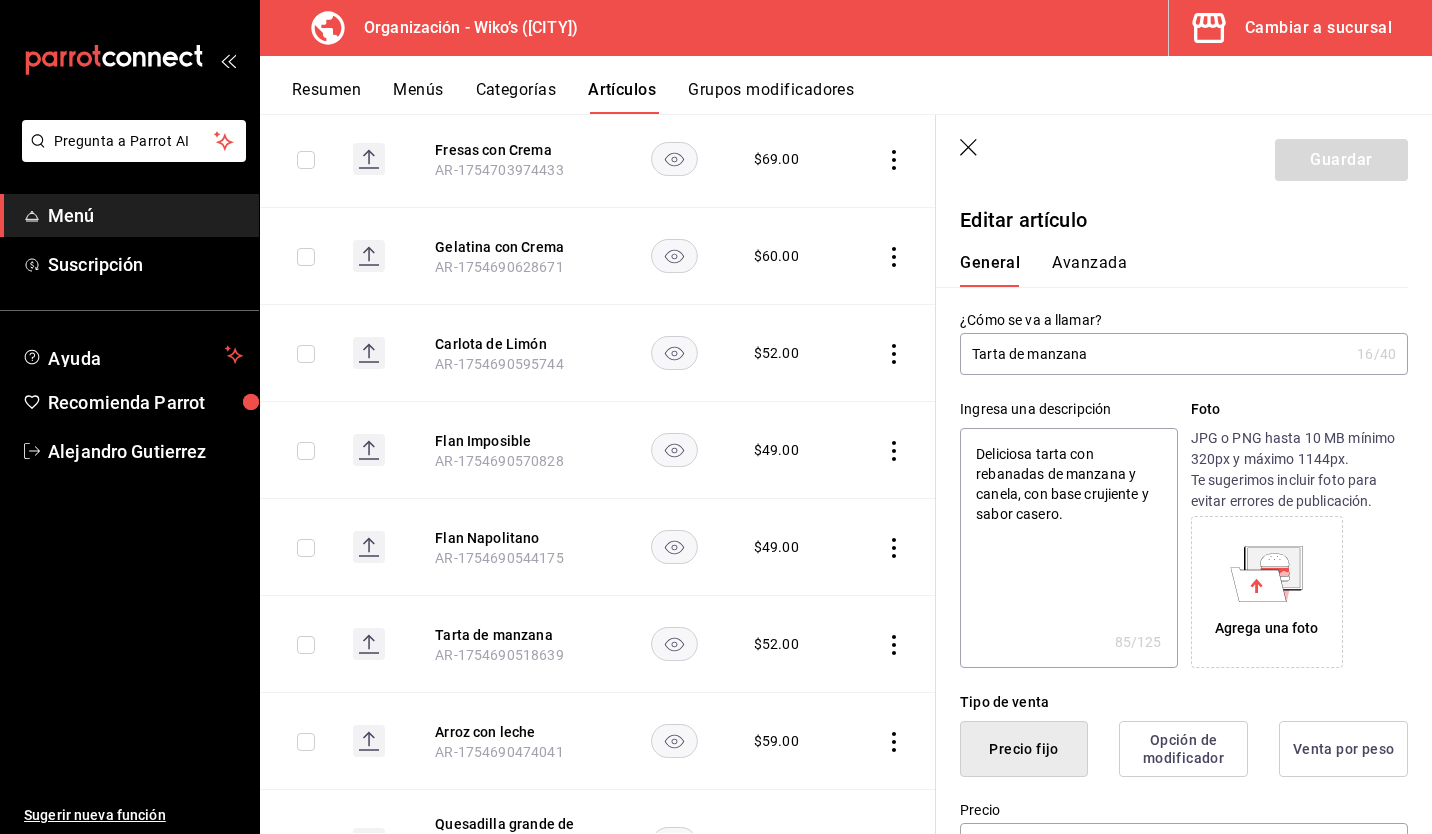 click on "Tarta de manzana" at bounding box center [1154, 354] 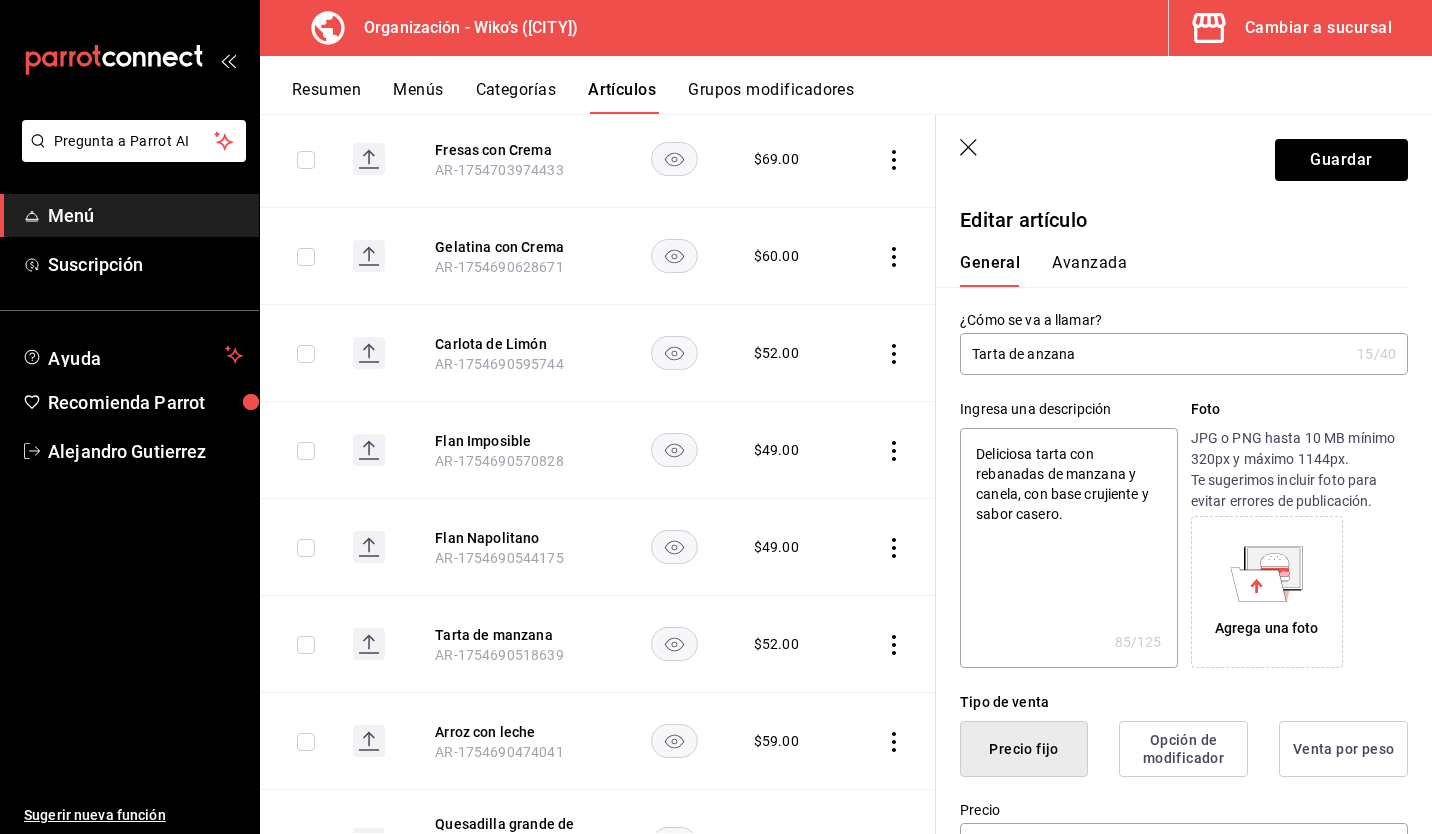 type on "x" 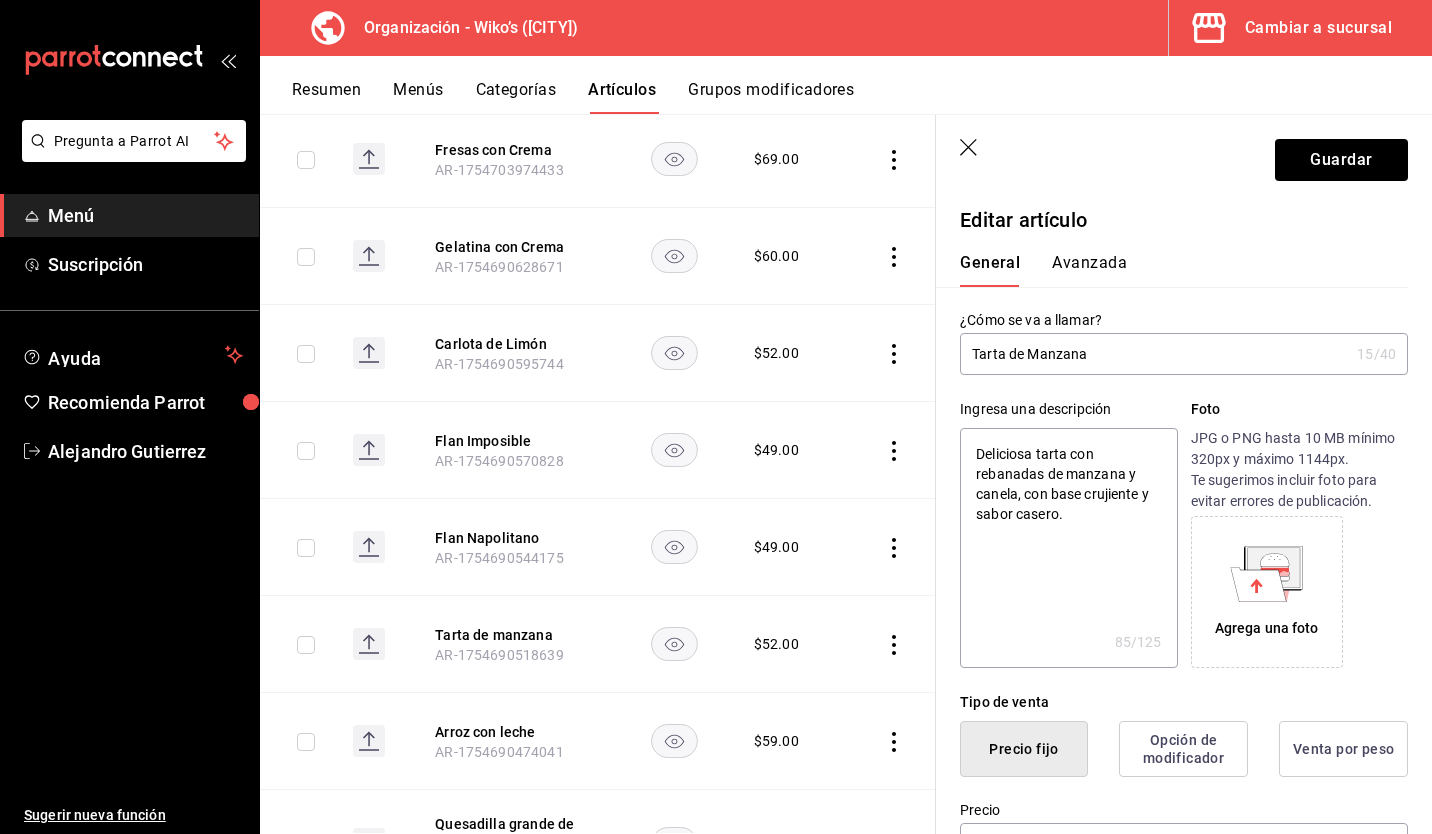type on "x" 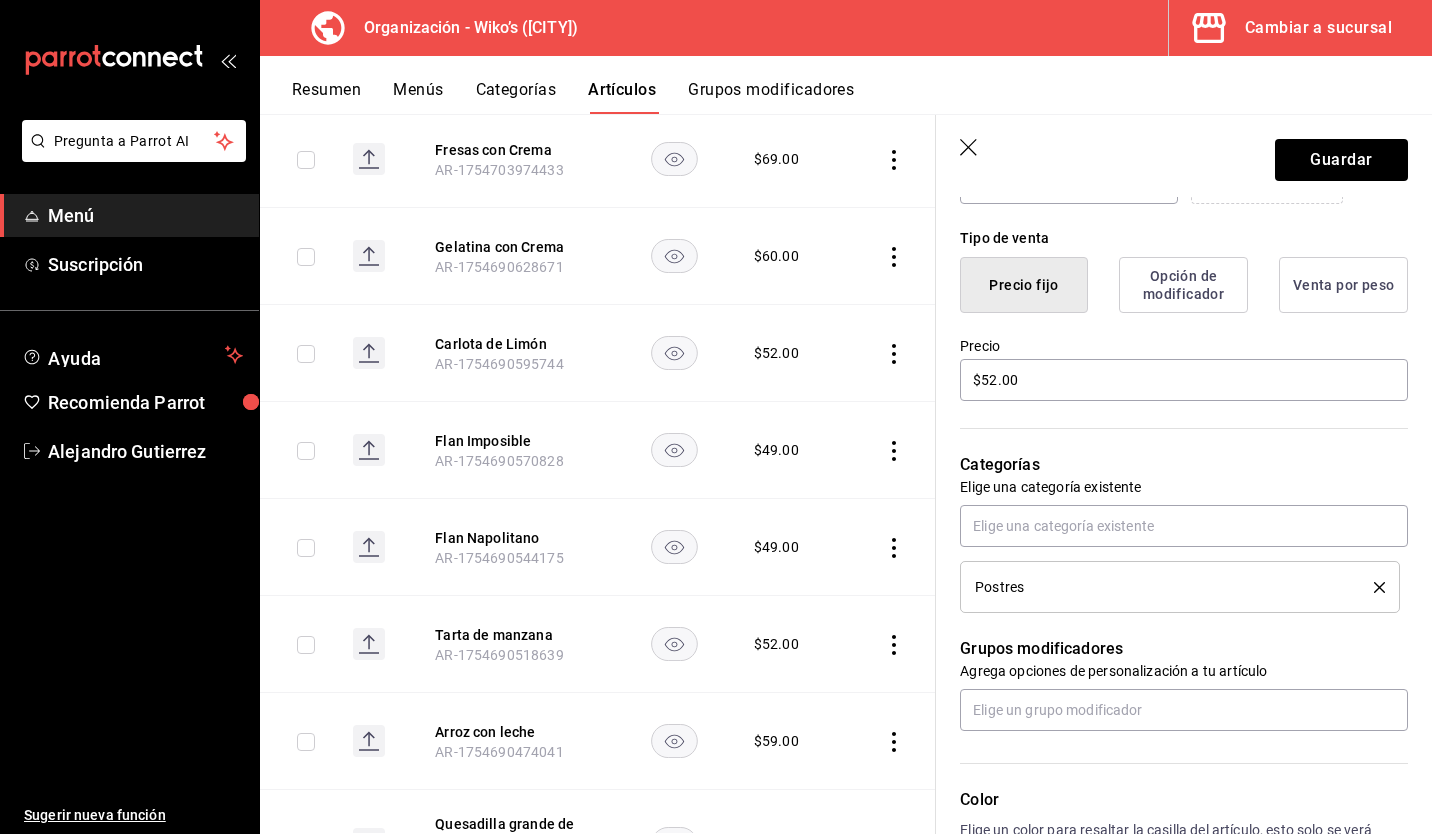 scroll, scrollTop: 462, scrollLeft: 0, axis: vertical 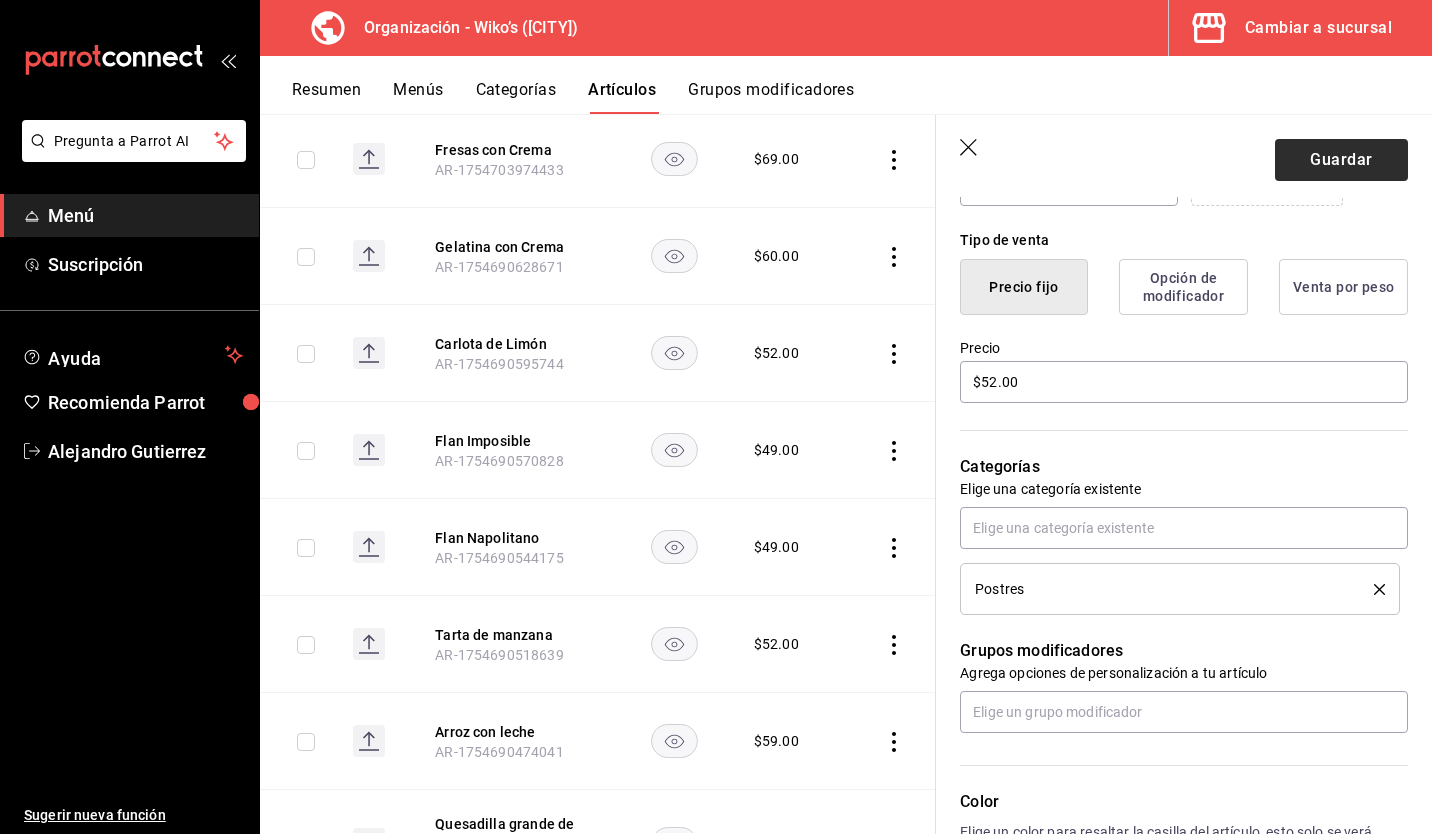 type on "Tarta de Manzana" 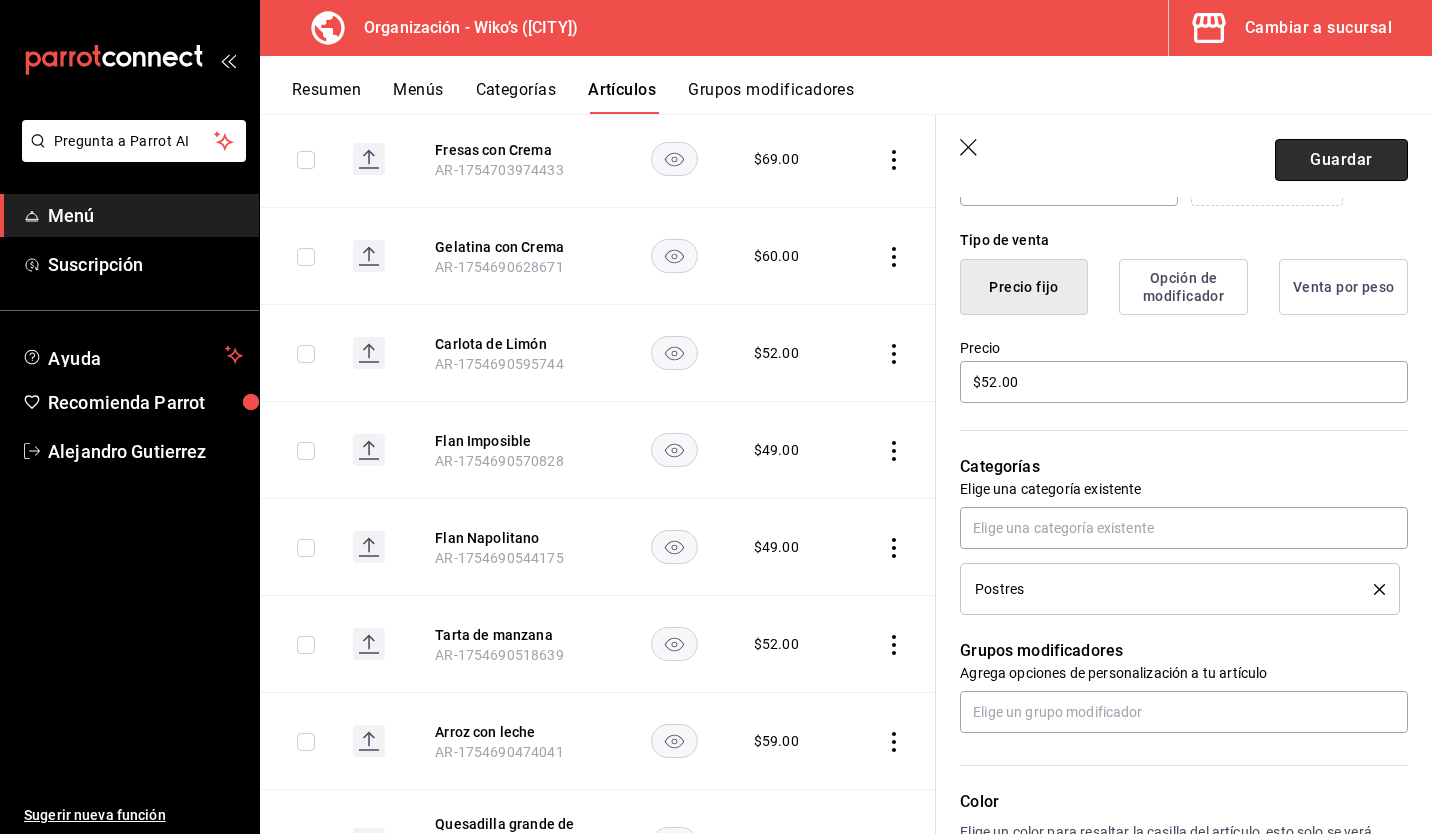 click on "Guardar" at bounding box center [1341, 160] 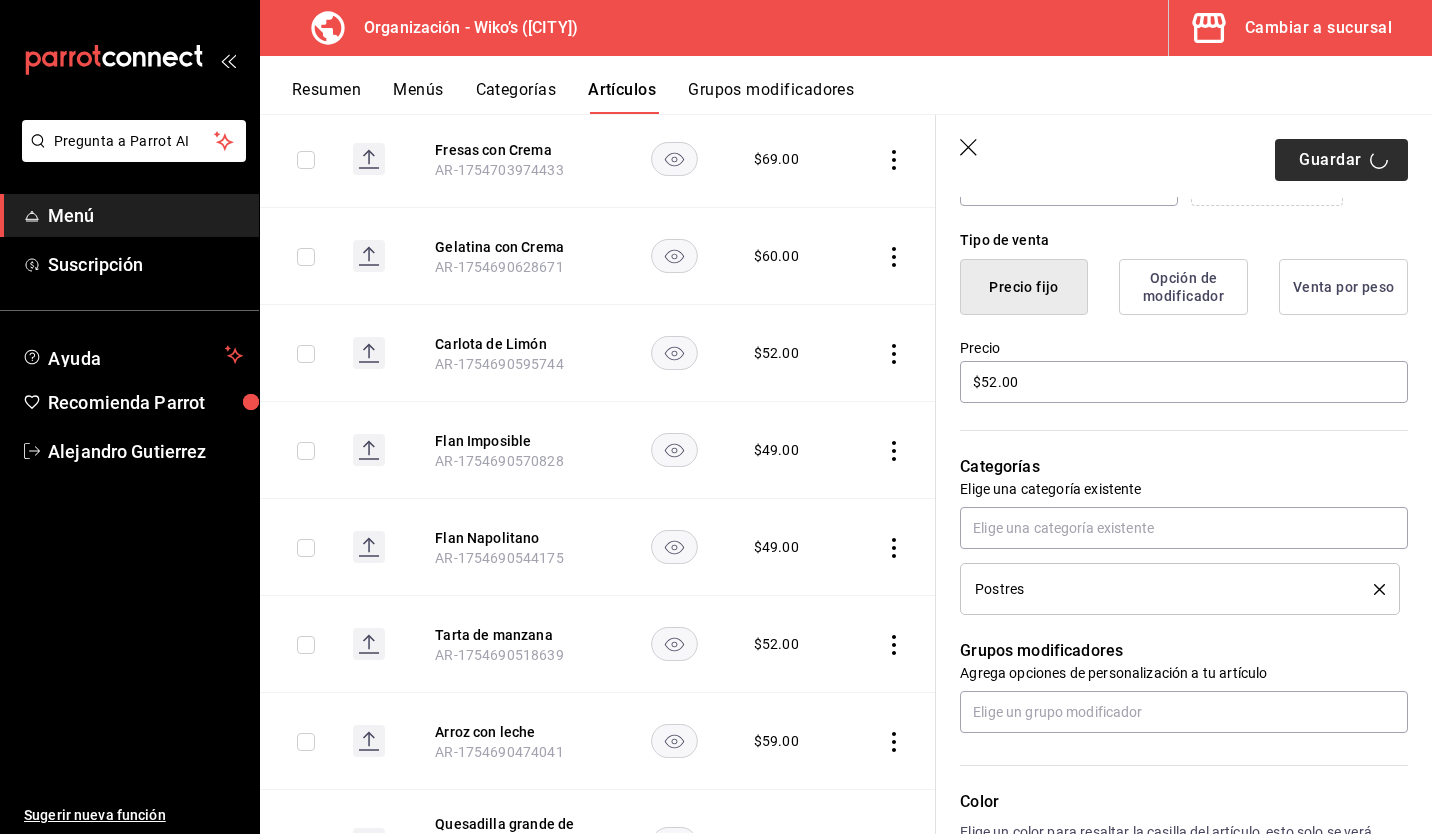 type on "x" 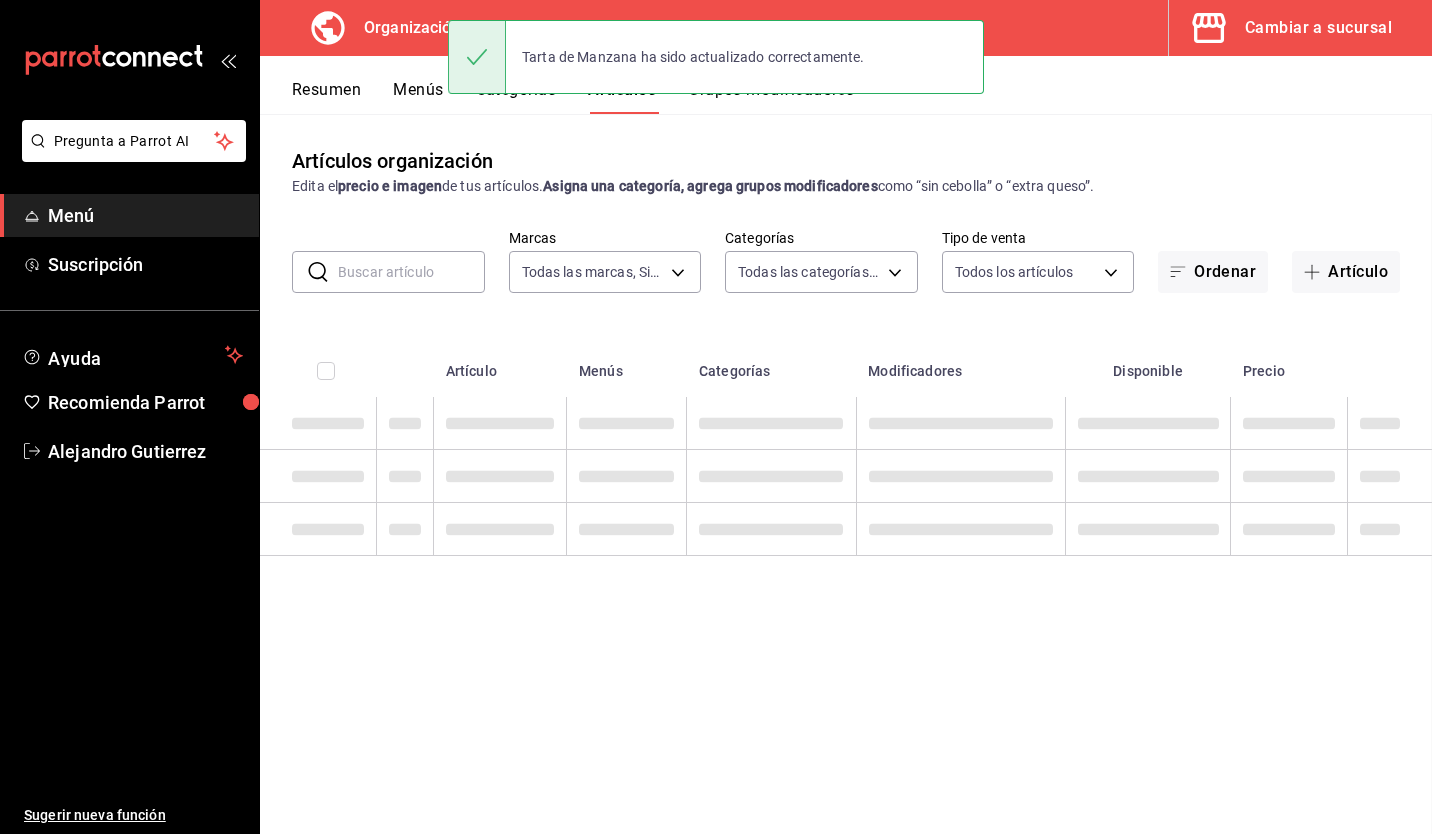 scroll, scrollTop: 0, scrollLeft: 0, axis: both 